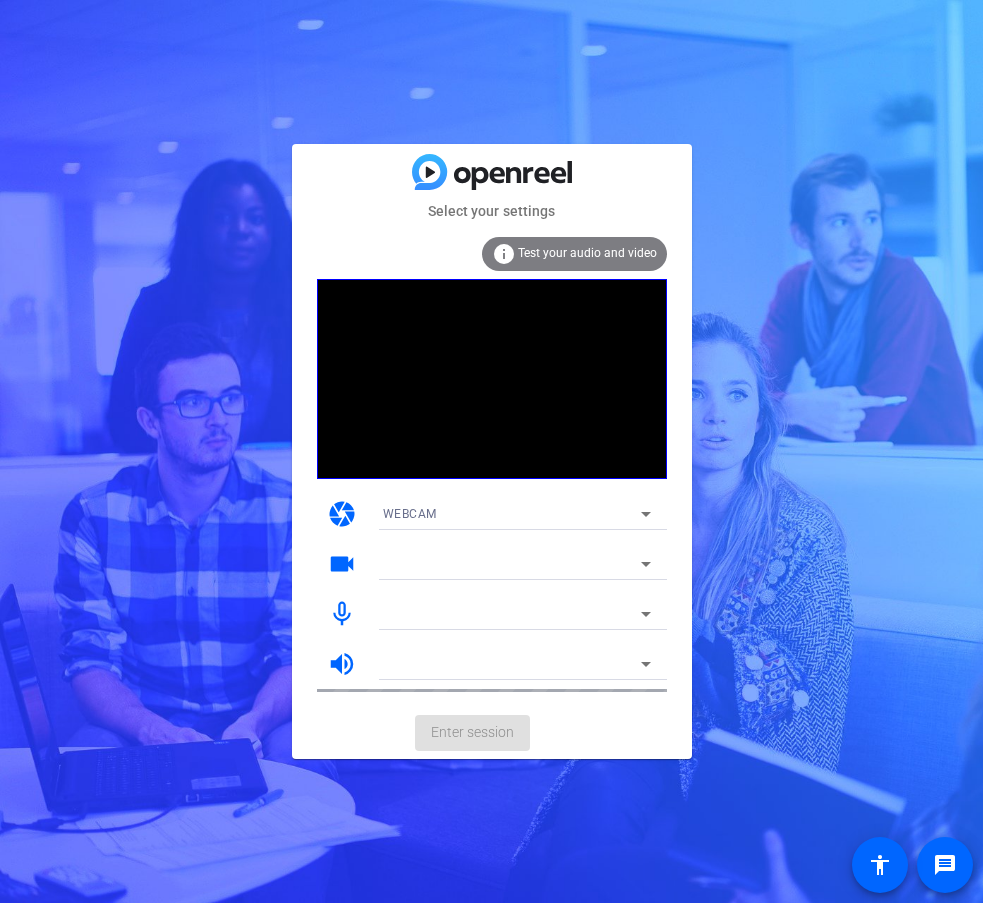 scroll, scrollTop: 0, scrollLeft: 0, axis: both 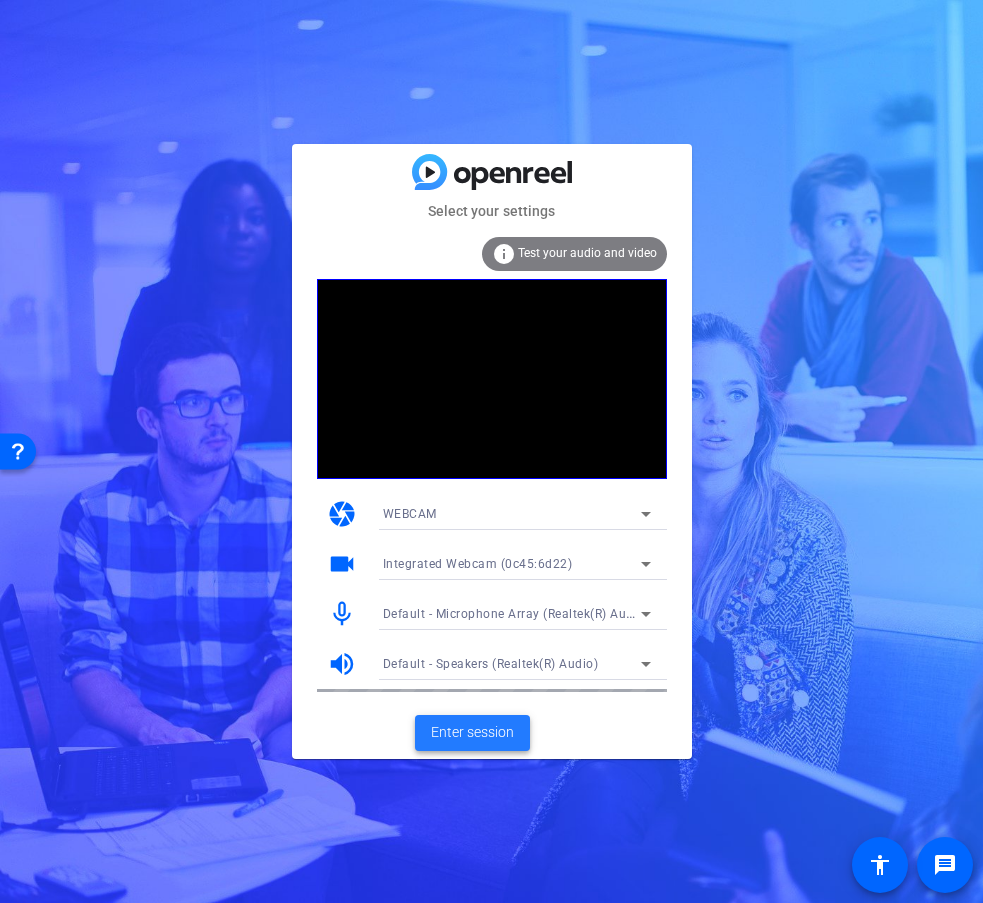 click on "Enter session" 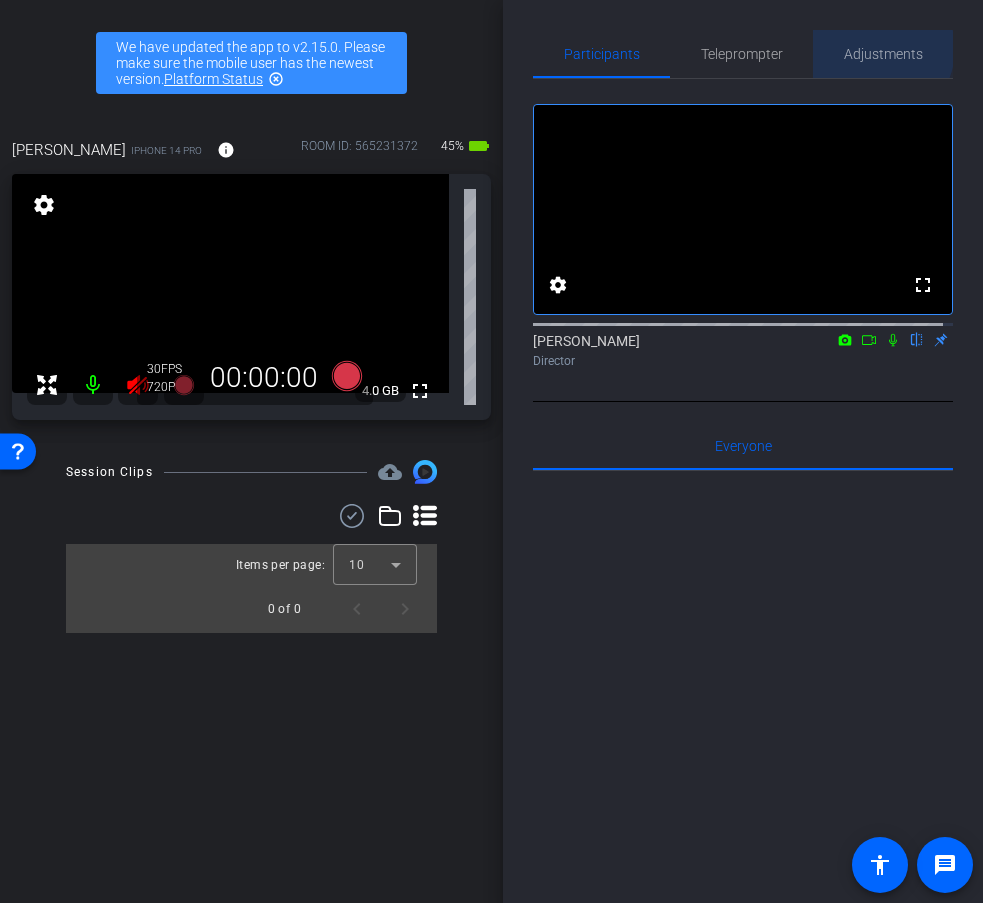 click on "Adjustments" at bounding box center [883, 54] 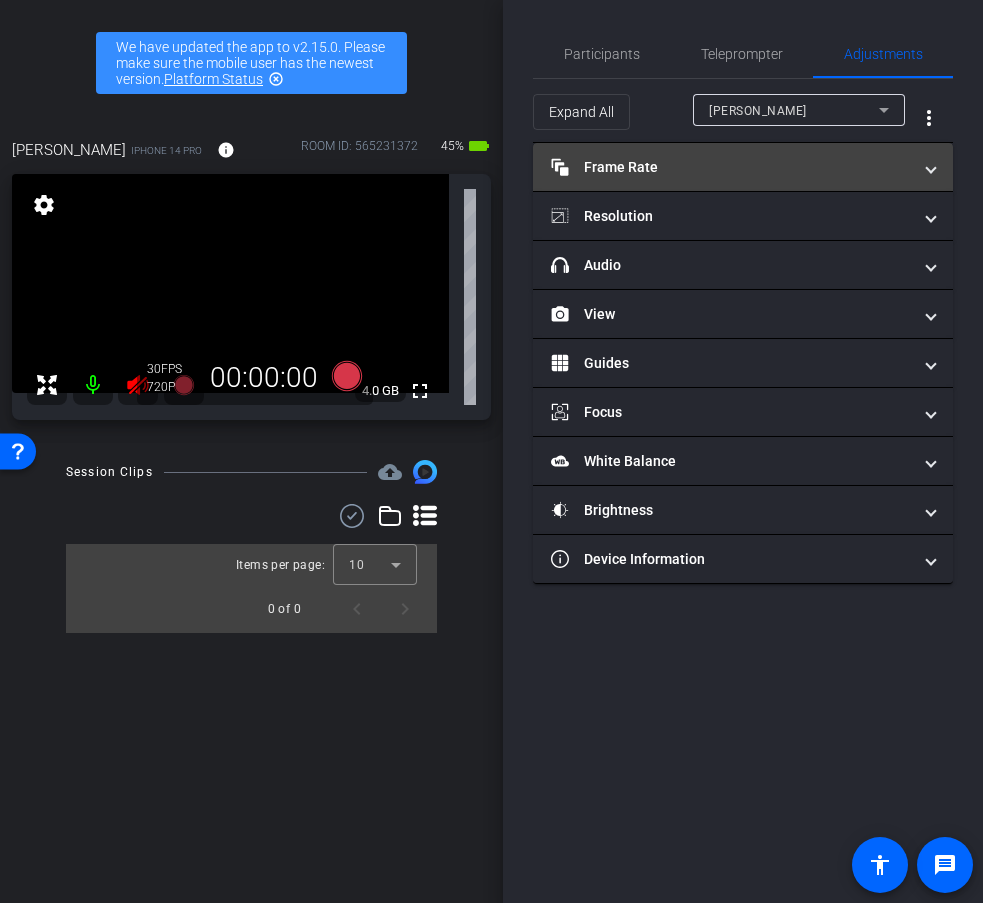click on "Frame Rate
Frame Rate" at bounding box center [743, 167] 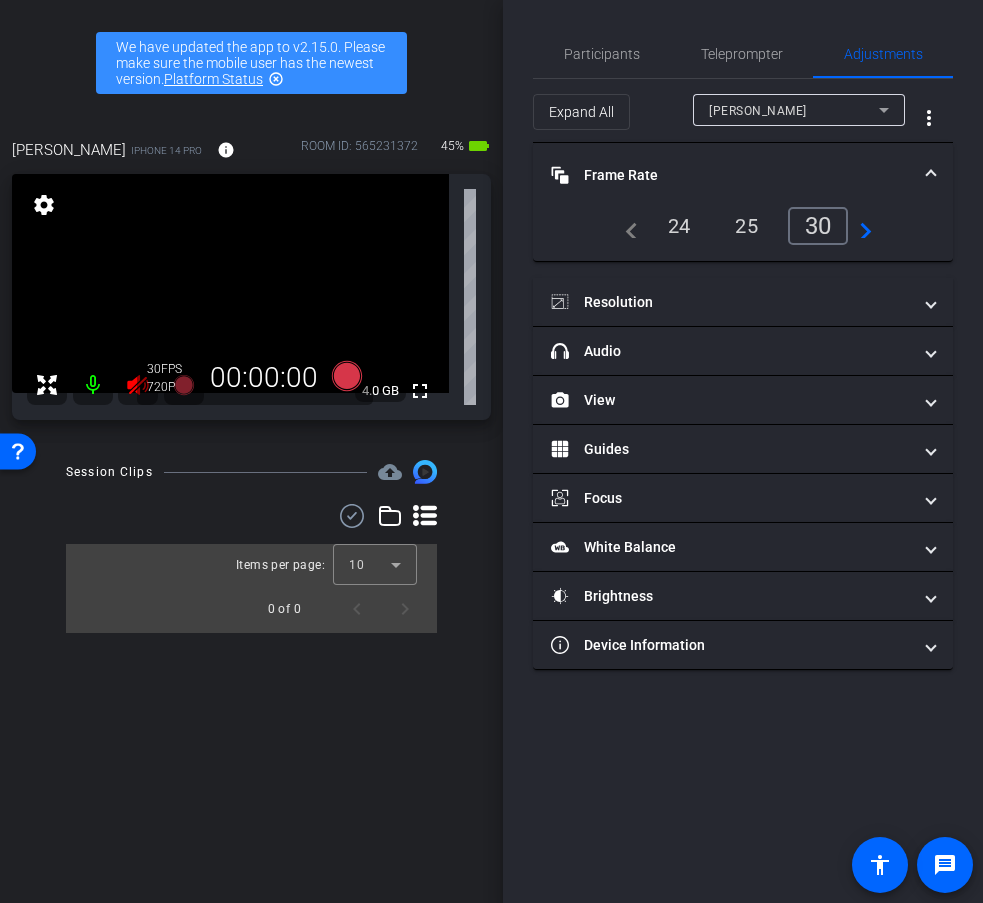 click on "24" at bounding box center (679, 226) 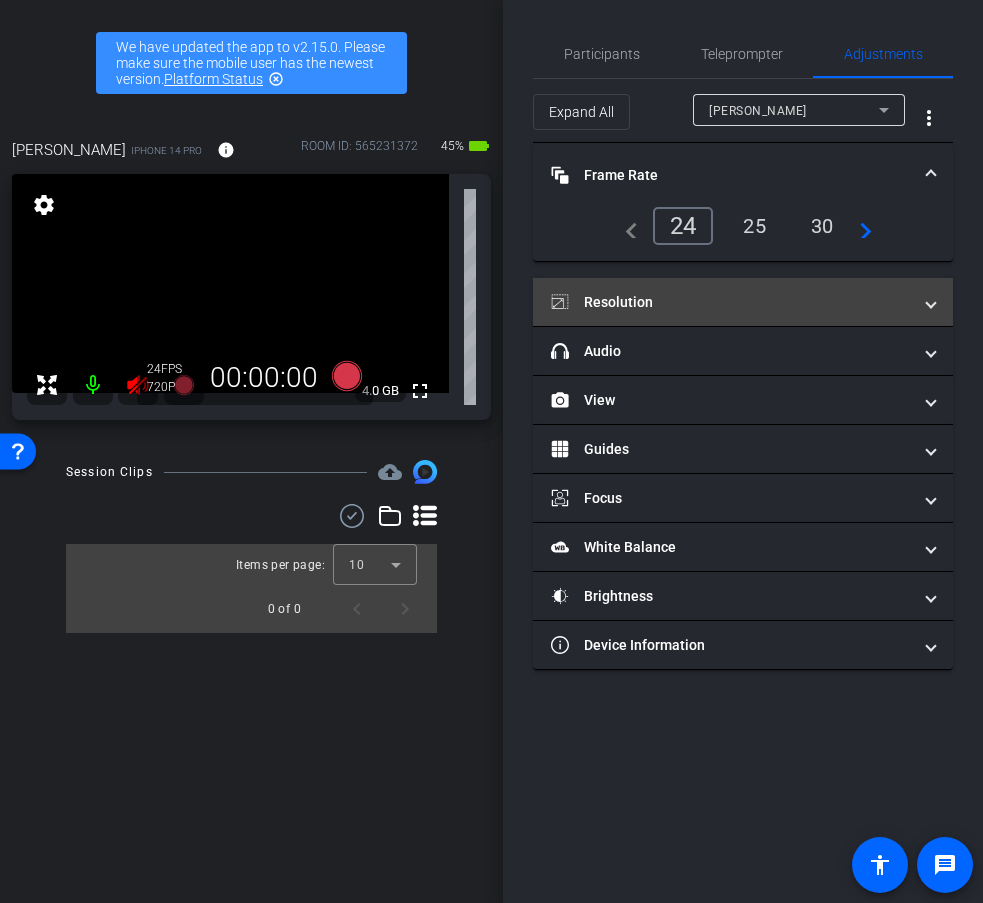 click on "Resolution" at bounding box center [743, 302] 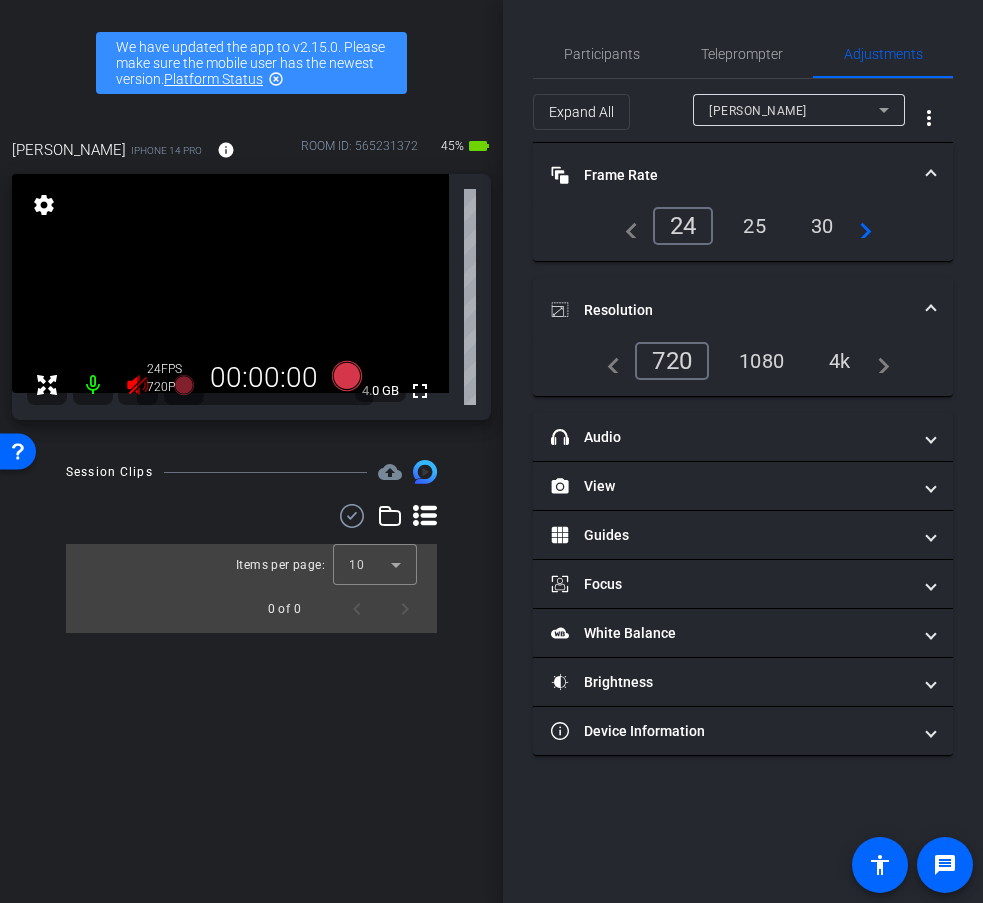 click on "4k" at bounding box center [840, 361] 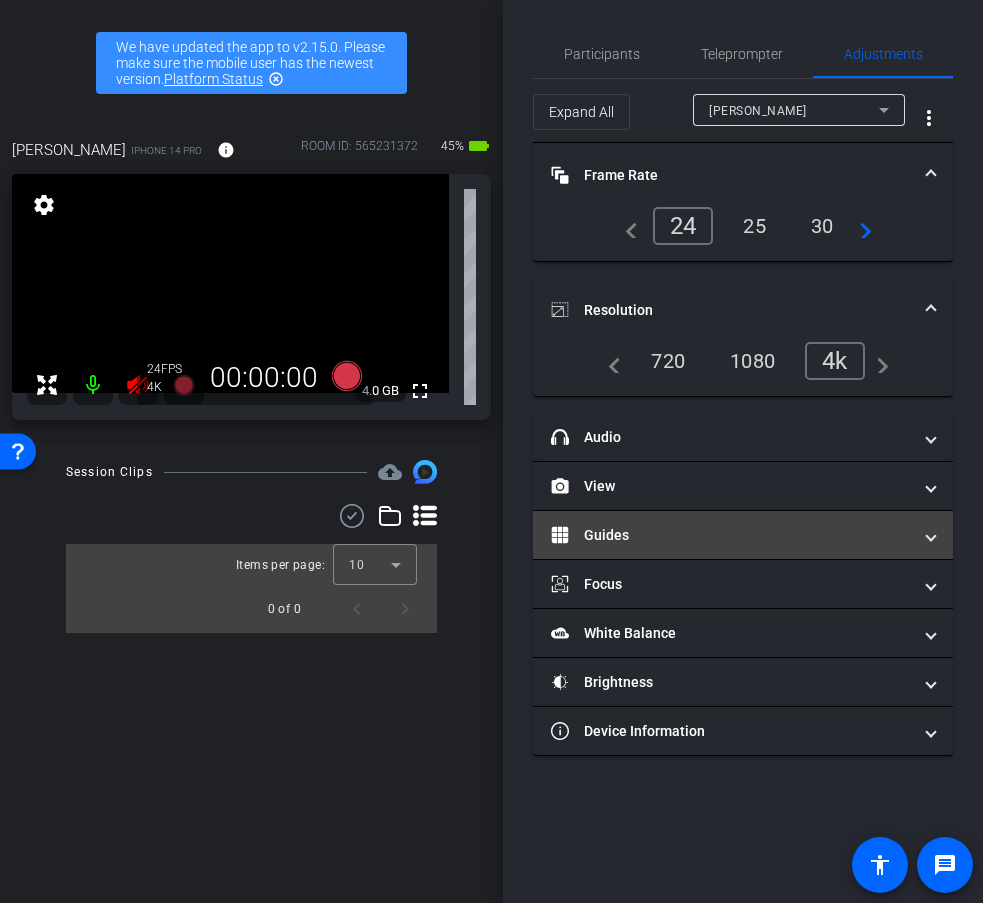 click on "Guides" at bounding box center [731, 535] 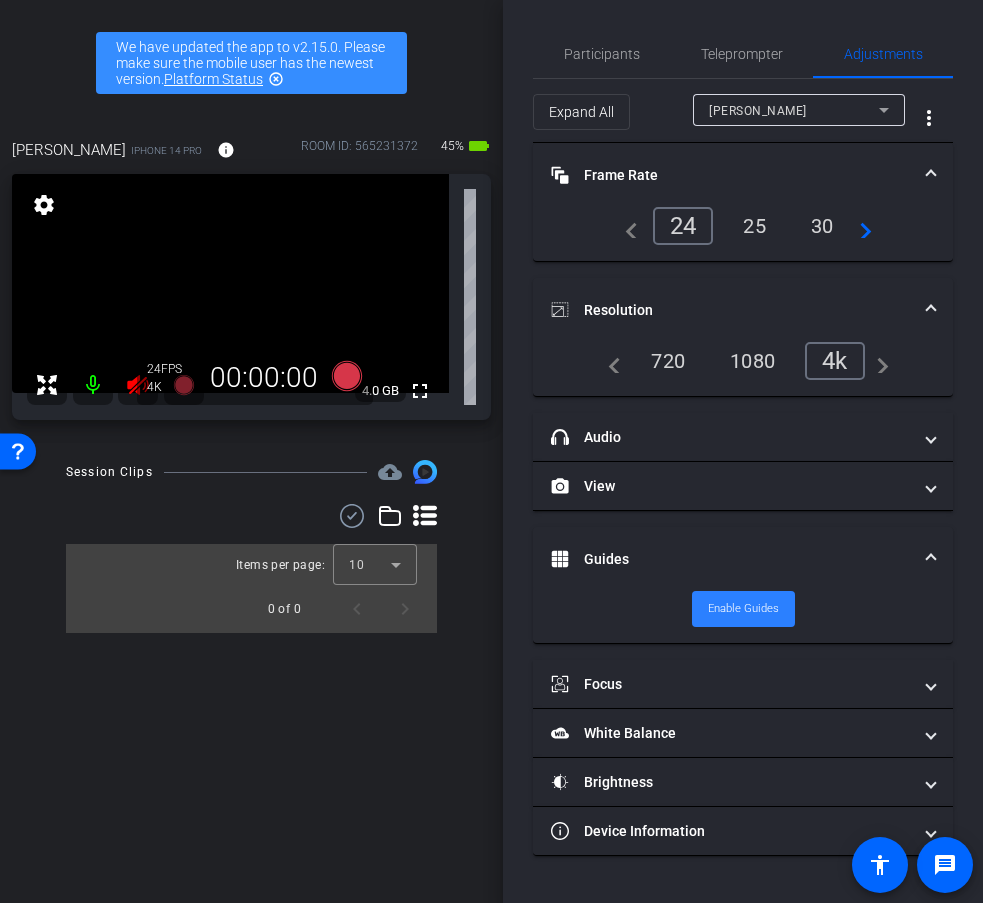 click on "Enable Guides" at bounding box center [743, 609] 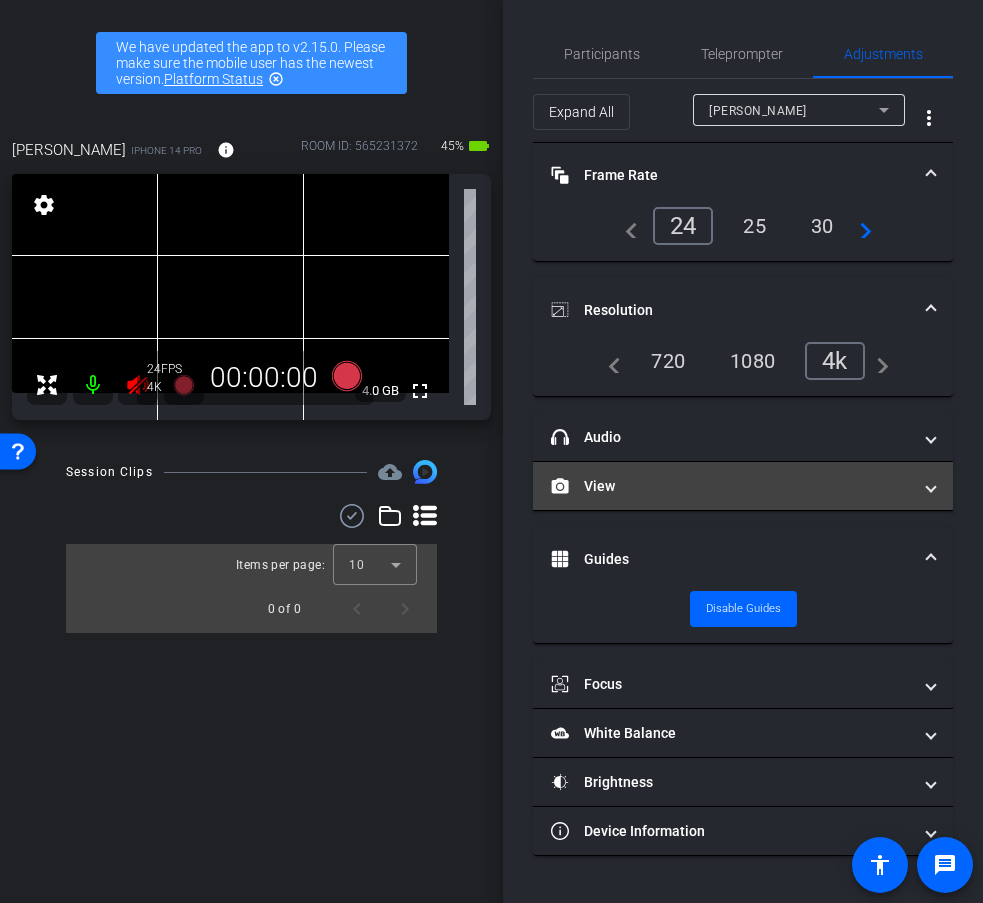 click on "View" at bounding box center [743, 486] 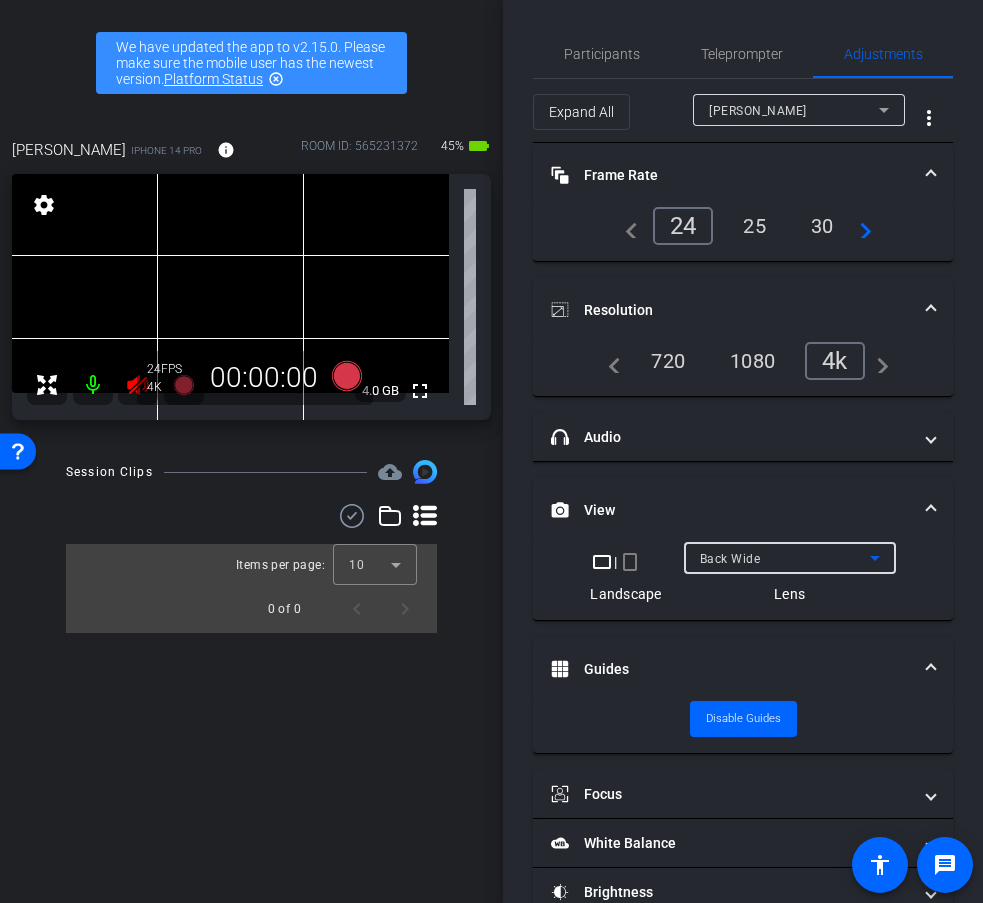 click on "Back Wide" at bounding box center (730, 559) 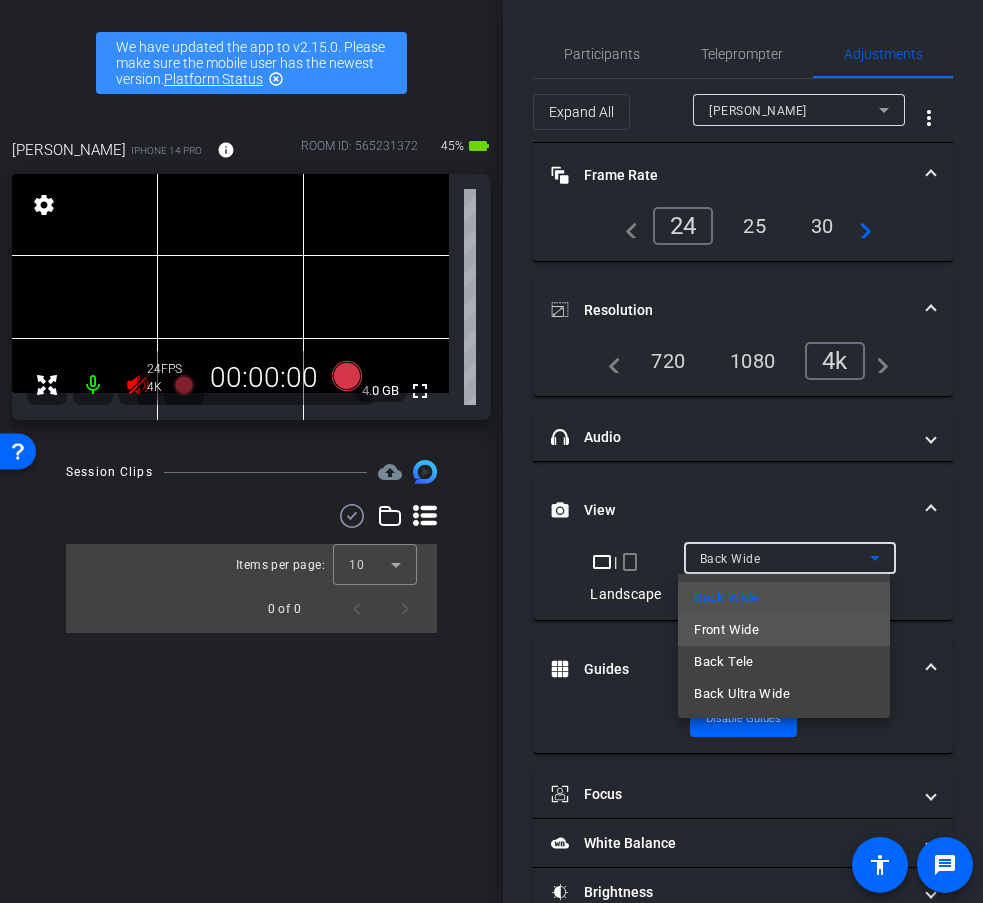 click on "Front Wide" at bounding box center (726, 630) 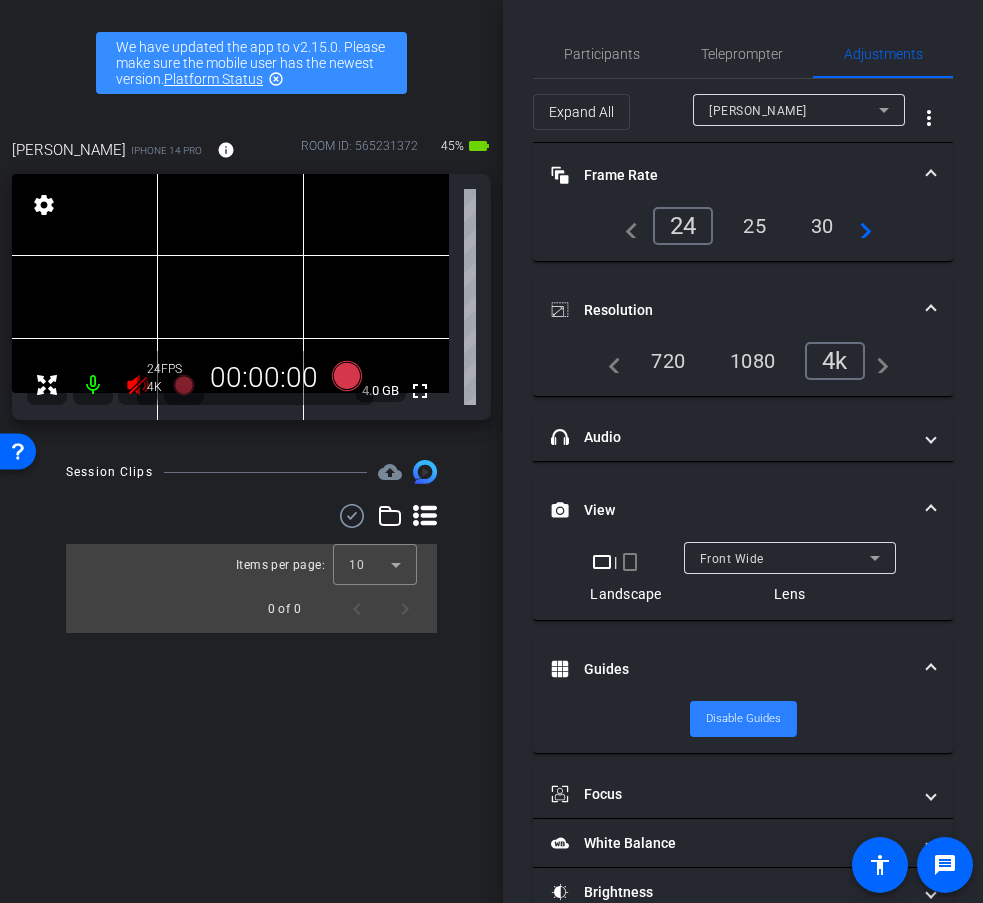 click on "Disable Guides" at bounding box center (743, 719) 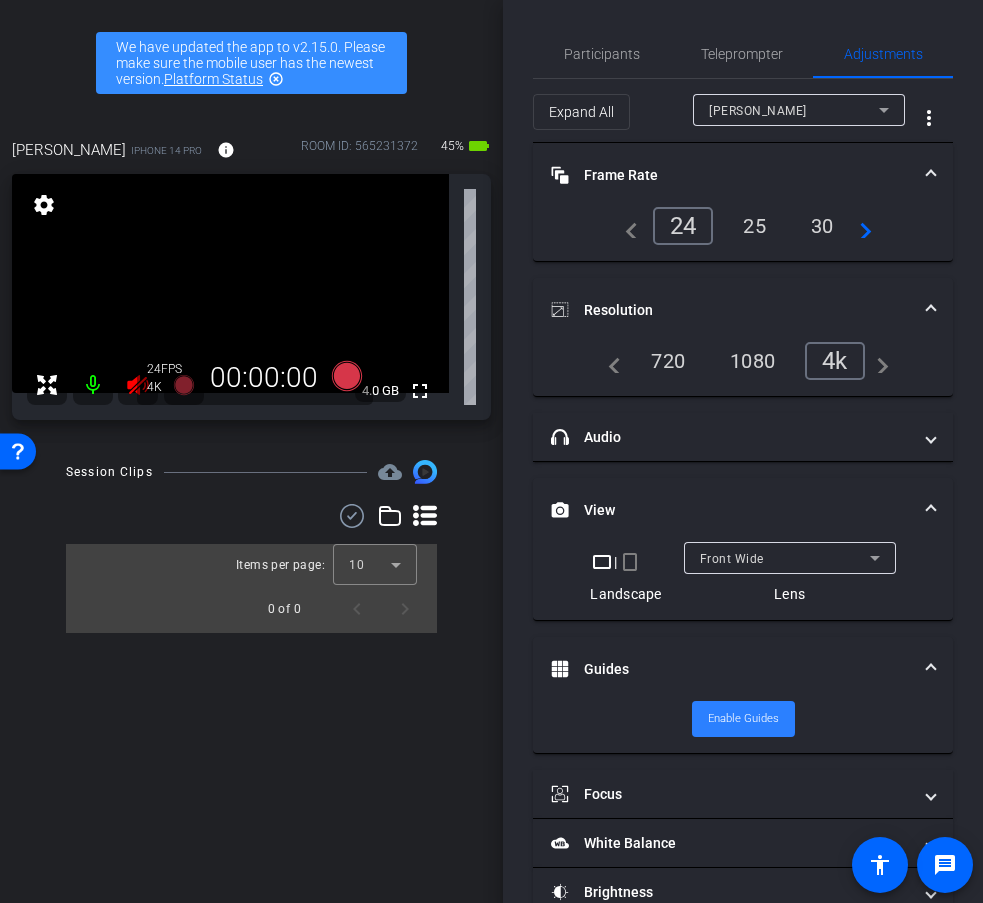 click on "Enable Guides" at bounding box center (743, 719) 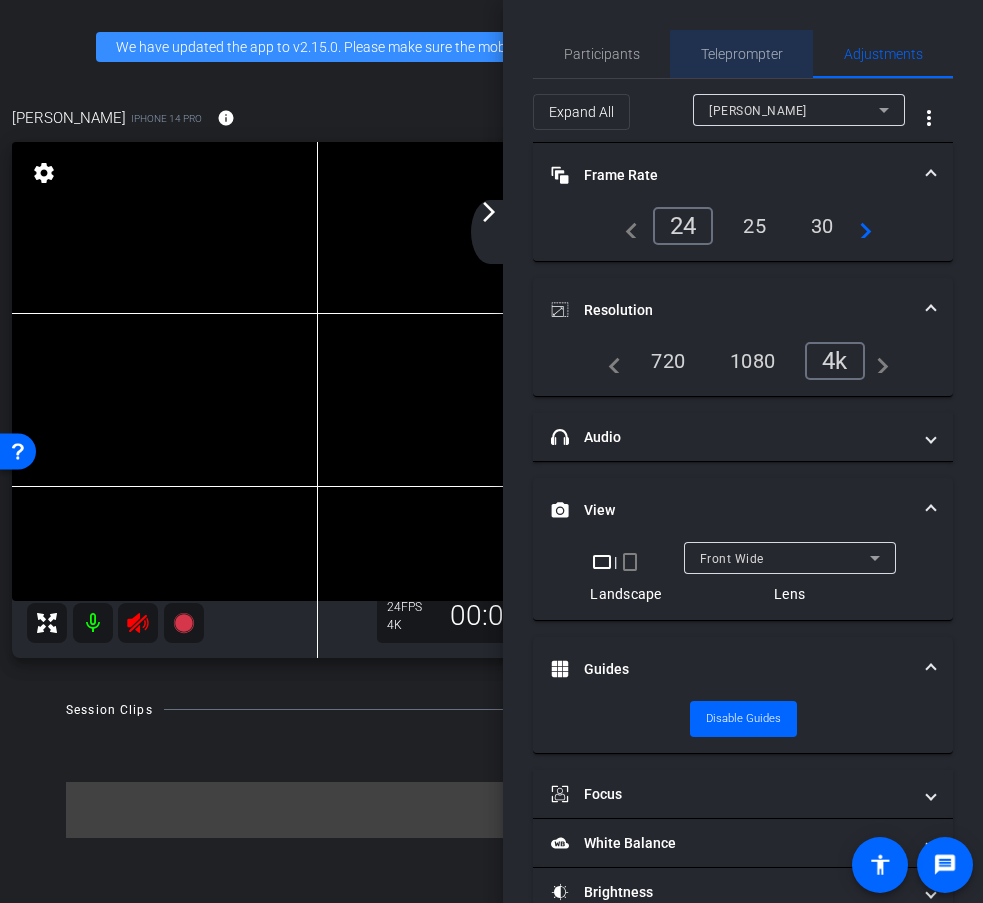 click on "Teleprompter" at bounding box center (742, 54) 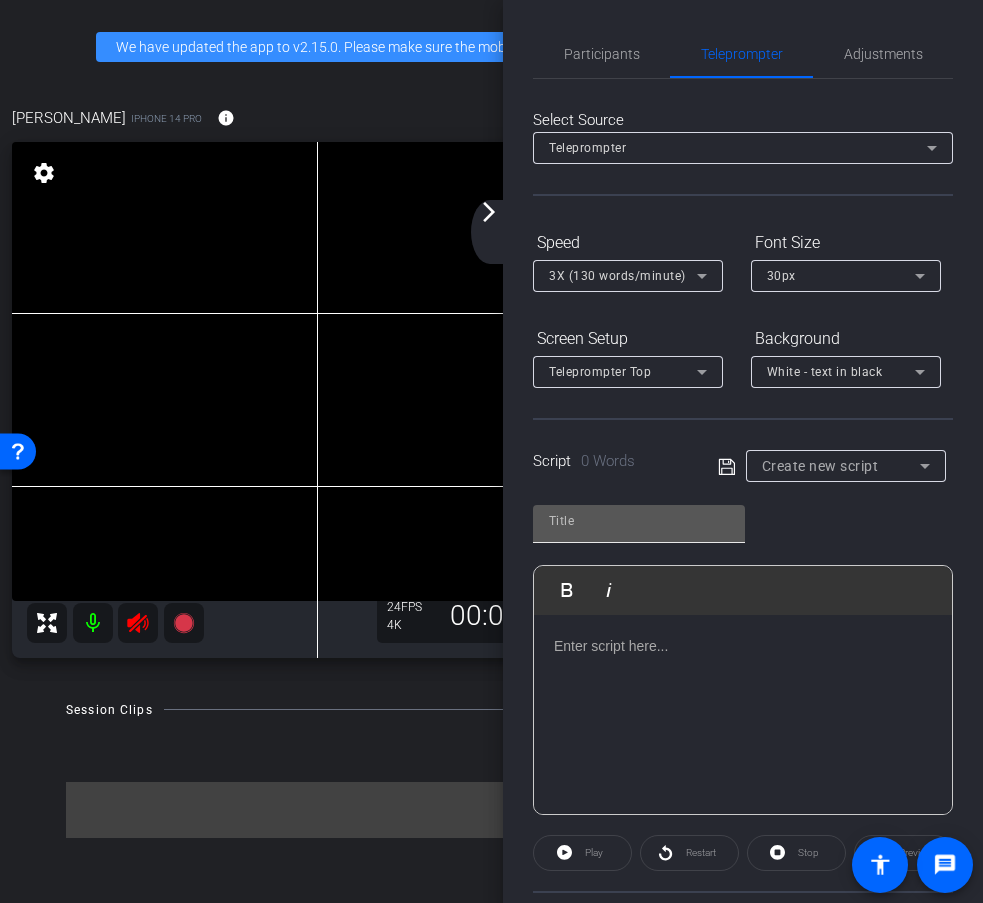 click at bounding box center [639, 521] 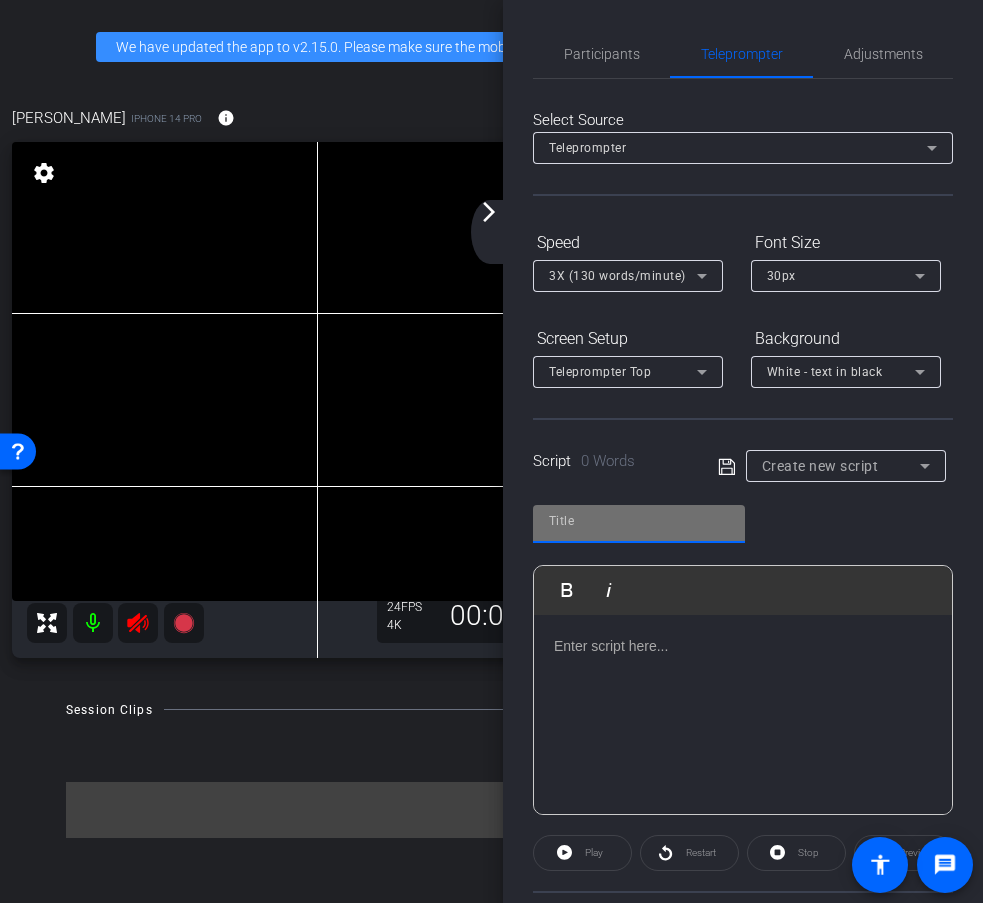 click at bounding box center [639, 521] 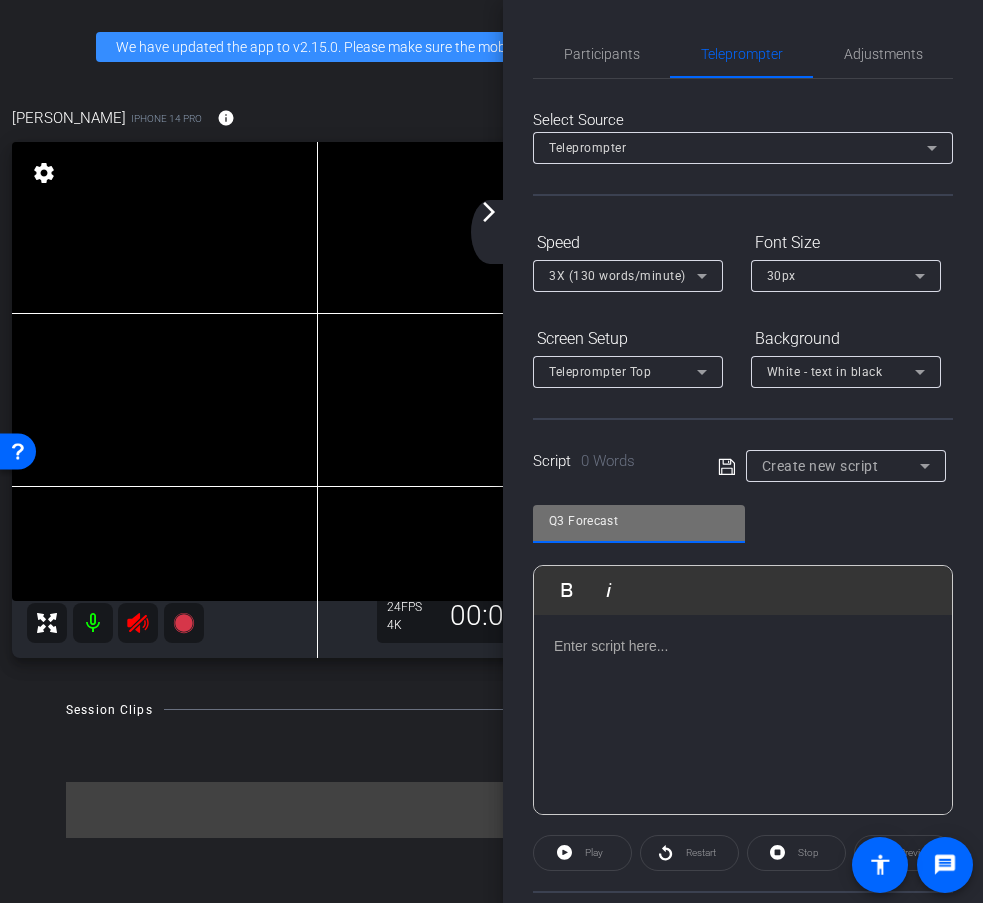 type on "Q3 Forecast" 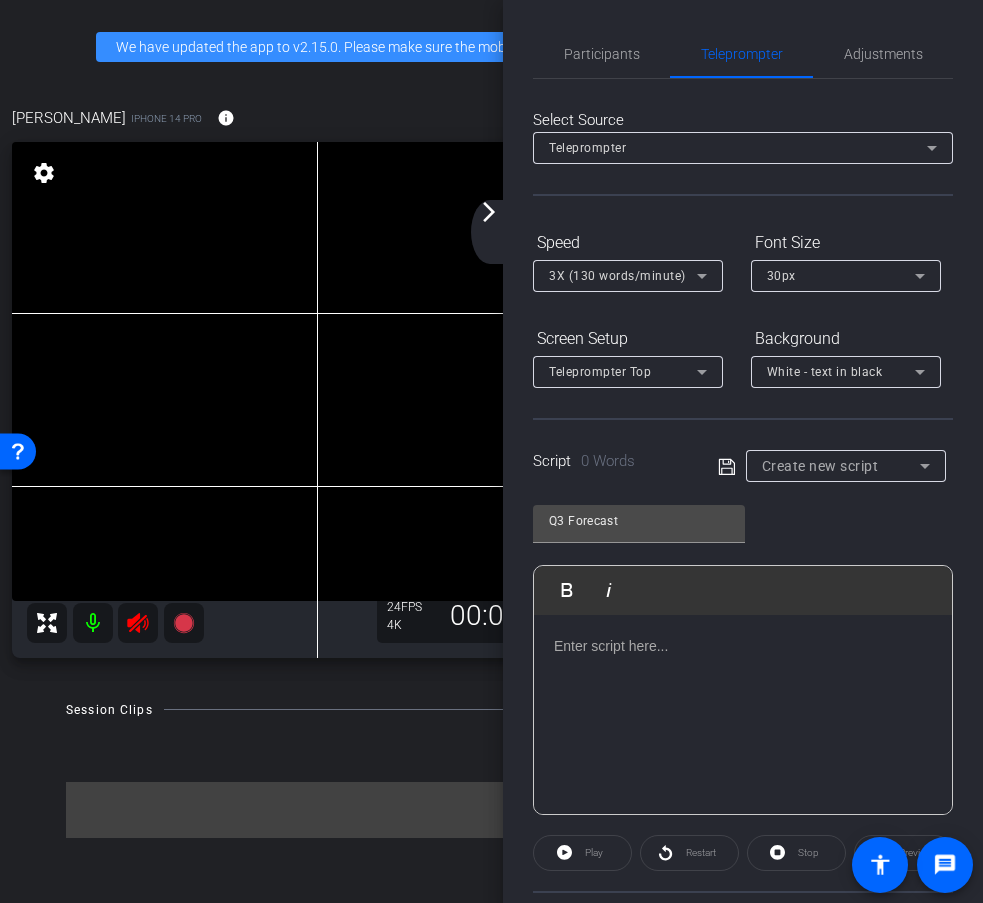 click 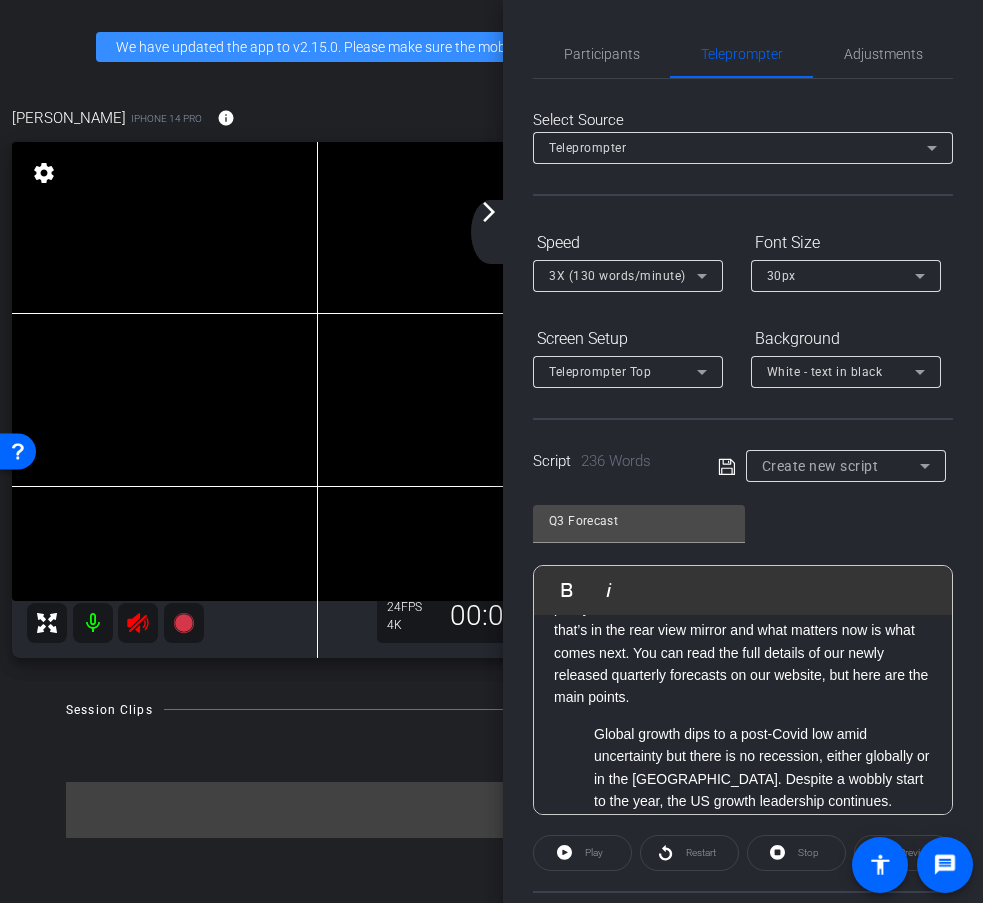 scroll, scrollTop: 61, scrollLeft: 0, axis: vertical 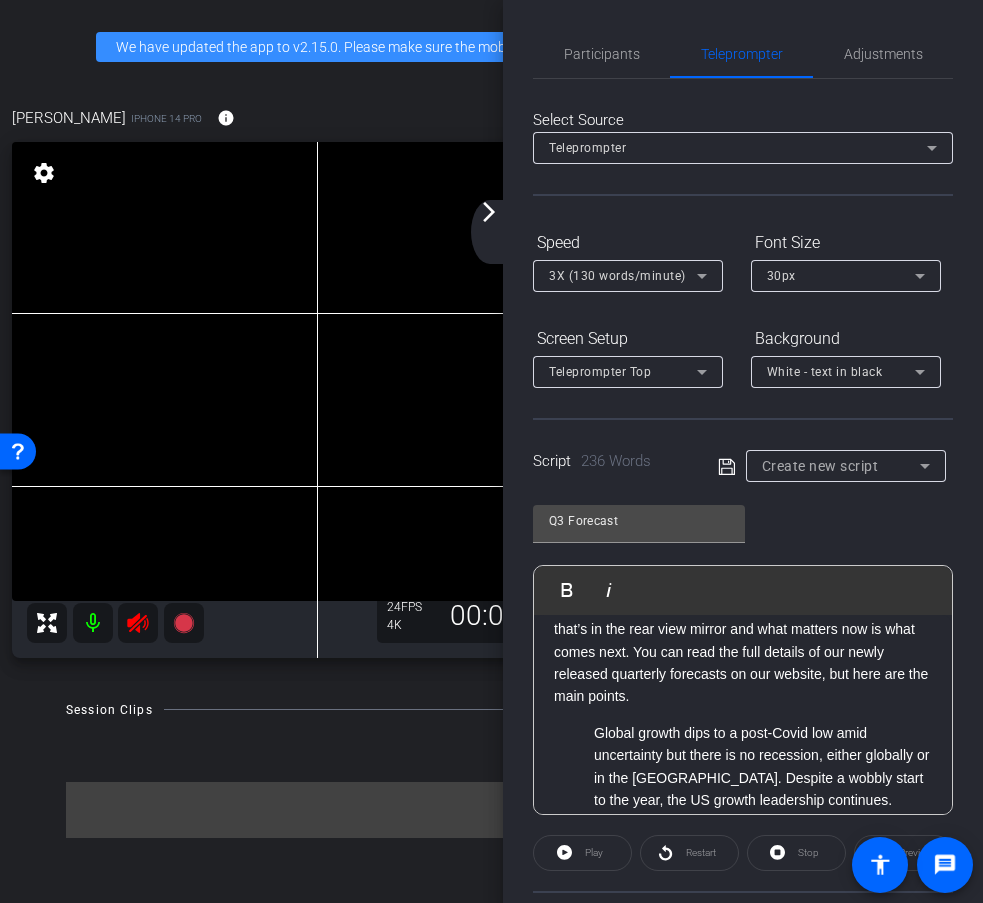click on "Global growth dips to a post-Covid low amid uncertainty but there is no recession, either globally or in the [GEOGRAPHIC_DATA]. Despite a wobbly start to the year, the US growth leadership continues. On trade, the acute crisis moment is over. We look for much greater clarity on macro policy—particularly trade and fiscal—during the second half. Pro-growth policy agendas drive our above-consensus growth forecasts for both the [GEOGRAPHIC_DATA] and [GEOGRAPHIC_DATA]. The tariffs-induced inflation uptick in the [GEOGRAPHIC_DATA] is limited as shelter disinflation offers a powerful offset. We believe the Fed can, should, and will step in to safeguard the soft landing and we continue to expect three Fed rate cuts by year-end. For other central banks, the picture is mixed. The ECB is probably done cutting, the BoJ has its hands tied and probably done hiking for now, while the BoE and RBA need to speed up the rate cuts. For investors, this doesn’t mean the storm clouds have completely dispersed, but there is a bit of blue sky if you dare to look." 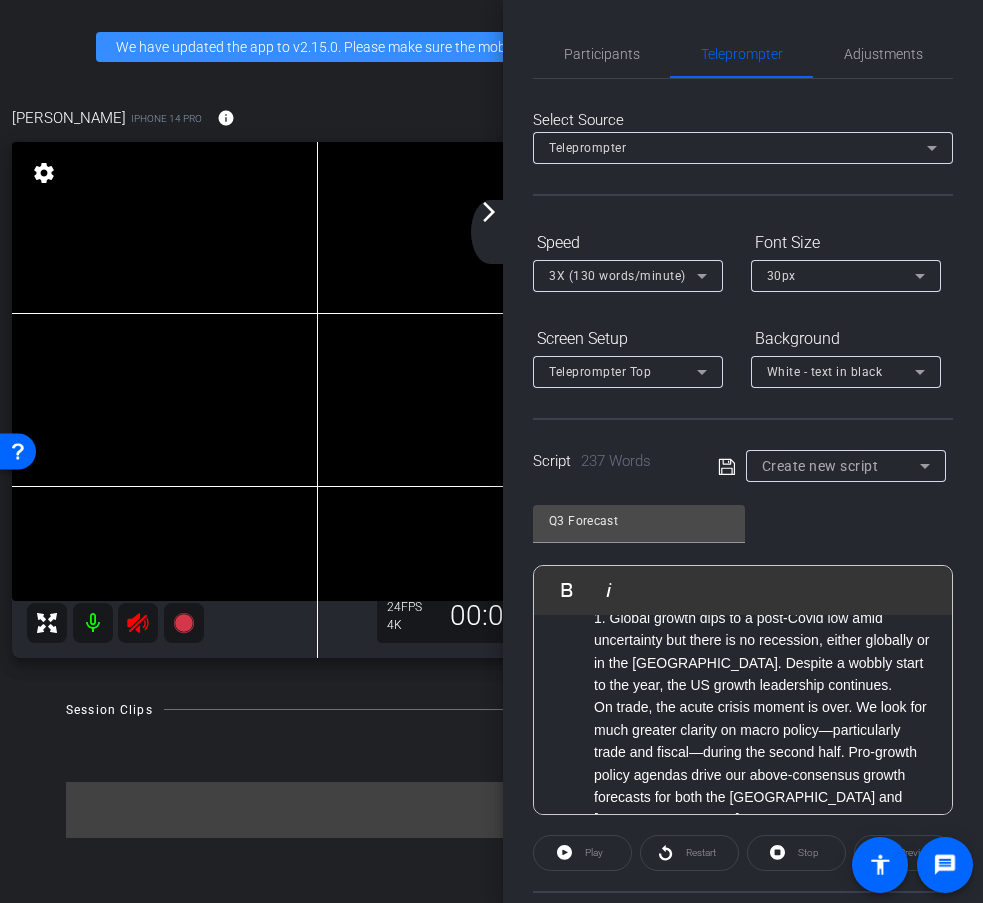 scroll, scrollTop: 177, scrollLeft: 0, axis: vertical 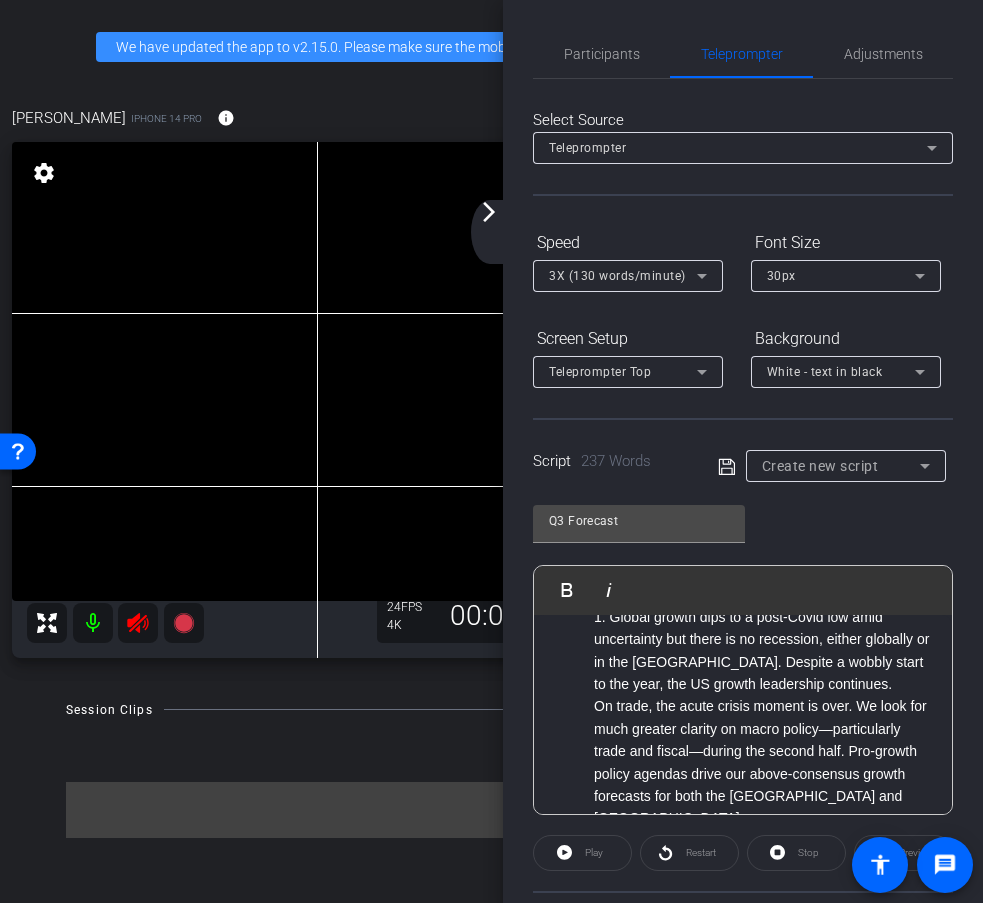 click on "On trade, the acute crisis moment is over. We look for much greater clarity on macro policy—particularly trade and fiscal—during the second half. Pro-growth policy agendas drive our above-consensus growth forecasts for both the [GEOGRAPHIC_DATA] and [GEOGRAPHIC_DATA]." 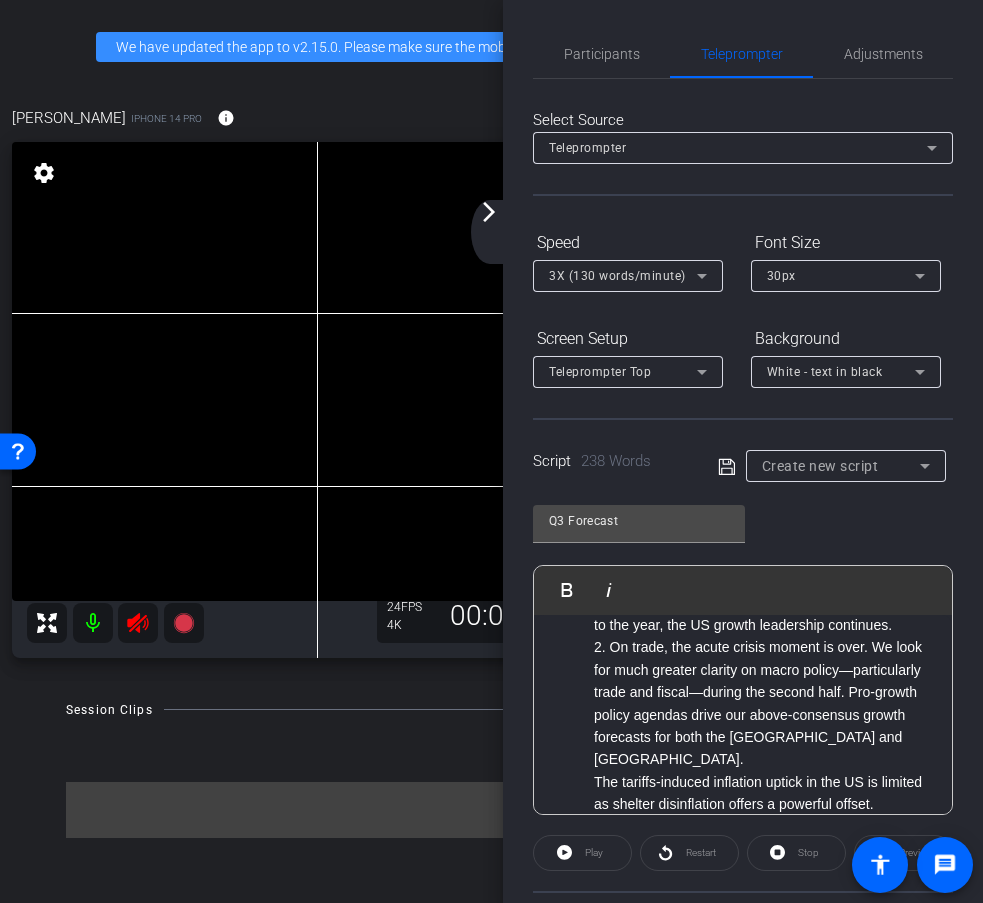 scroll, scrollTop: 237, scrollLeft: 0, axis: vertical 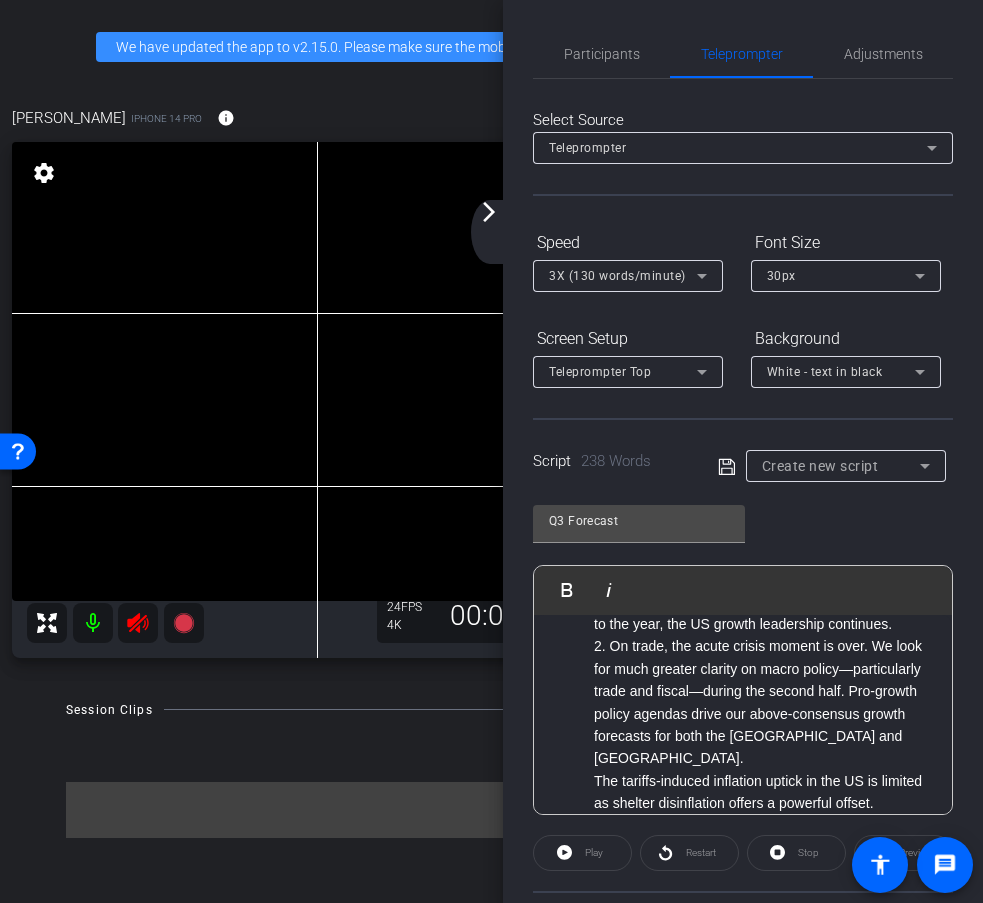 click on "1. Global growth dips to a post-Covid low amid uncertainty but there is no recession, either globally or in the [GEOGRAPHIC_DATA]. Despite a wobbly start to the year, the US growth leadership continues. 2. On trade, the acute crisis moment is over. We look for much greater clarity on macro policy—particularly trade and fiscal—during the second half. Pro-growth policy agendas drive our above-consensus growth forecasts for both the [GEOGRAPHIC_DATA] and [GEOGRAPHIC_DATA]. The tariffs-induced inflation uptick in the [GEOGRAPHIC_DATA] is limited as shelter disinflation offers a powerful offset. We believe the Fed can, should, and will step in to safeguard the soft landing and we continue to expect three Fed rate cuts by year-end. For other central banks, the picture is mixed. The ECB is probably done cutting, the BoJ has its hands tied and probably done hiking for now, while the BoE and RBA need to speed up the rate cuts. For investors, this doesn’t mean the storm clouds have completely dispersed, but there is a bit of blue sky if you dare to look." 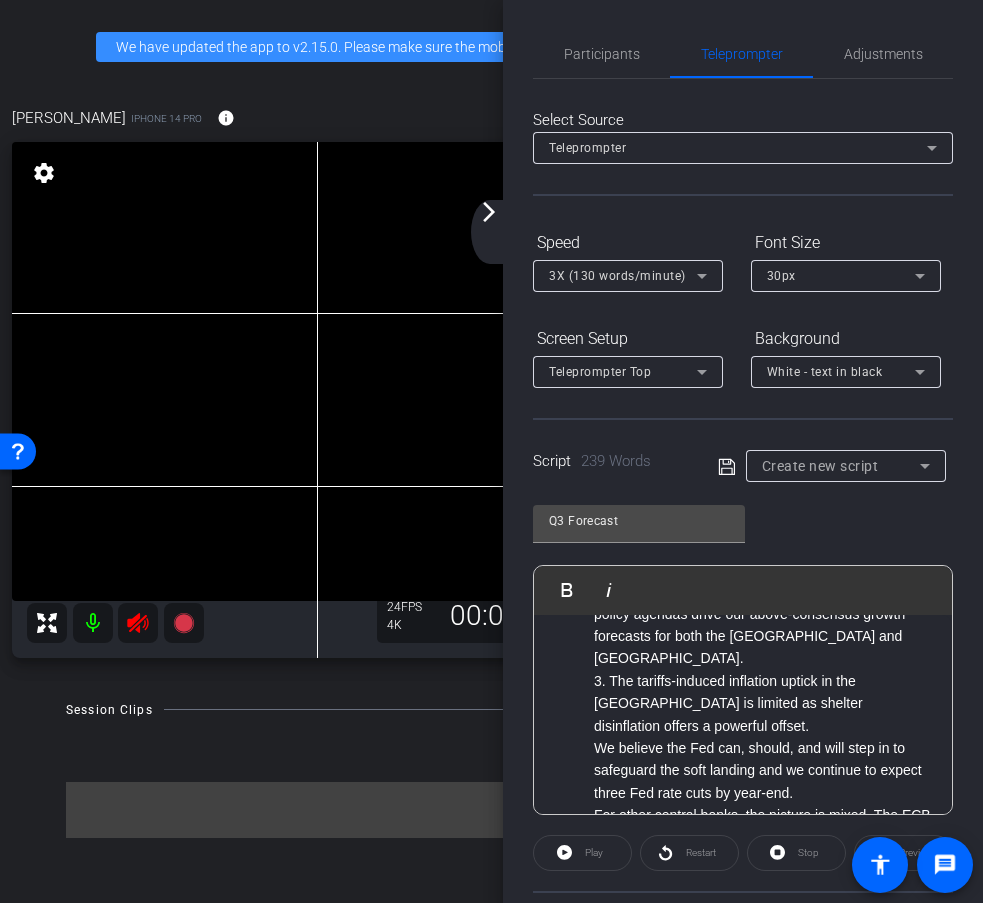 scroll, scrollTop: 342, scrollLeft: 0, axis: vertical 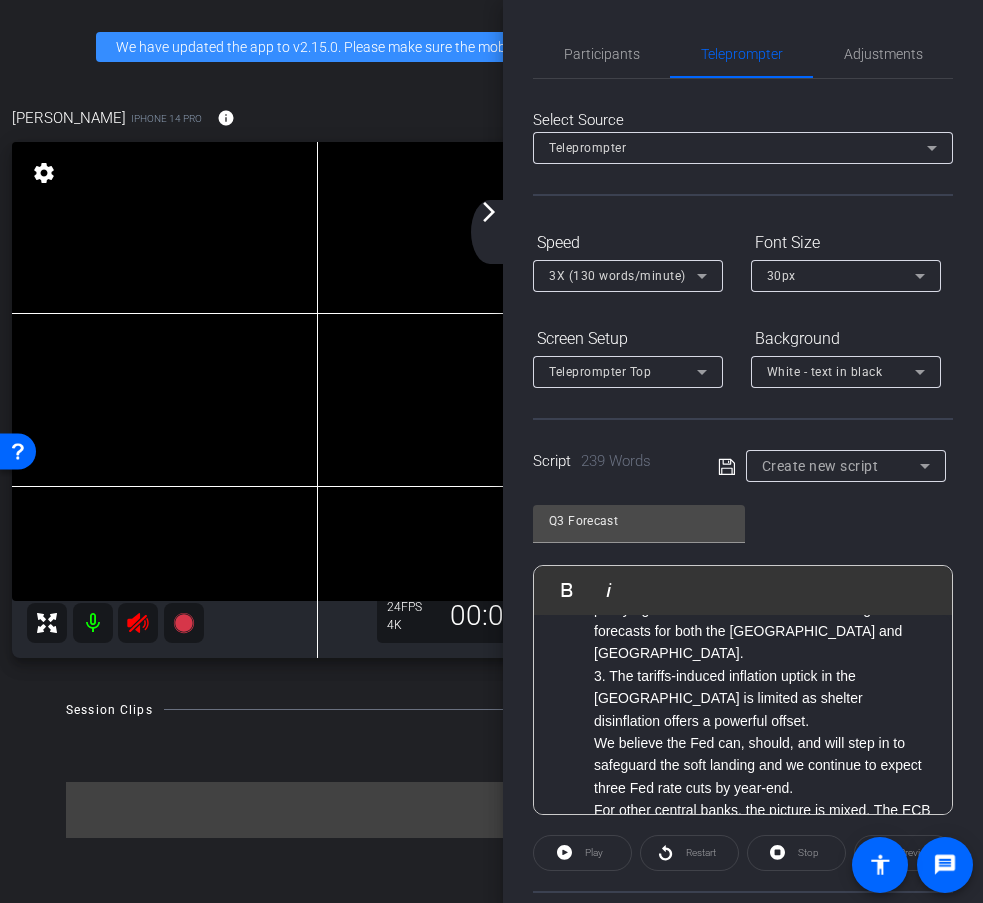 click on "1. Global growth dips to a post-Covid low amid uncertainty but there is no recession, either globally or in the [GEOGRAPHIC_DATA]. Despite a wobbly start to the year, the US growth leadership continues. 2. On trade, the acute crisis moment is over. We look for much greater clarity on macro policy—particularly trade and fiscal—during the second half. Pro-growth policy agendas drive our above-consensus growth forecasts for both the [GEOGRAPHIC_DATA] and [GEOGRAPHIC_DATA]. 3. The tariffs-induced inflation uptick in the [GEOGRAPHIC_DATA] is limited as shelter disinflation offers a powerful offset. We believe the Fed can, should, and will step in to safeguard the soft landing and we continue to expect three Fed rate cuts by year-end. For other central banks, the picture is mixed. The ECB is probably done cutting, the BoJ has its hands tied and probably done hiking for now, while the BoE and RBA need to speed up the rate cuts. For investors, this doesn’t mean the storm clouds have completely dispersed, but there is a bit of blue sky if you dare to look." 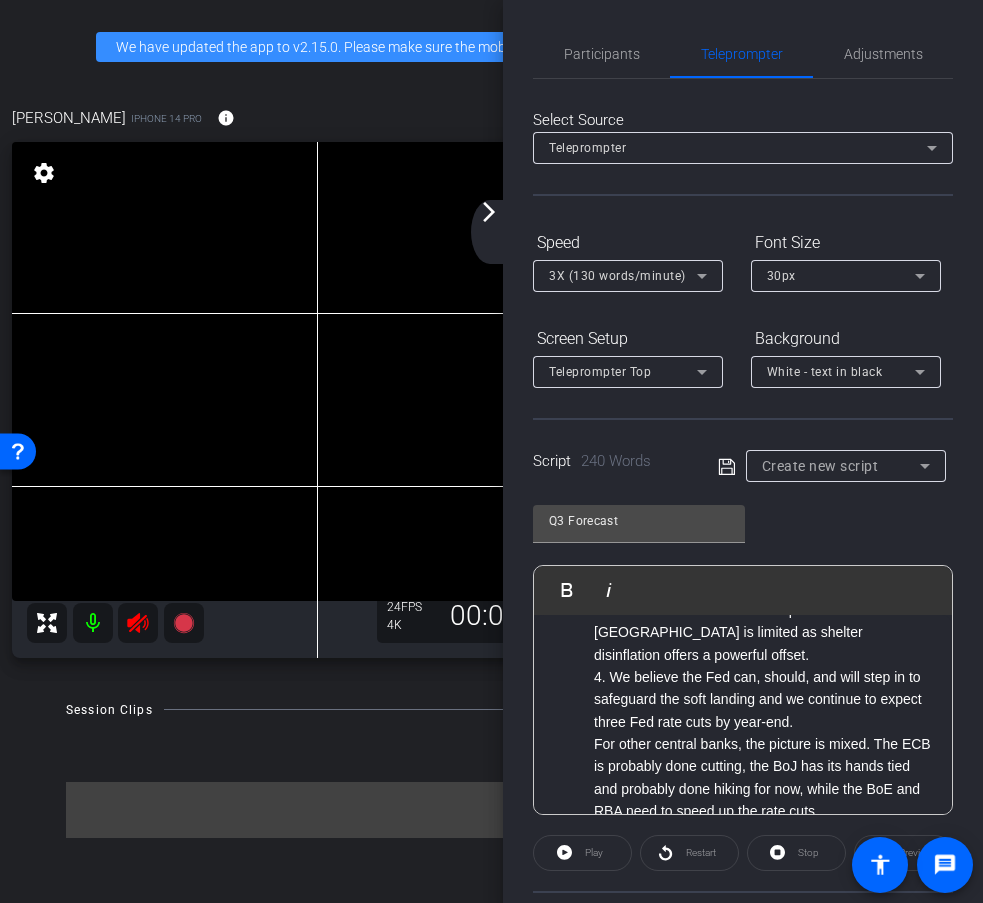 scroll, scrollTop: 409, scrollLeft: 0, axis: vertical 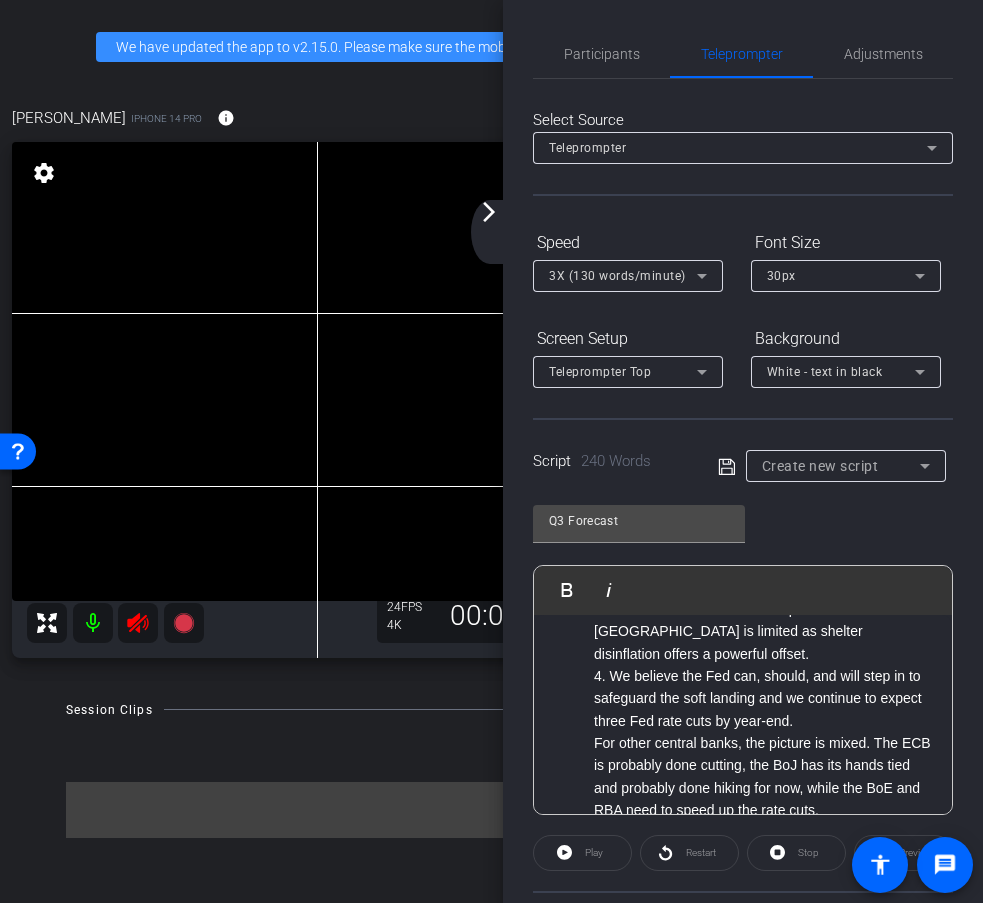 click on "1. Global growth dips to a post-Covid low amid uncertainty but there is no recession, either globally or in the [GEOGRAPHIC_DATA]. Despite a wobbly start to the year, the US growth leadership continues. 2. On trade, the acute crisis moment is over. We look for much greater clarity on macro policy—particularly trade and fiscal—during the second half. Pro-growth policy agendas drive our above-consensus growth forecasts for both the [GEOGRAPHIC_DATA] and [GEOGRAPHIC_DATA]. 3. The tariffs-induced inflation uptick in the [GEOGRAPHIC_DATA] is limited as shelter disinflation offers a powerful offset. 4. We believe the Fed can, should, and will step in to safeguard the soft landing and we continue to expect three Fed rate cuts by year-end. For other central banks, the picture is mixed. The ECB is probably done cutting, the BoJ has its hands tied and probably done hiking for now, while the BoE and RBA need to speed up the rate cuts. For investors, this doesn’t mean the storm clouds have completely dispersed, but there is a bit of blue sky if you dare to look." 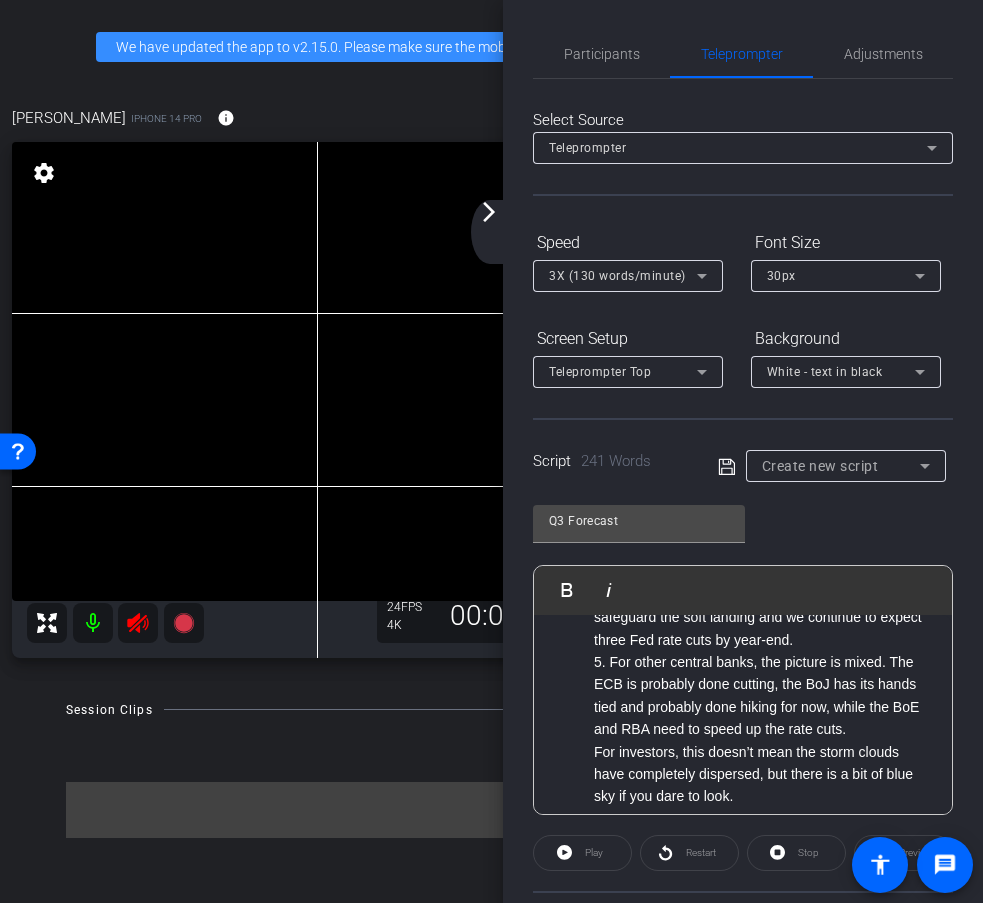 scroll, scrollTop: 513, scrollLeft: 0, axis: vertical 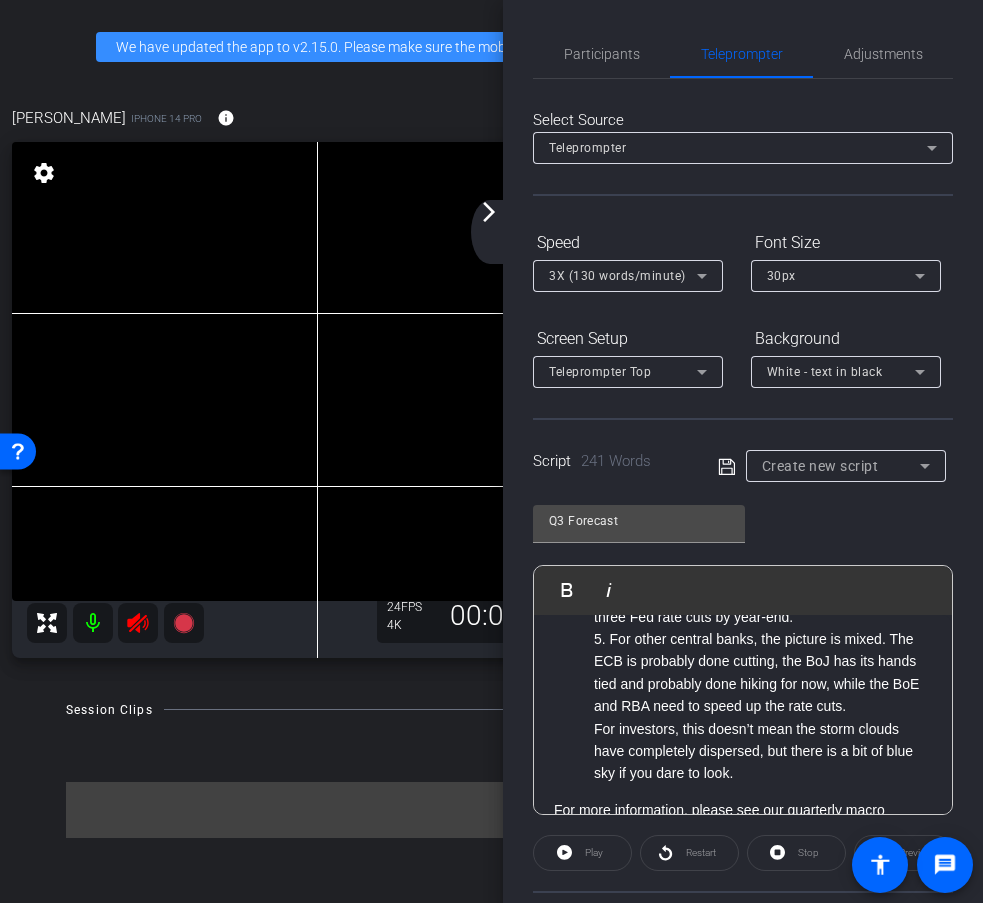click on "1. Global growth dips to a post-Covid low amid uncertainty but there is no recession, either globally or in the [GEOGRAPHIC_DATA]. Despite a wobbly start to the year, the US growth leadership continues. 2. On trade, the acute crisis moment is over. We look for much greater clarity on macro policy—particularly trade and fiscal—during the second half. Pro-growth policy agendas drive our above-consensus growth forecasts for both the [GEOGRAPHIC_DATA] and [GEOGRAPHIC_DATA]. 3. The tariffs-induced inflation uptick in the [GEOGRAPHIC_DATA] is limited as shelter disinflation offers a powerful offset. 4. We believe the Fed can, should, and will step in to safeguard the soft landing and we continue to expect three Fed rate cuts by year-end. 5. For other central banks, the picture is mixed. The ECB is probably done cutting, the BoJ has its hands tied and probably done hiking for now, while the BoE and RBA need to speed up the rate cuts. For investors, this doesn’t mean the storm clouds have completely dispersed, but there is a bit of blue sky if you dare to look." 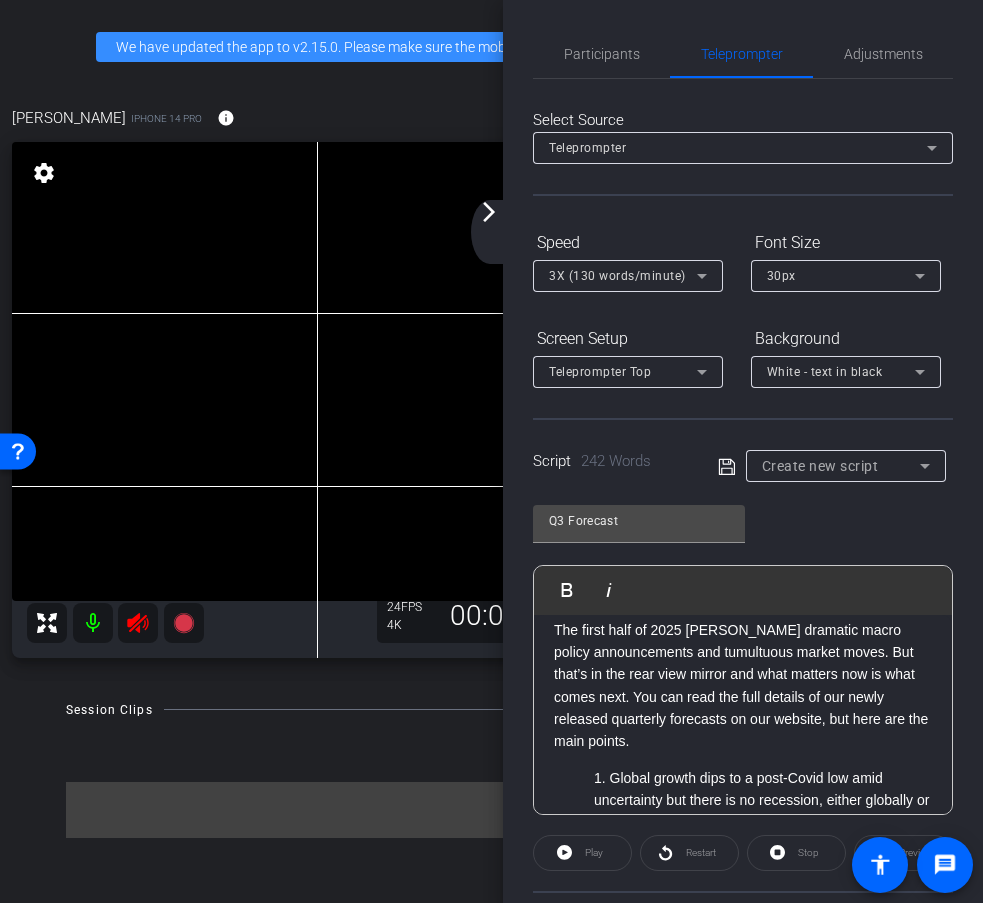 scroll, scrollTop: 0, scrollLeft: 0, axis: both 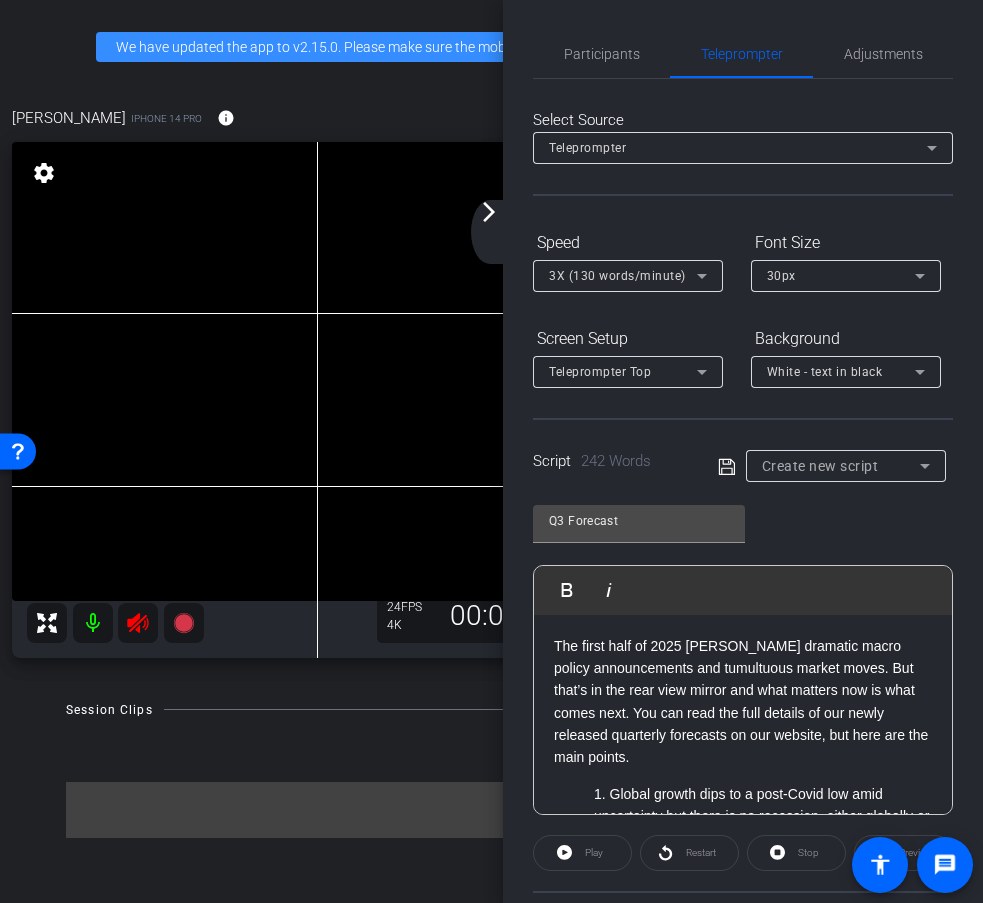 click 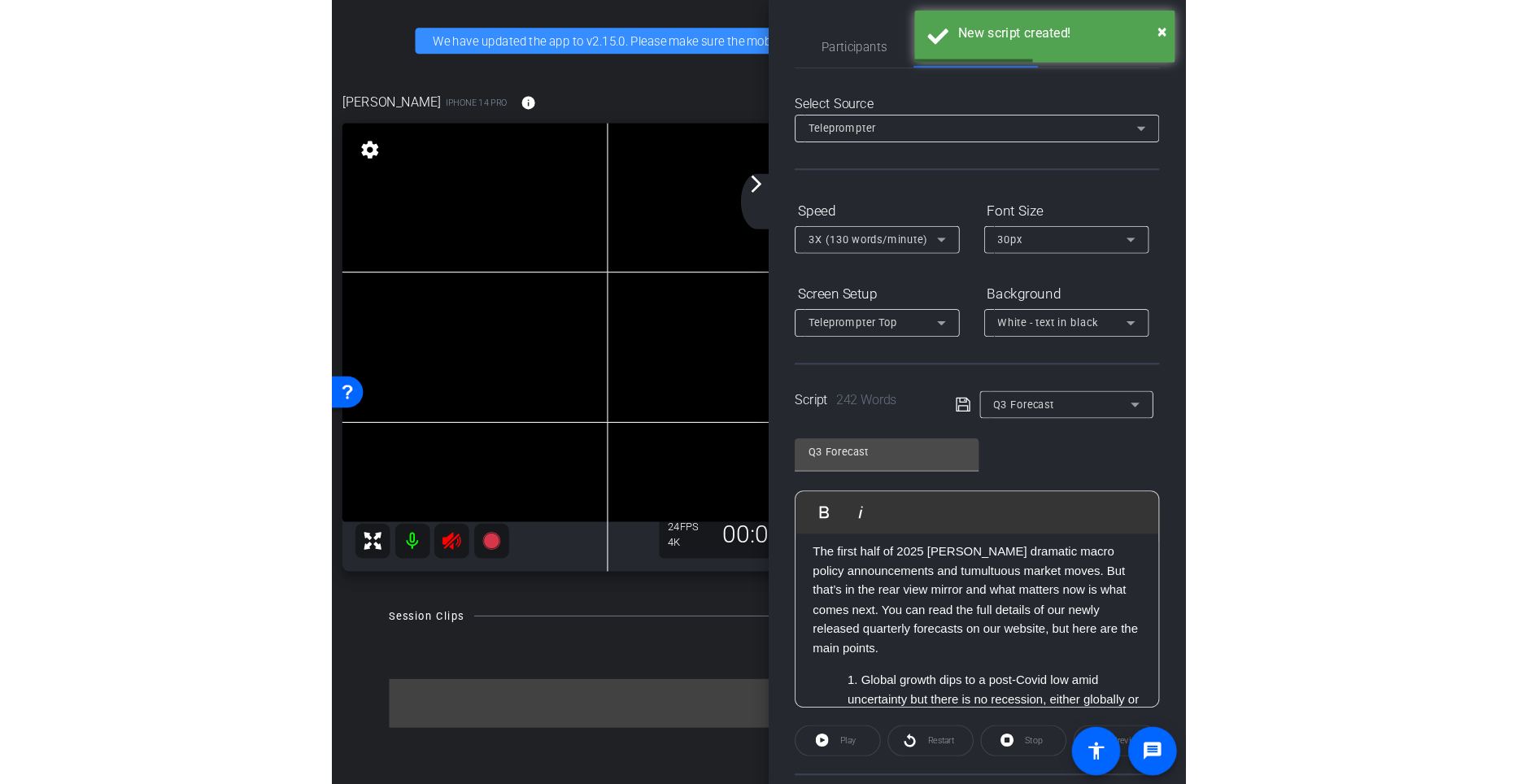 scroll, scrollTop: 9, scrollLeft: 0, axis: vertical 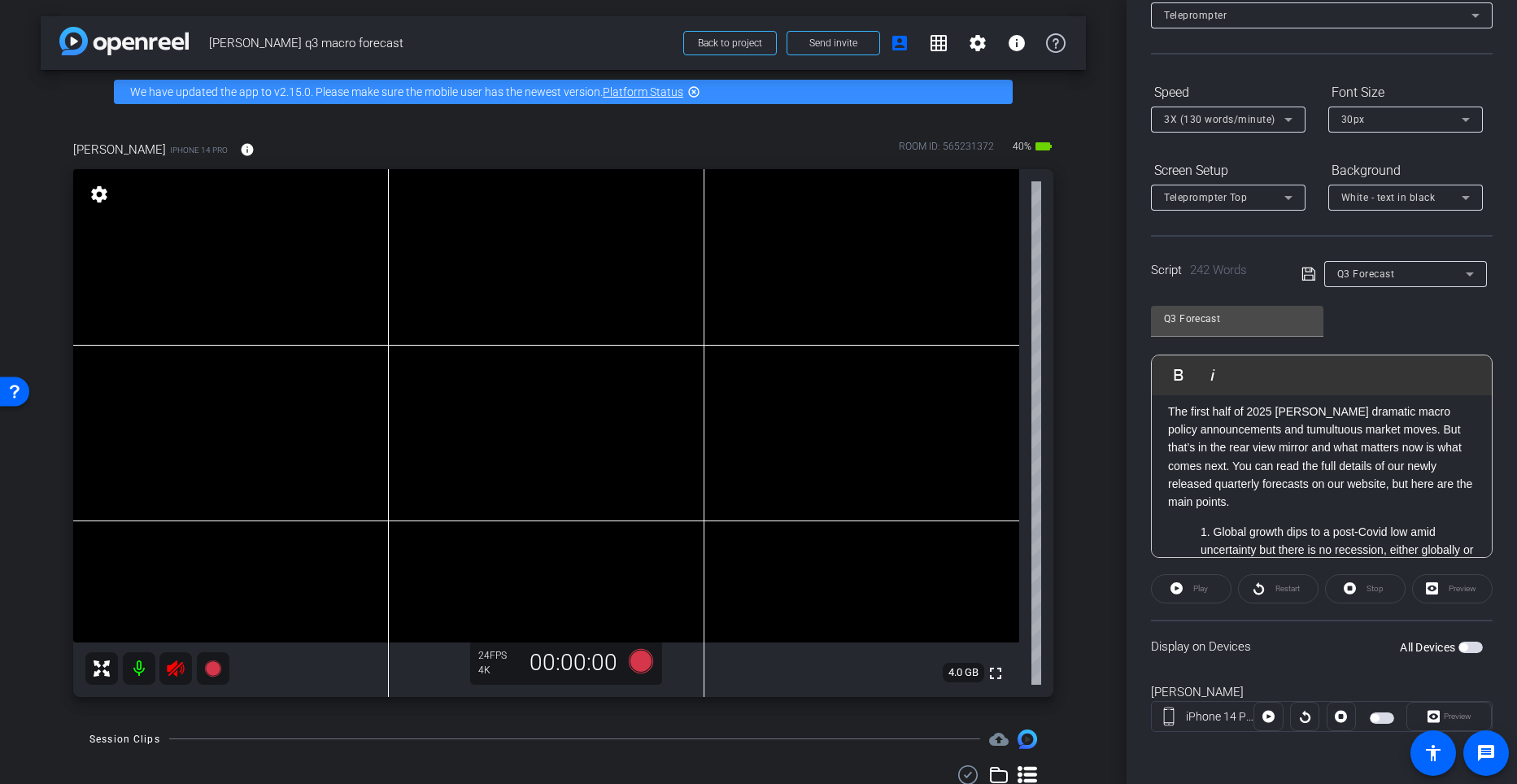 click on "Preview" 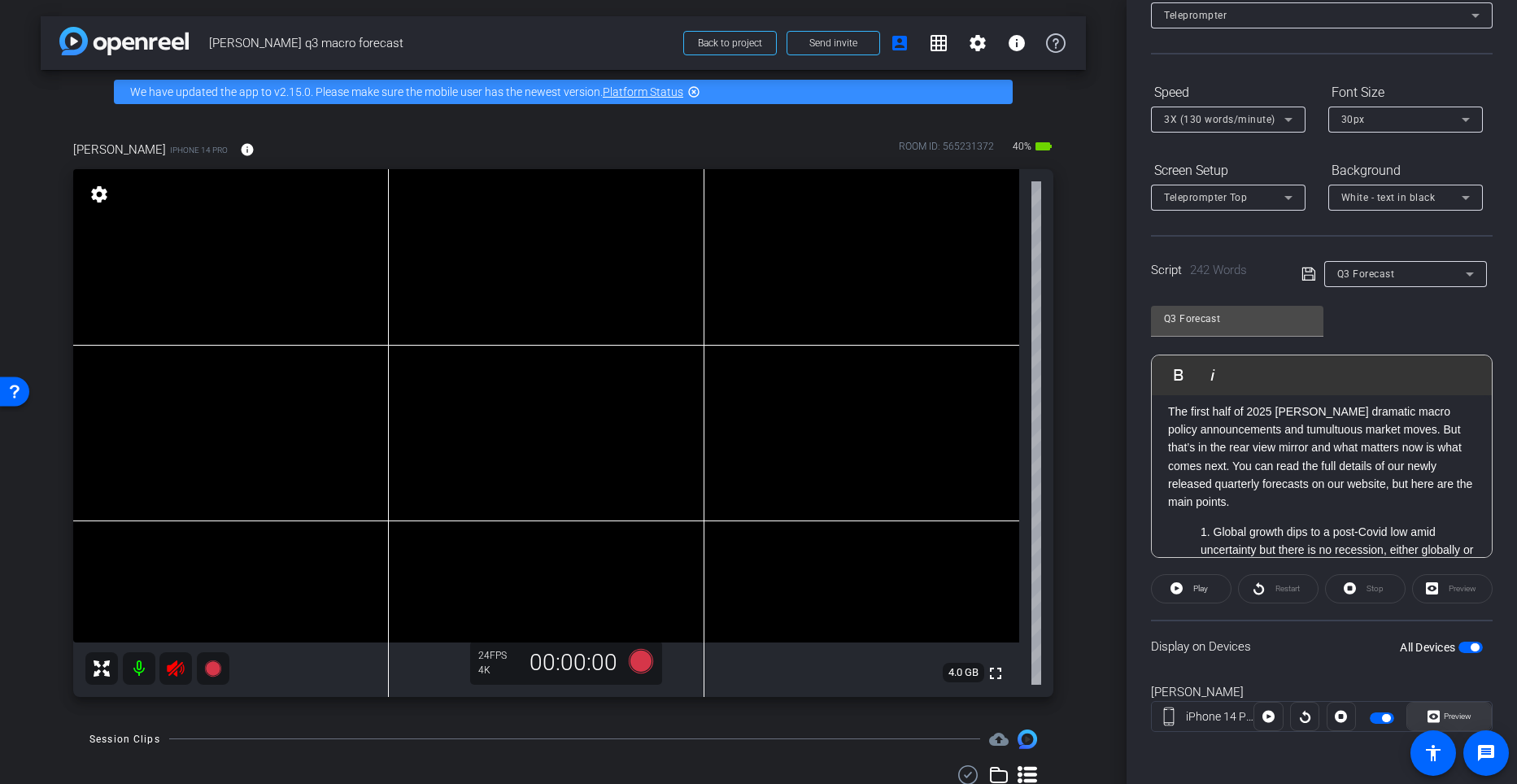 click 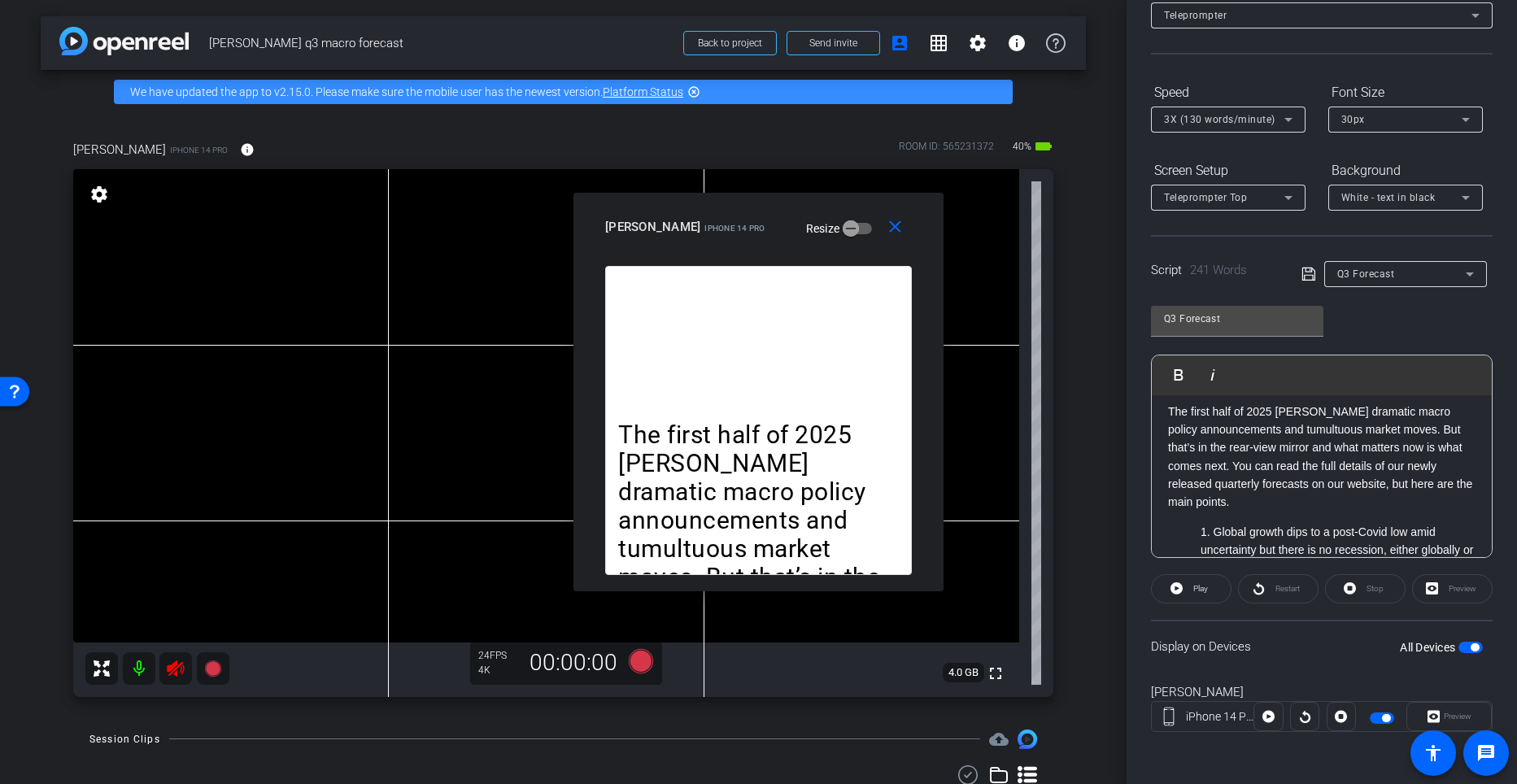 click 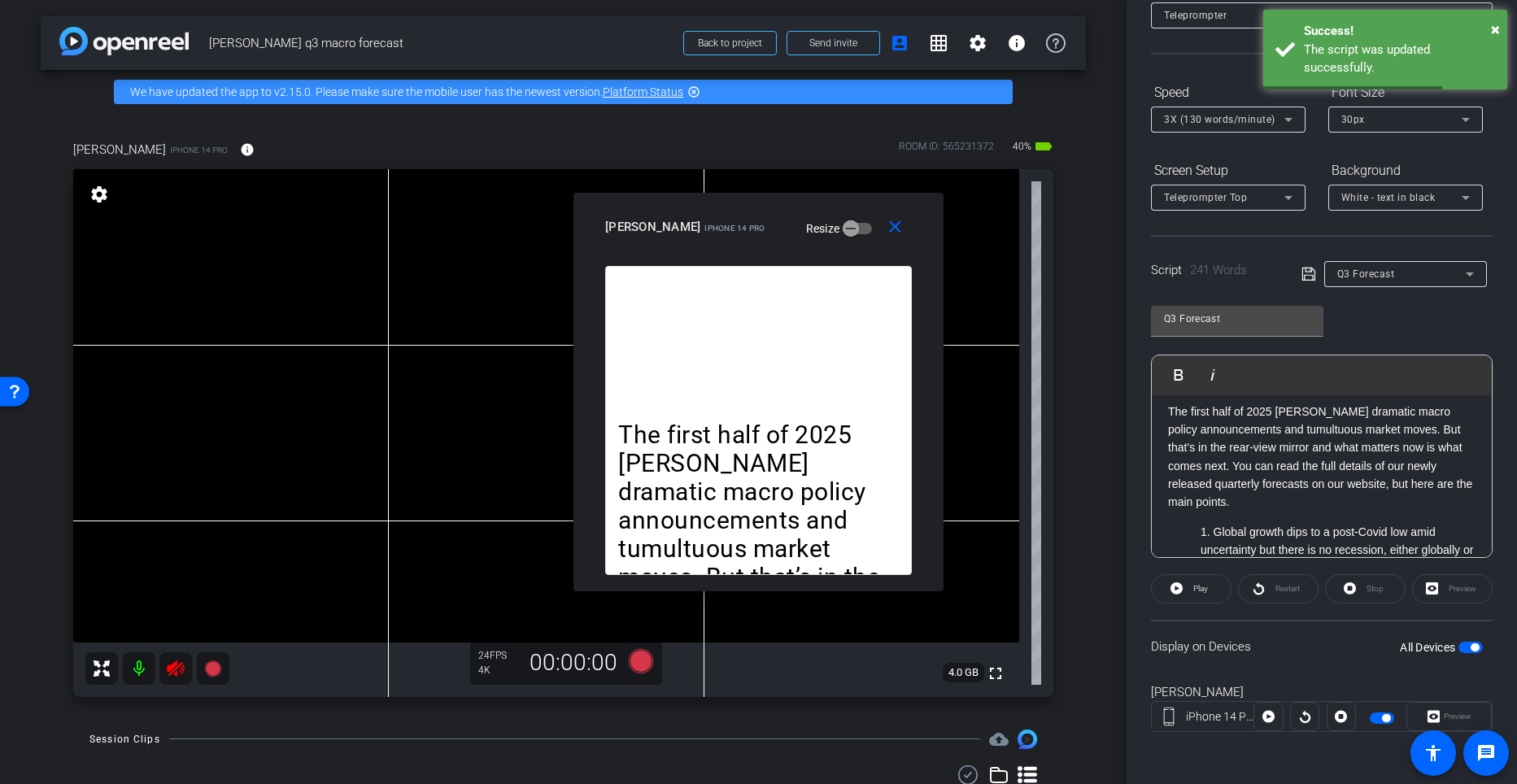 scroll, scrollTop: 0, scrollLeft: 0, axis: both 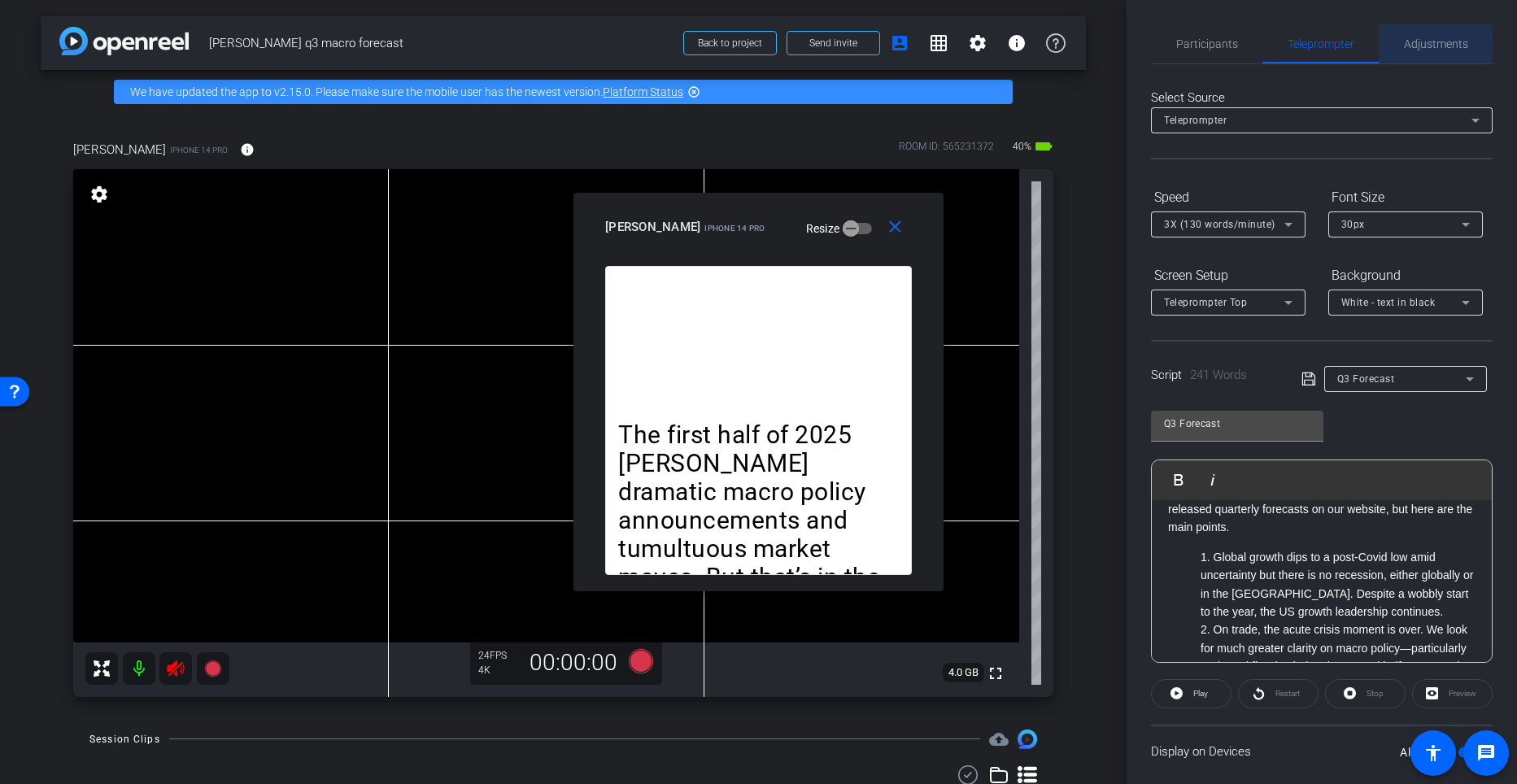 click on "Adjustments" at bounding box center [1436, 44] 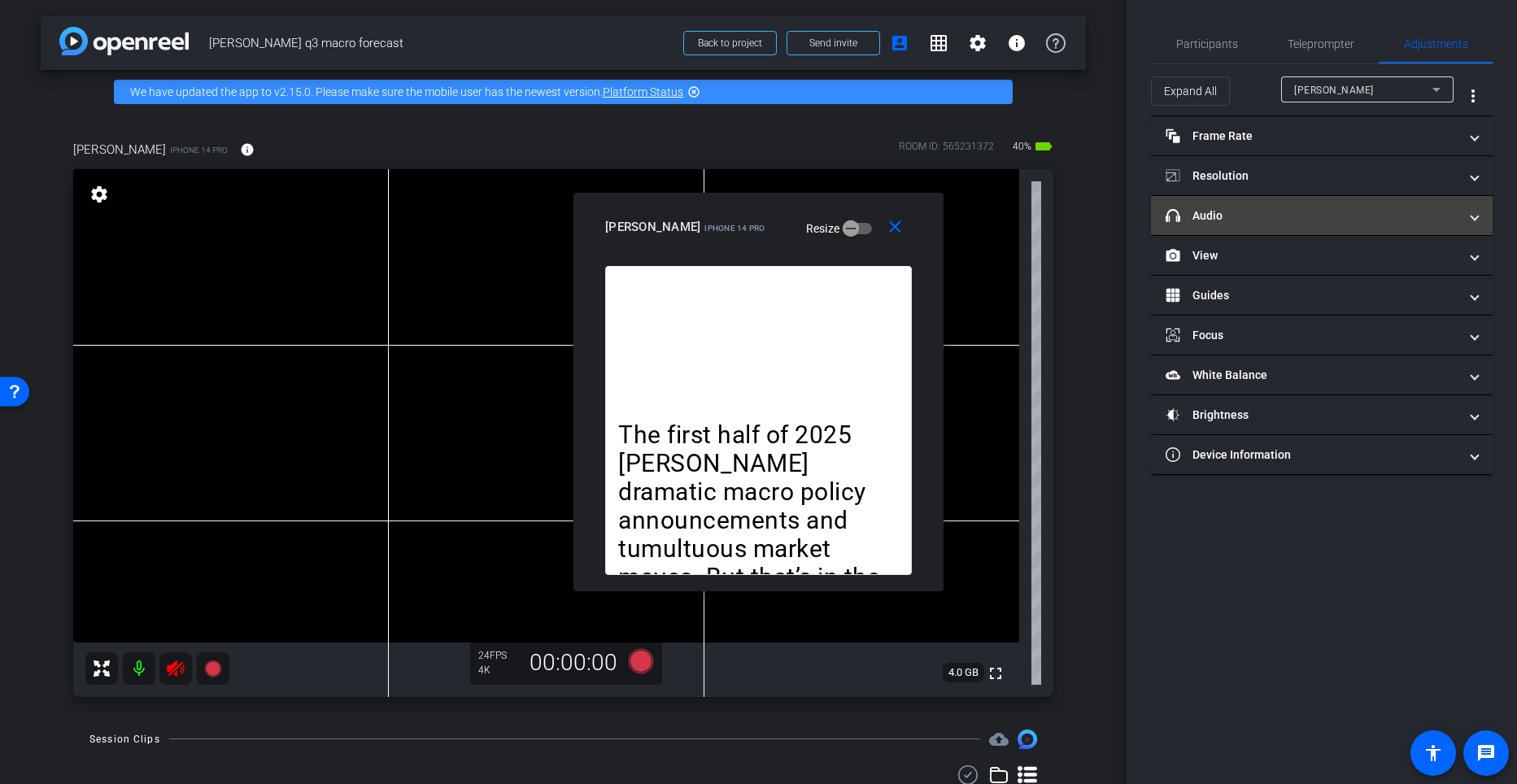 click on "headphone icon
Audio" at bounding box center [1322, 216] 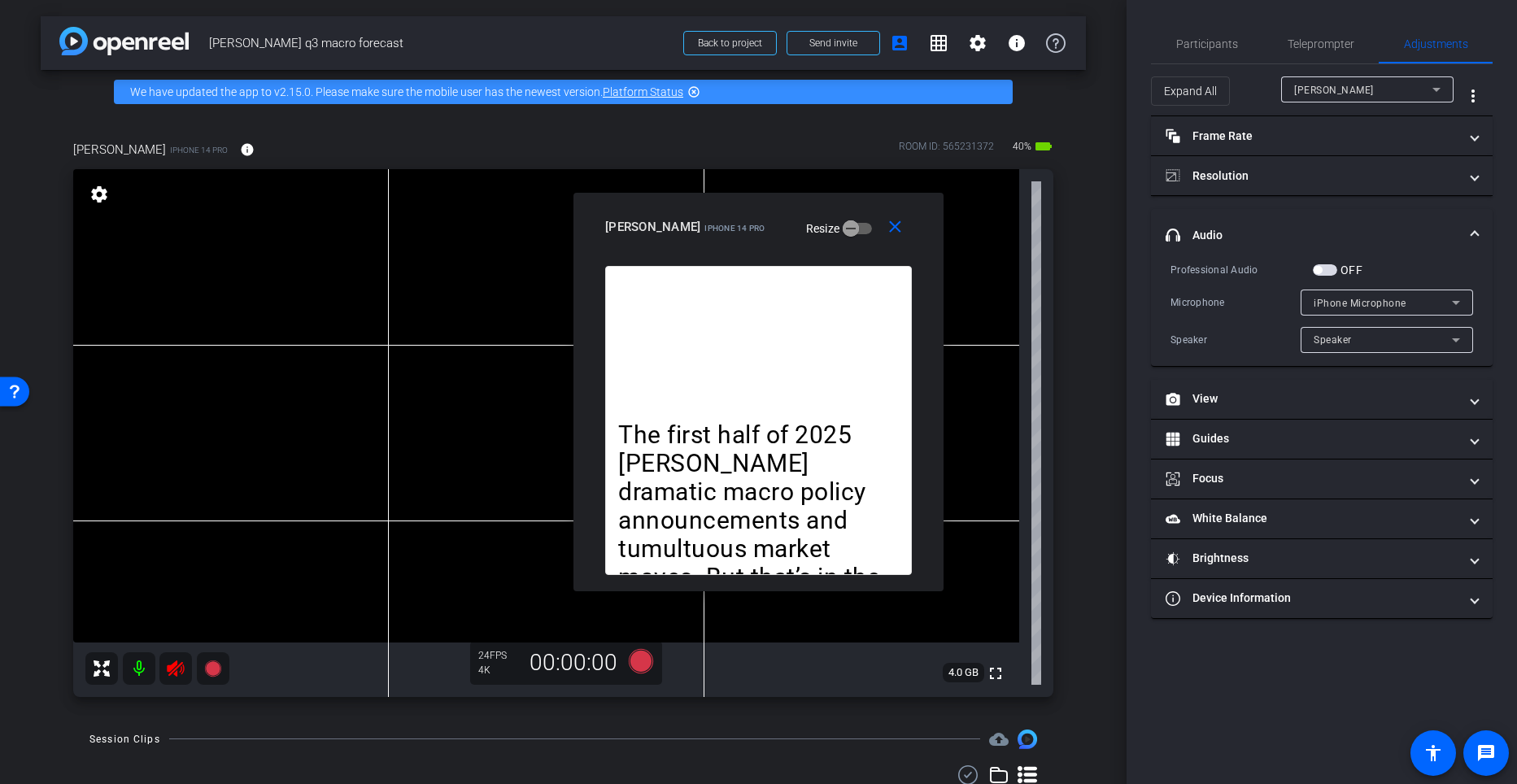 click at bounding box center (1325, 270) 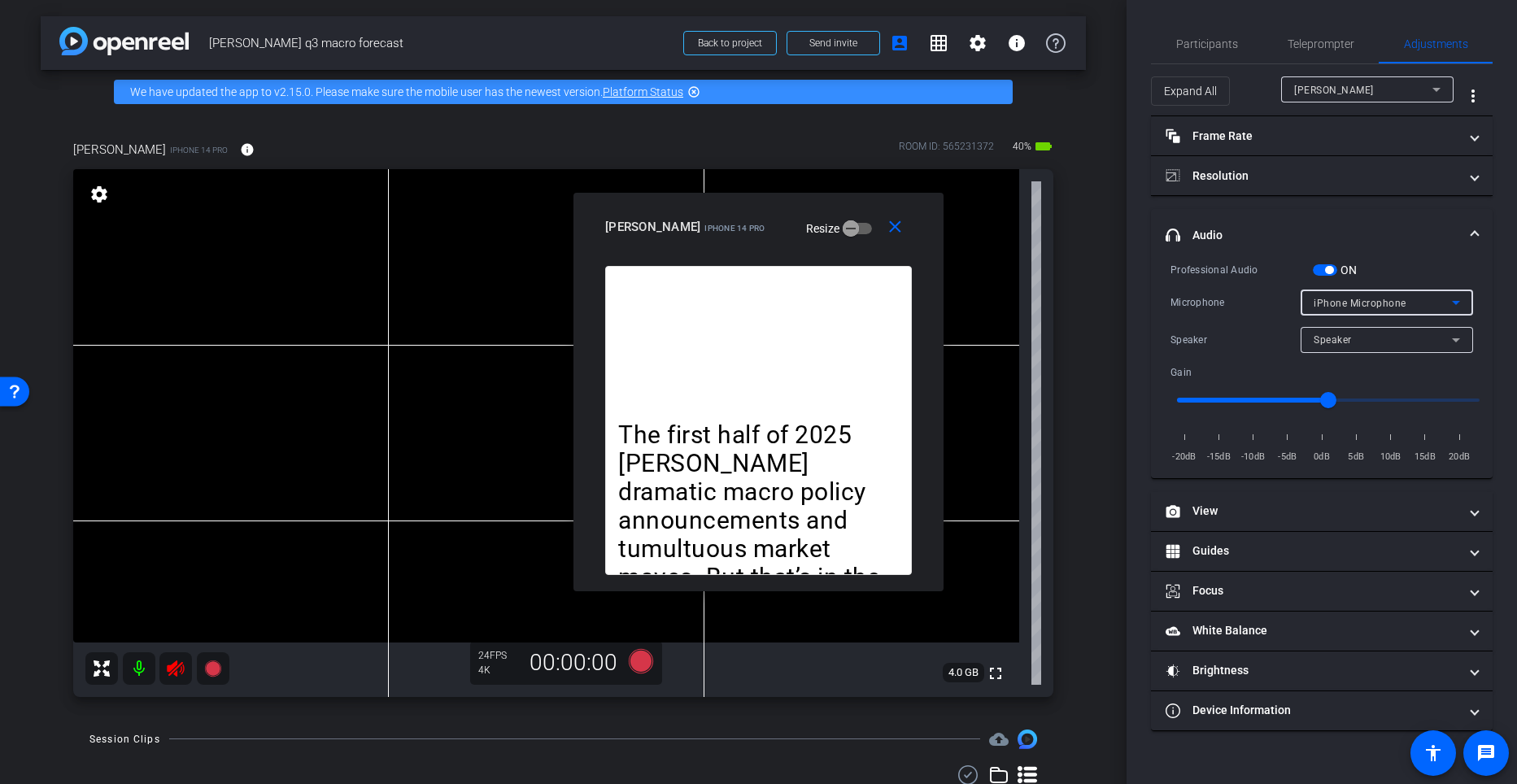 click on "iPhone Microphone" at bounding box center (1383, 303) 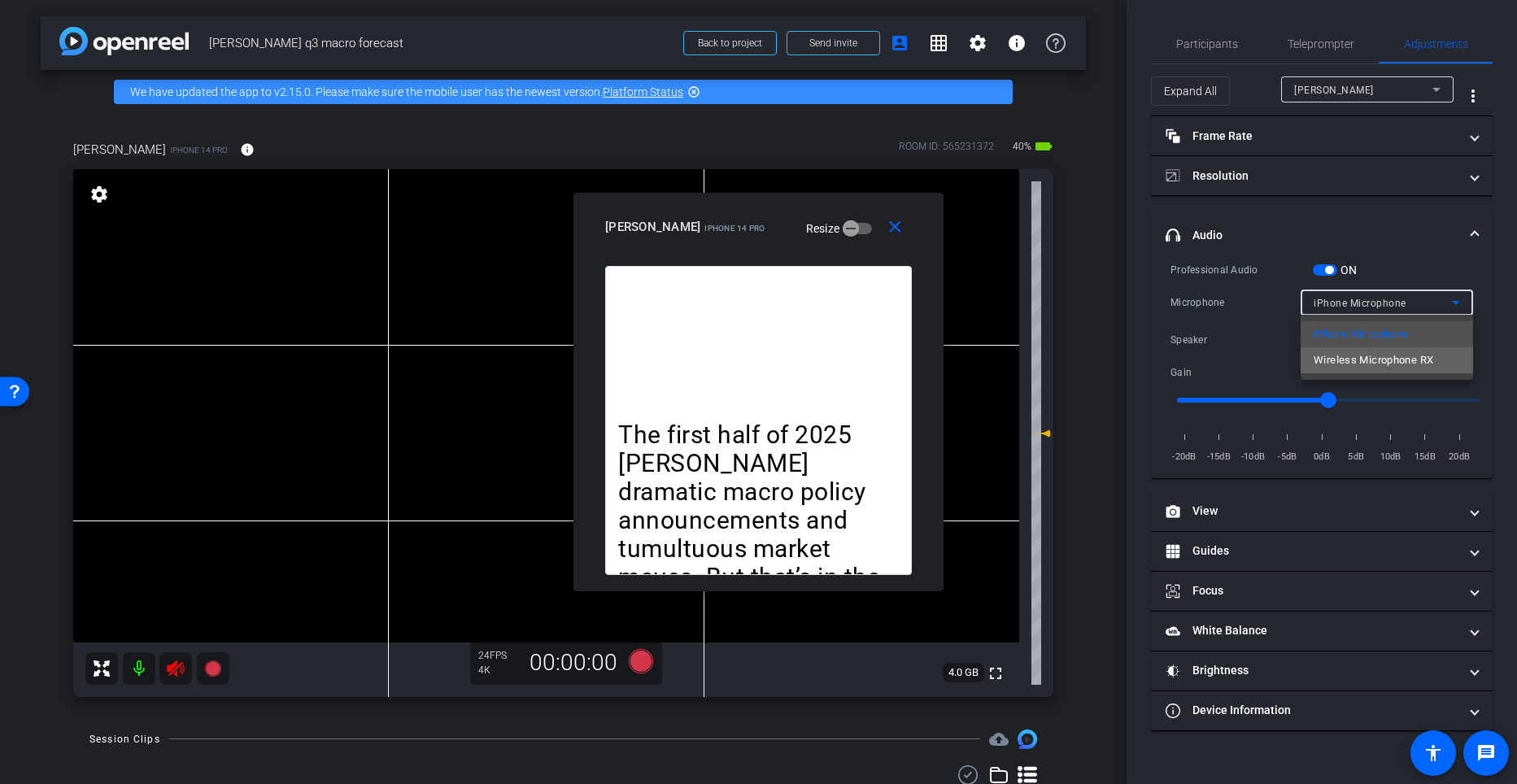 click on "Wireless Microphone RX" at bounding box center [1373, 360] 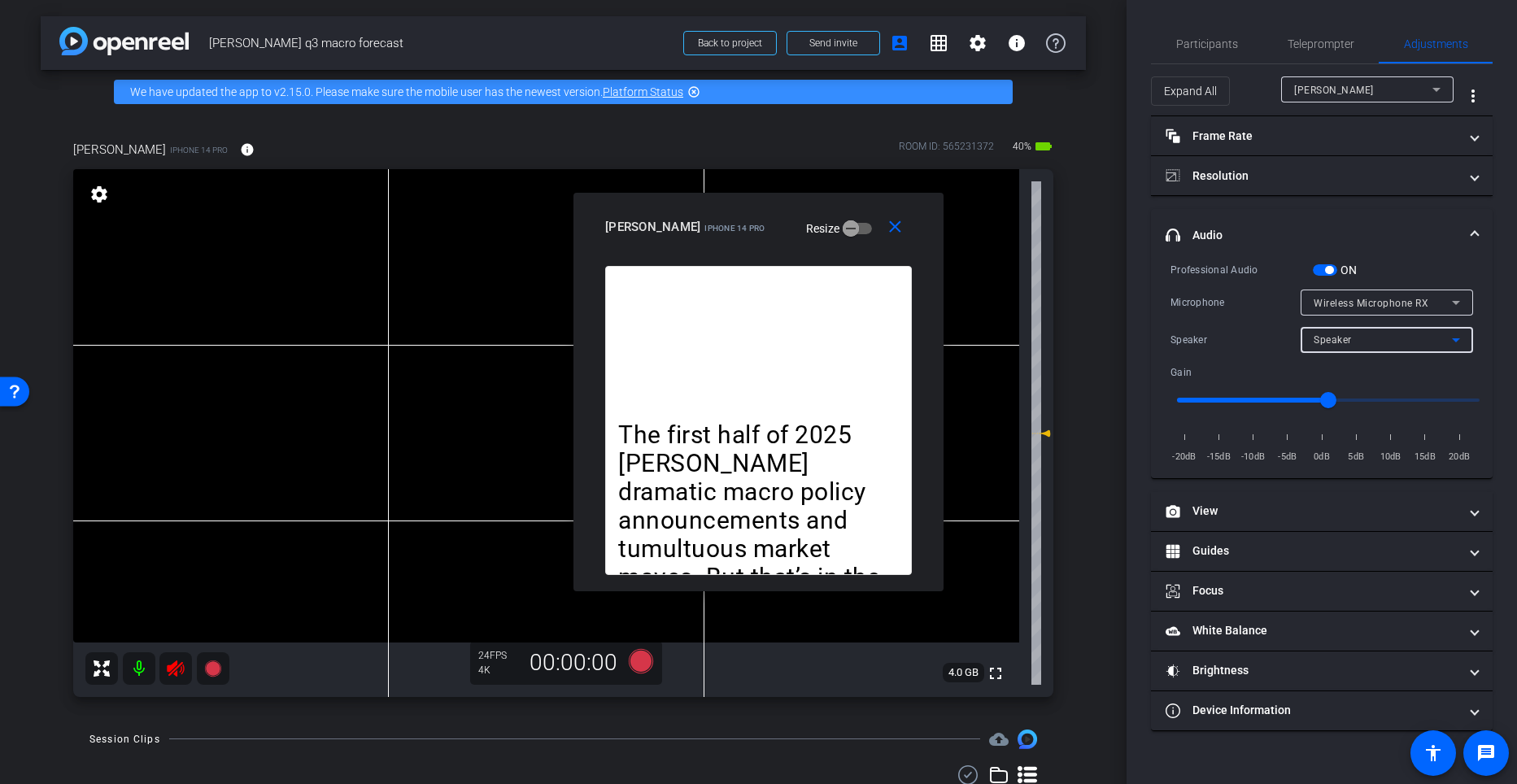 click on "Speaker" at bounding box center [1383, 339] 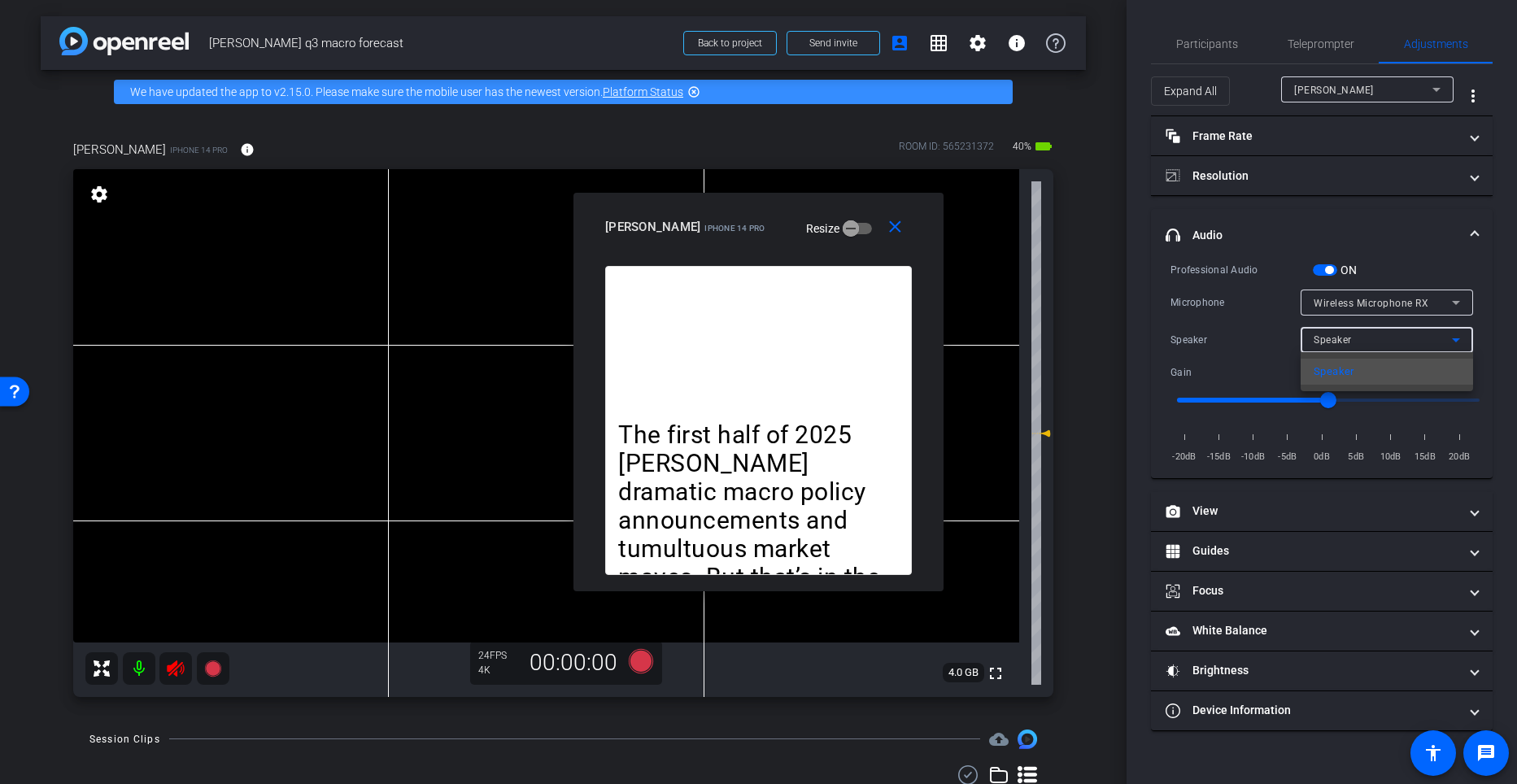 click at bounding box center [758, 392] 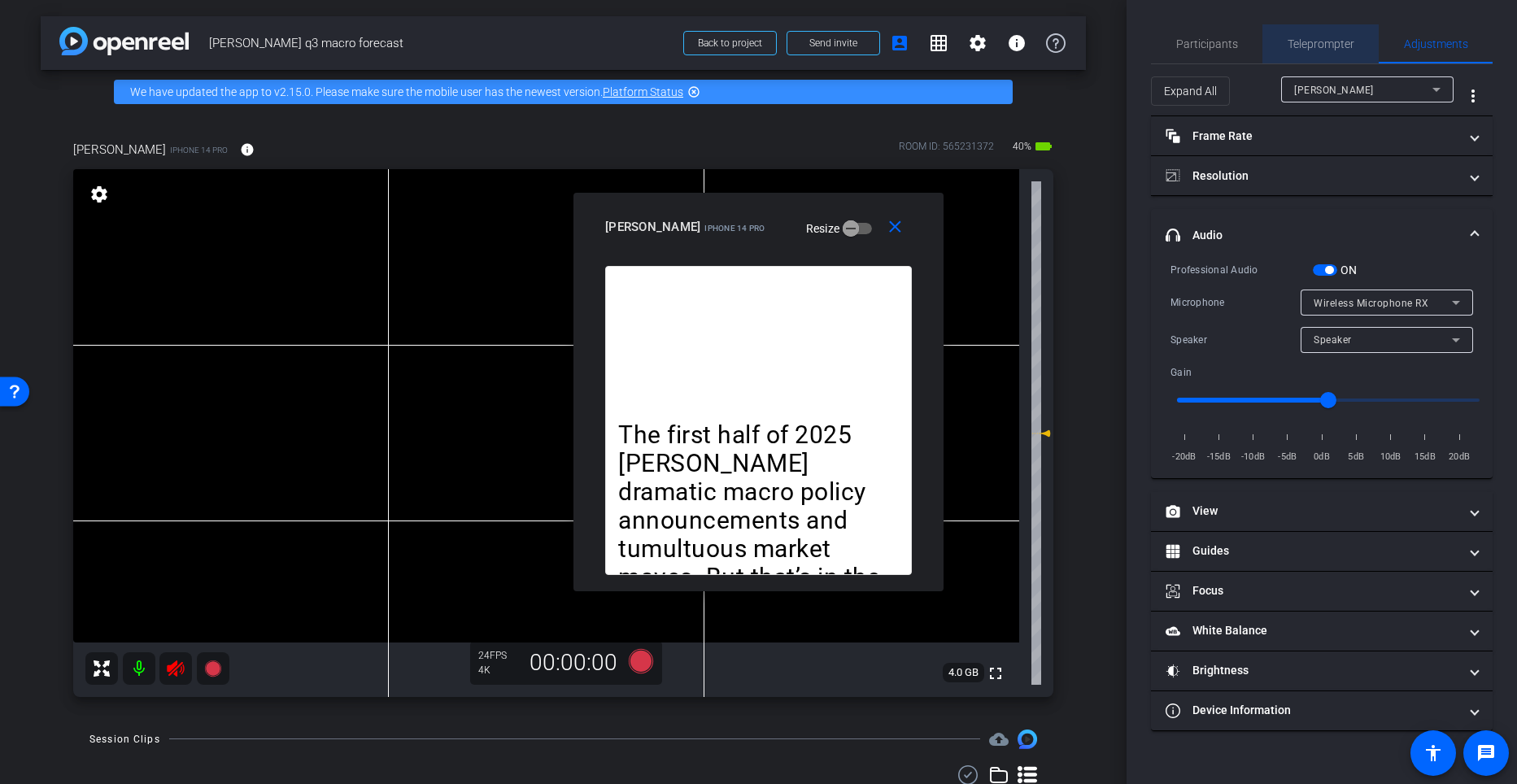 click on "Teleprompter" at bounding box center [1321, 44] 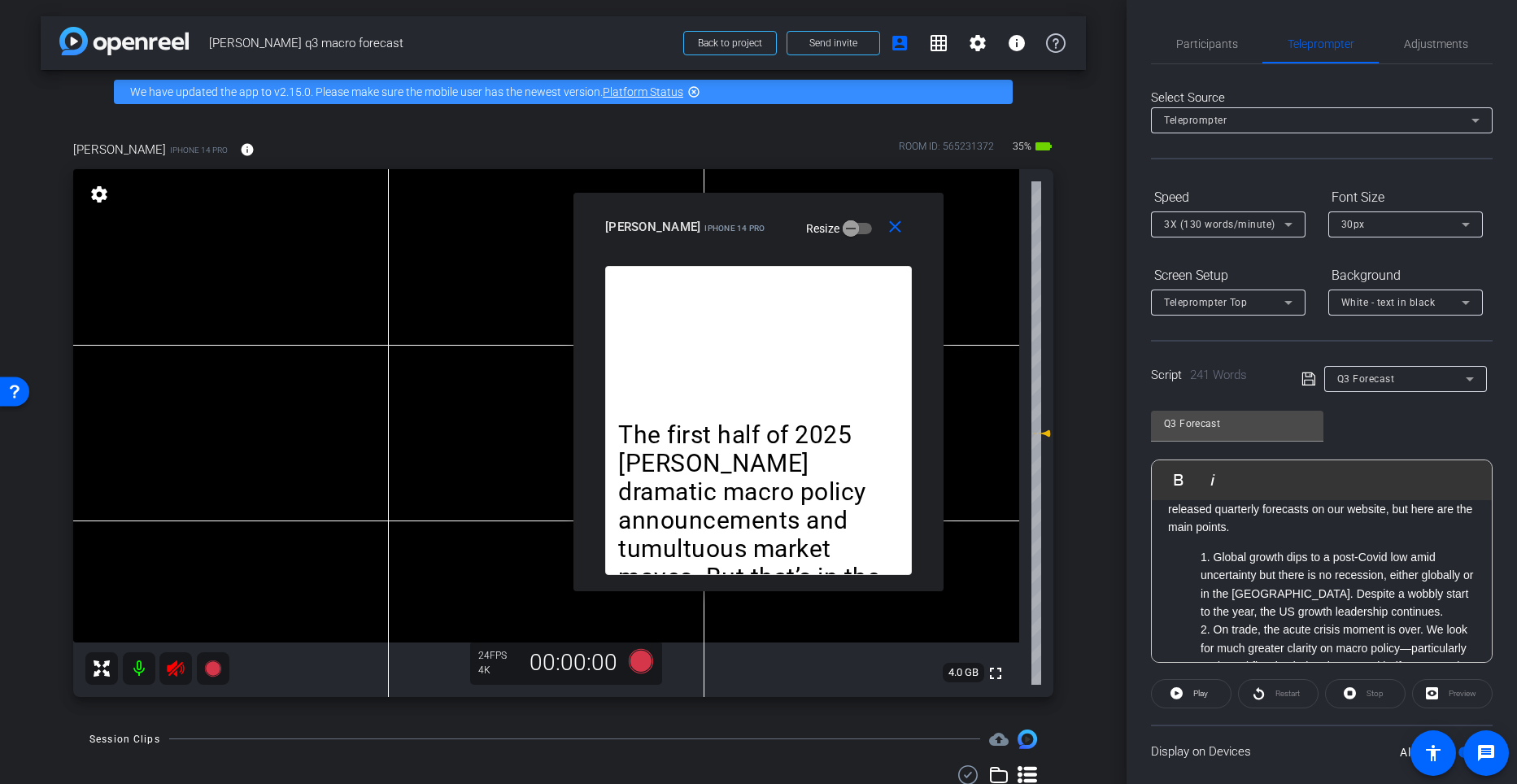scroll, scrollTop: 0, scrollLeft: 0, axis: both 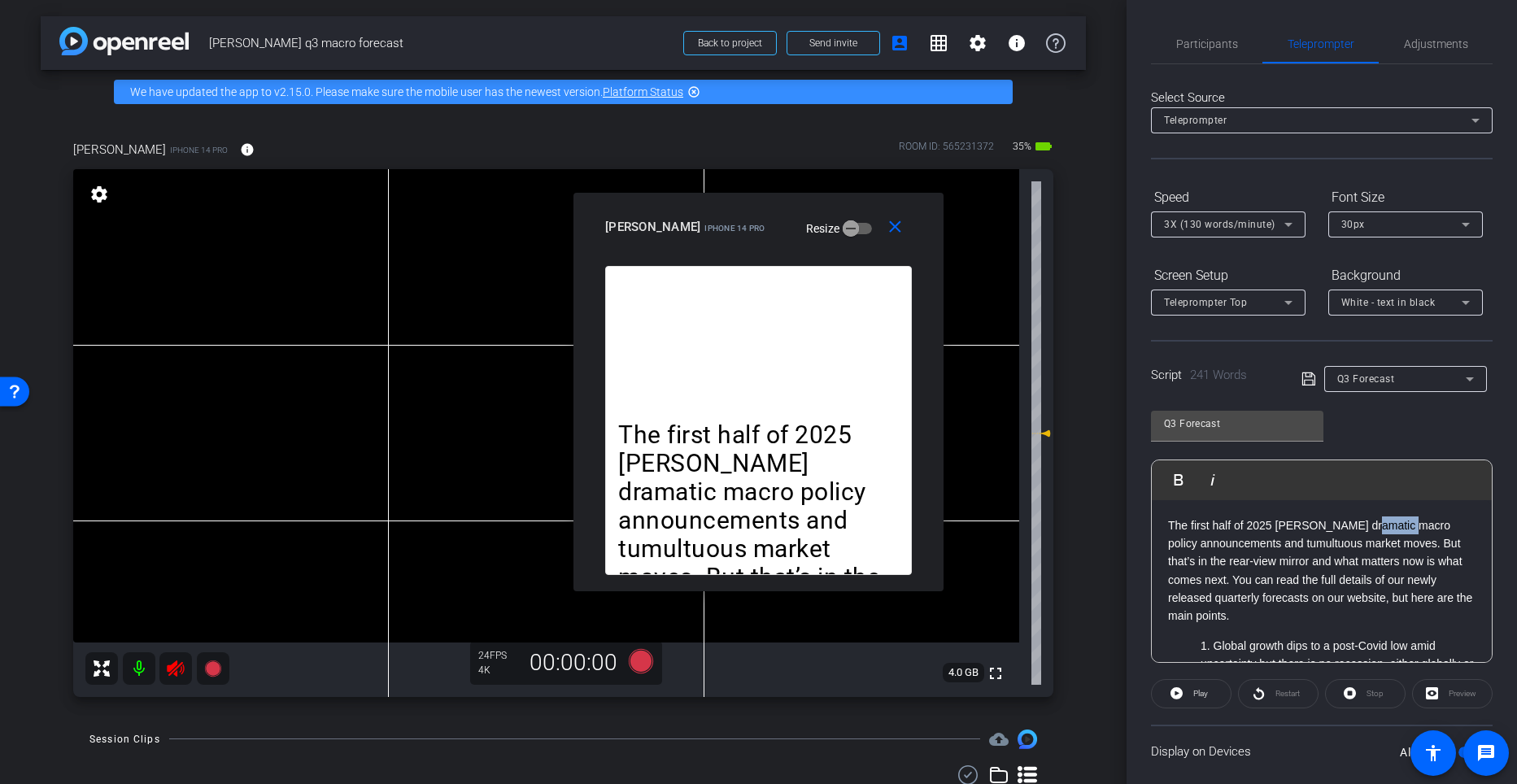 drag, startPoint x: 1400, startPoint y: 527, endPoint x: 1359, endPoint y: 526, distance: 41.01 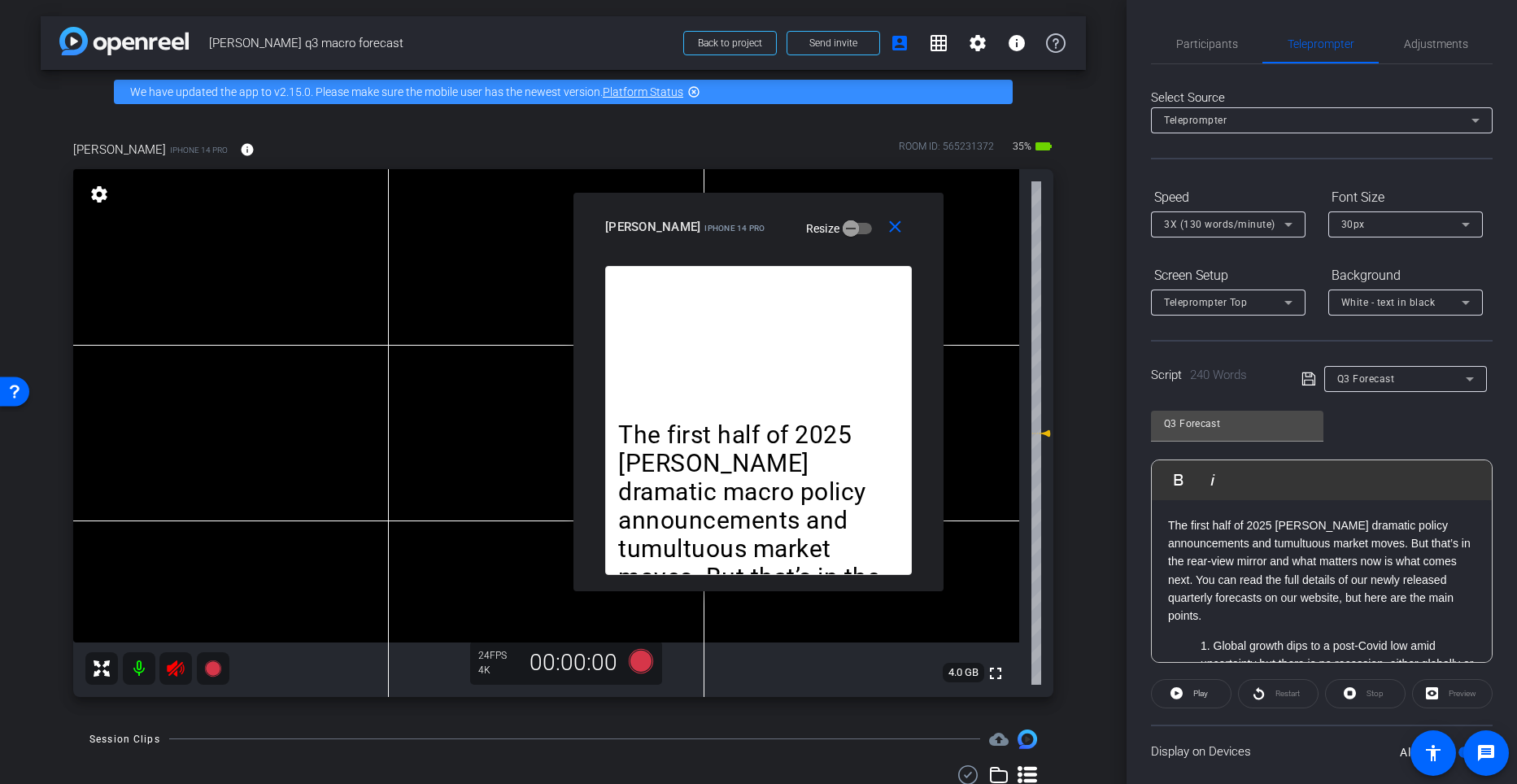 click on "The first half of 2025 [PERSON_NAME] dramatic policy announcements and tumultuous market moves. But that’s in the rear-view mirror and what matters now is what comes next. You can read the full details of our newly released quarterly forecasts on our website, but here are the main points." at bounding box center [1319, 571] 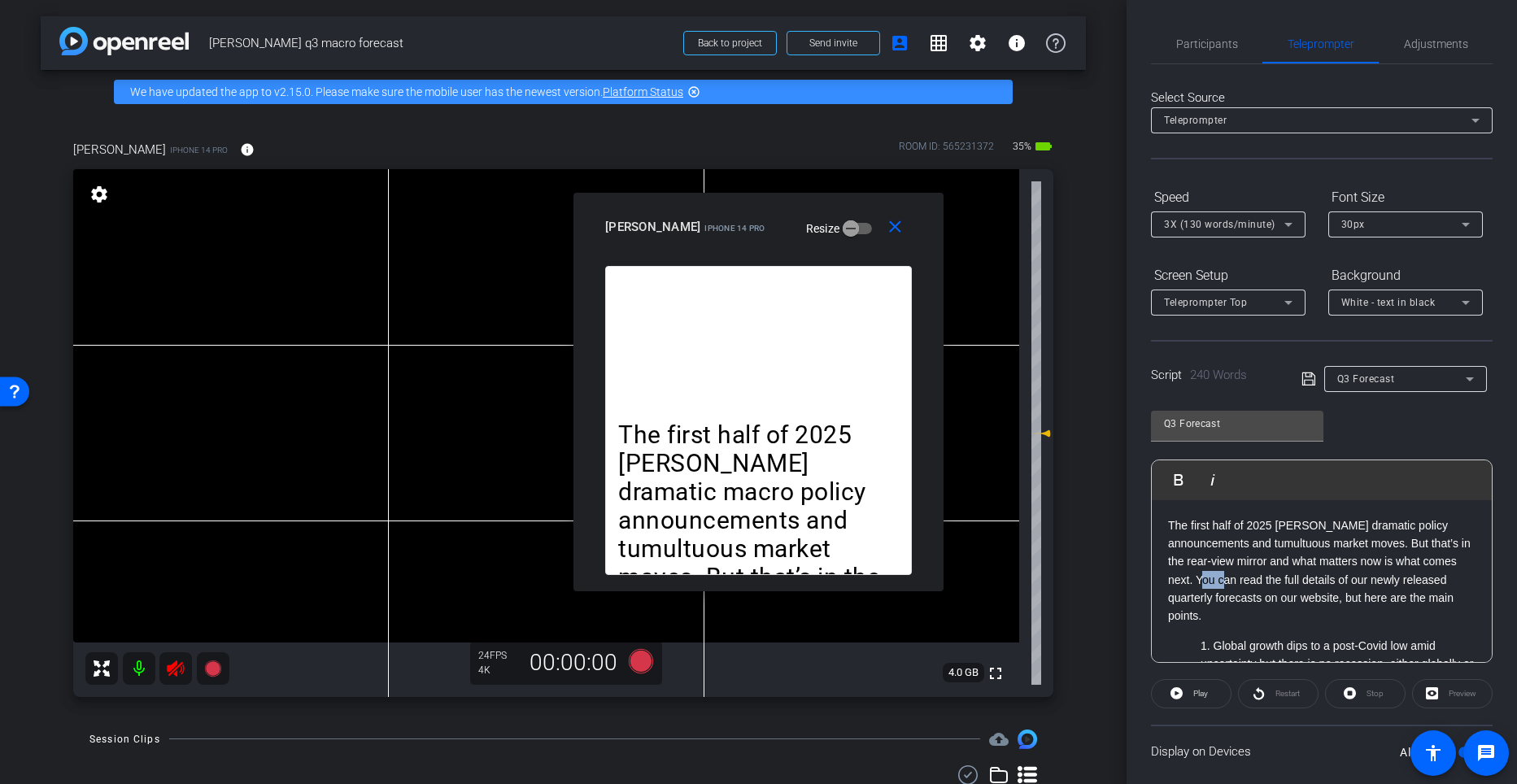 click on "The first half of 2025 [PERSON_NAME] dramatic policy announcements and tumultuous market moves. But that’s in the rear-view mirror and what matters now is what comes next. You can read the full details of our newly released quarterly forecasts on our website, but here are the main points." at bounding box center [1319, 571] 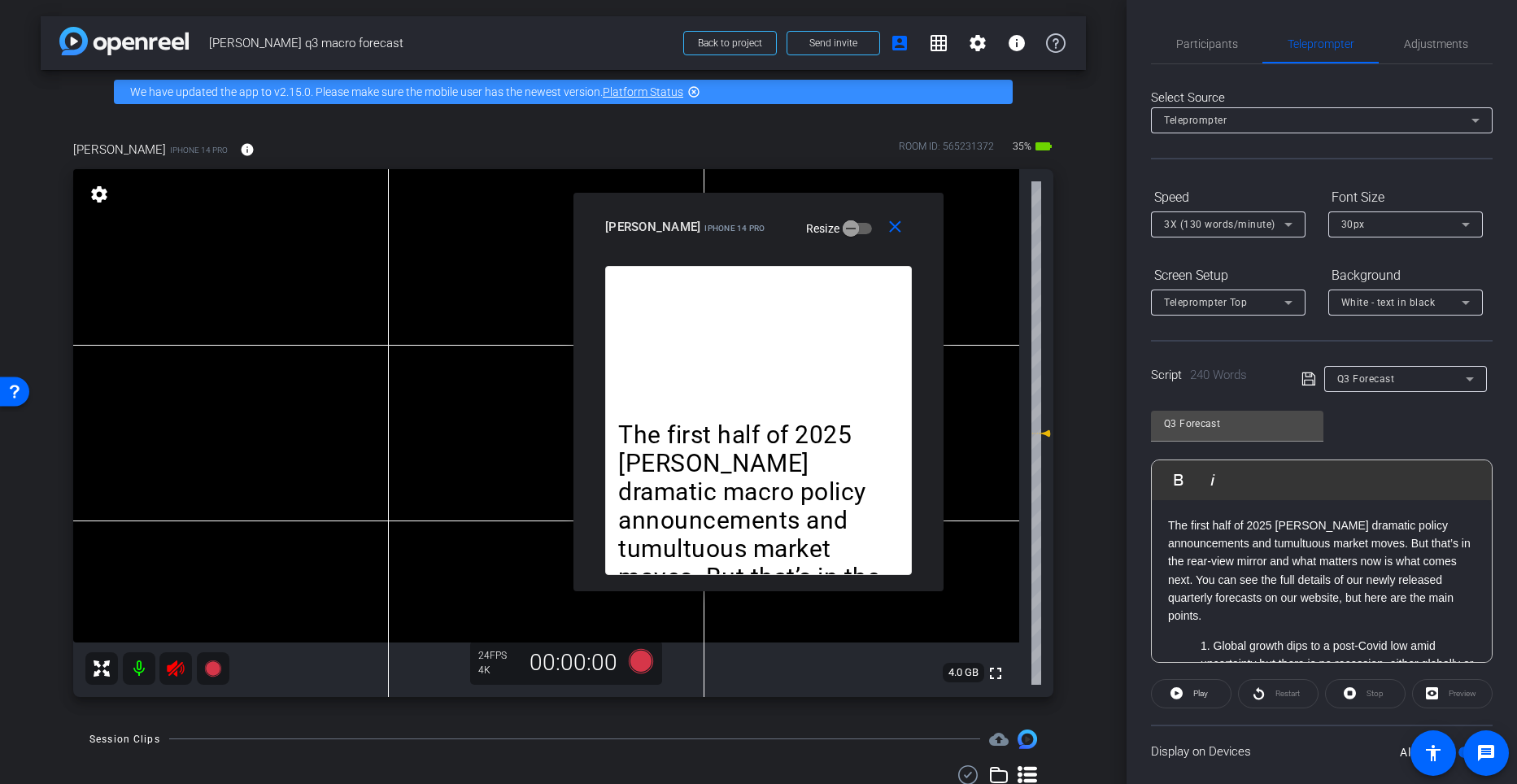 click on "The first half of 2025 [PERSON_NAME] dramatic policy announcements and tumultuous market moves. But that’s in the rear-view mirror and what matters now is what comes next. You can see the full details of our newly released quarterly forecasts on our website, but here are the main points." at bounding box center (1319, 571) 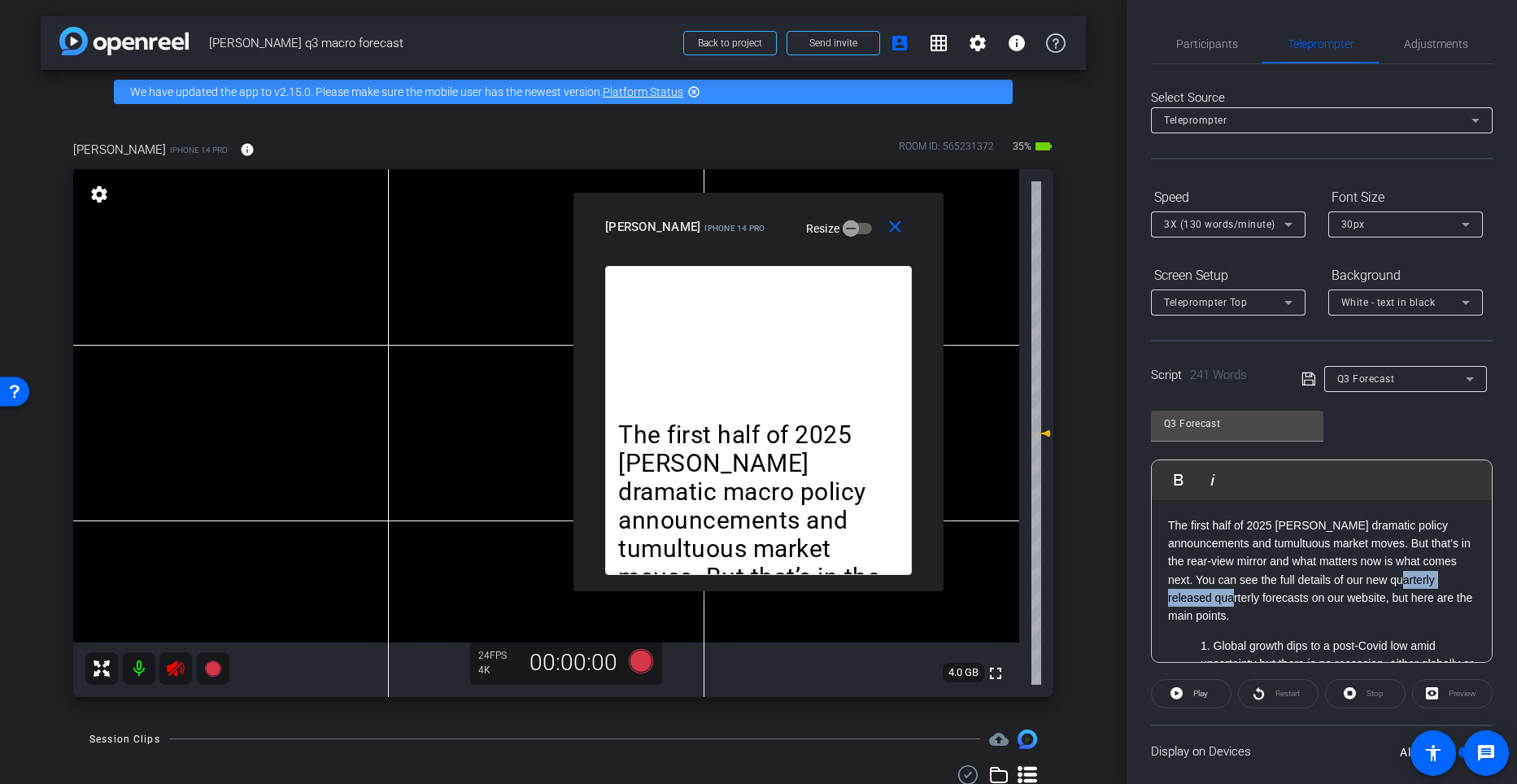 drag, startPoint x: 1310, startPoint y: 595, endPoint x: 1213, endPoint y: 598, distance: 97.04638 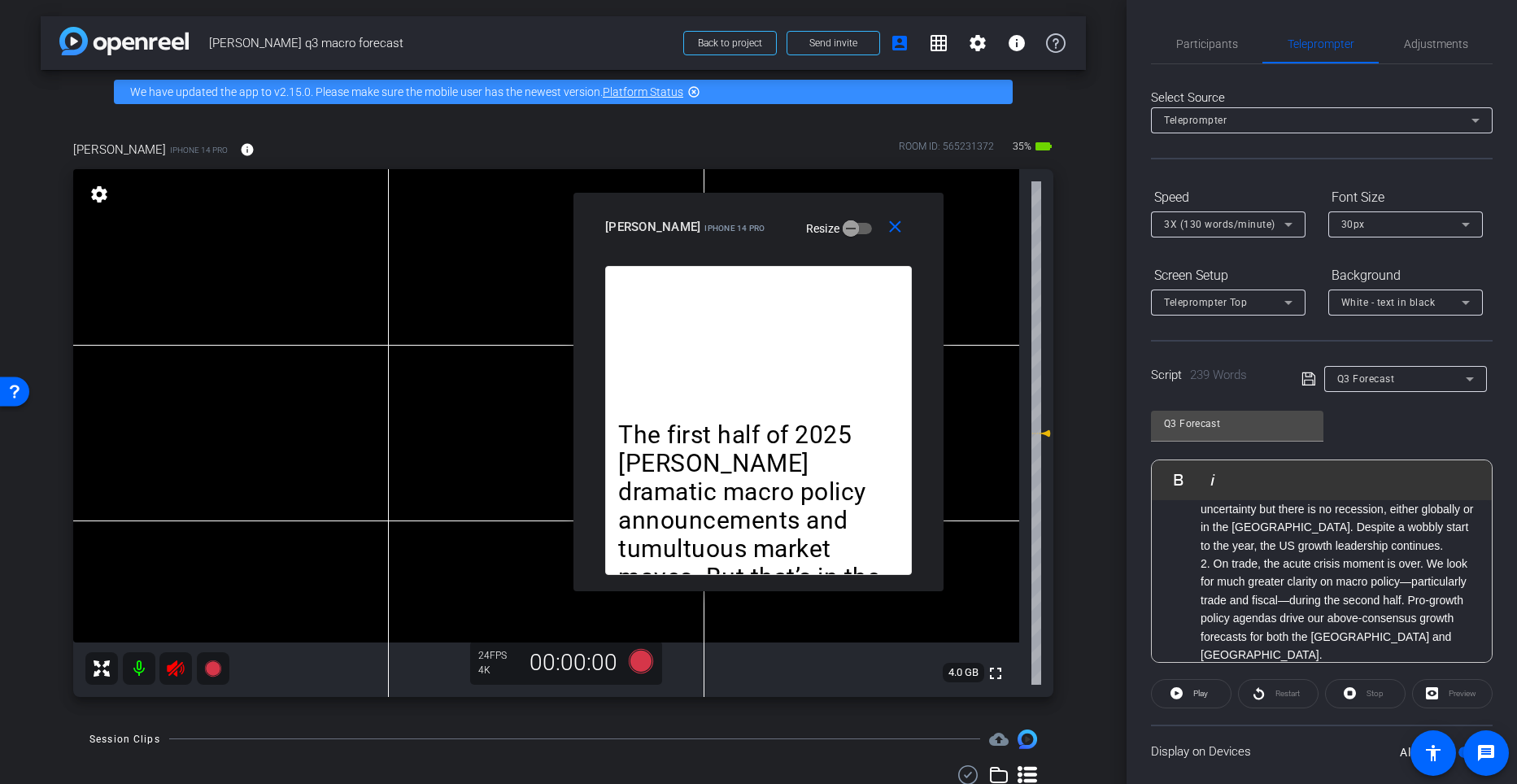 scroll, scrollTop: 137, scrollLeft: 0, axis: vertical 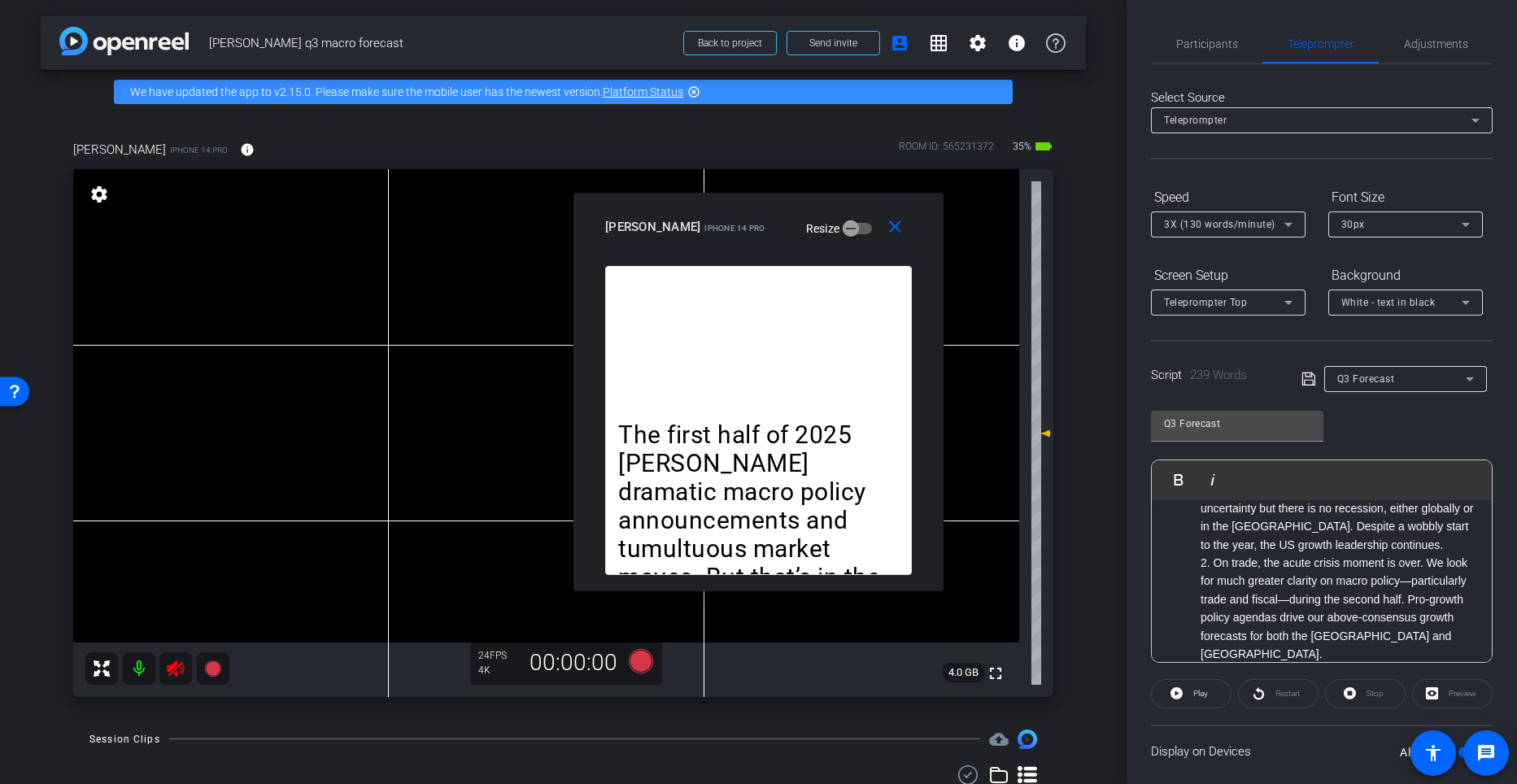 drag, startPoint x: 1359, startPoint y: 601, endPoint x: 1274, endPoint y: 620, distance: 87.09765 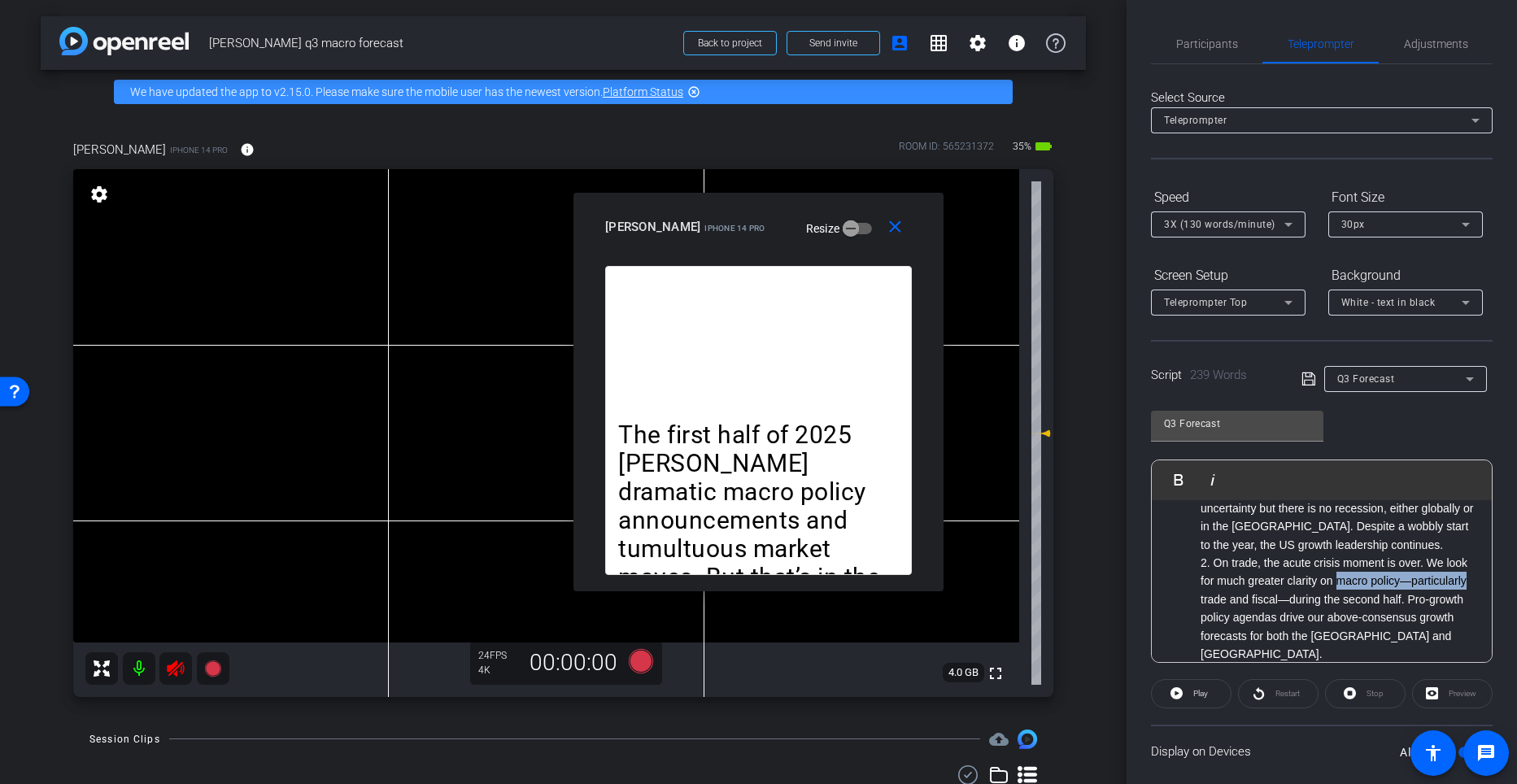 drag, startPoint x: 1360, startPoint y: 597, endPoint x: 1257, endPoint y: 618, distance: 105.119 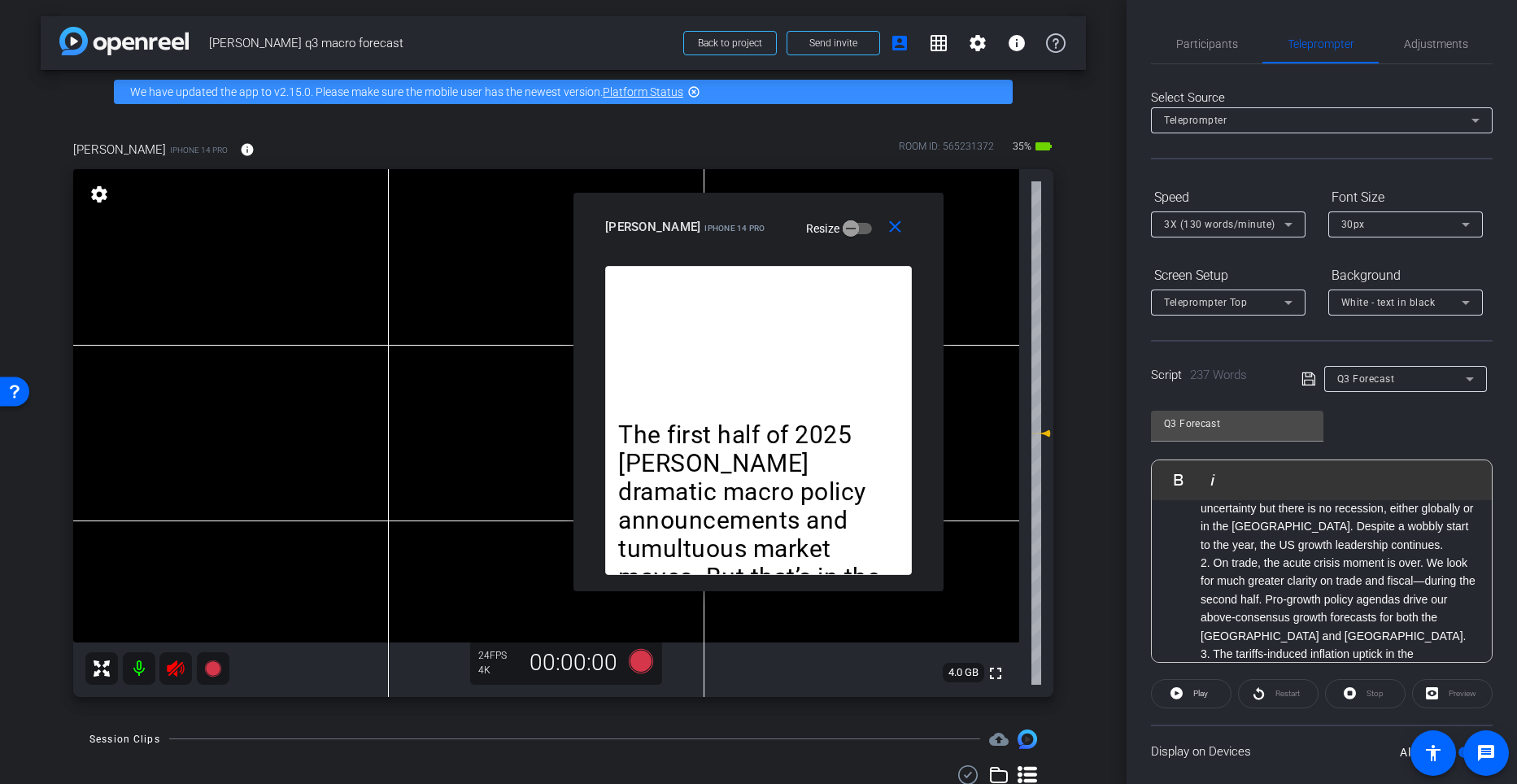click on "2. On trade, the acute crisis moment is over. We look for much greater clarity on trade and fiscal—during the second half. Pro-growth policy agendas drive our above-consensus growth forecasts for both the [GEOGRAPHIC_DATA] and [GEOGRAPHIC_DATA]." 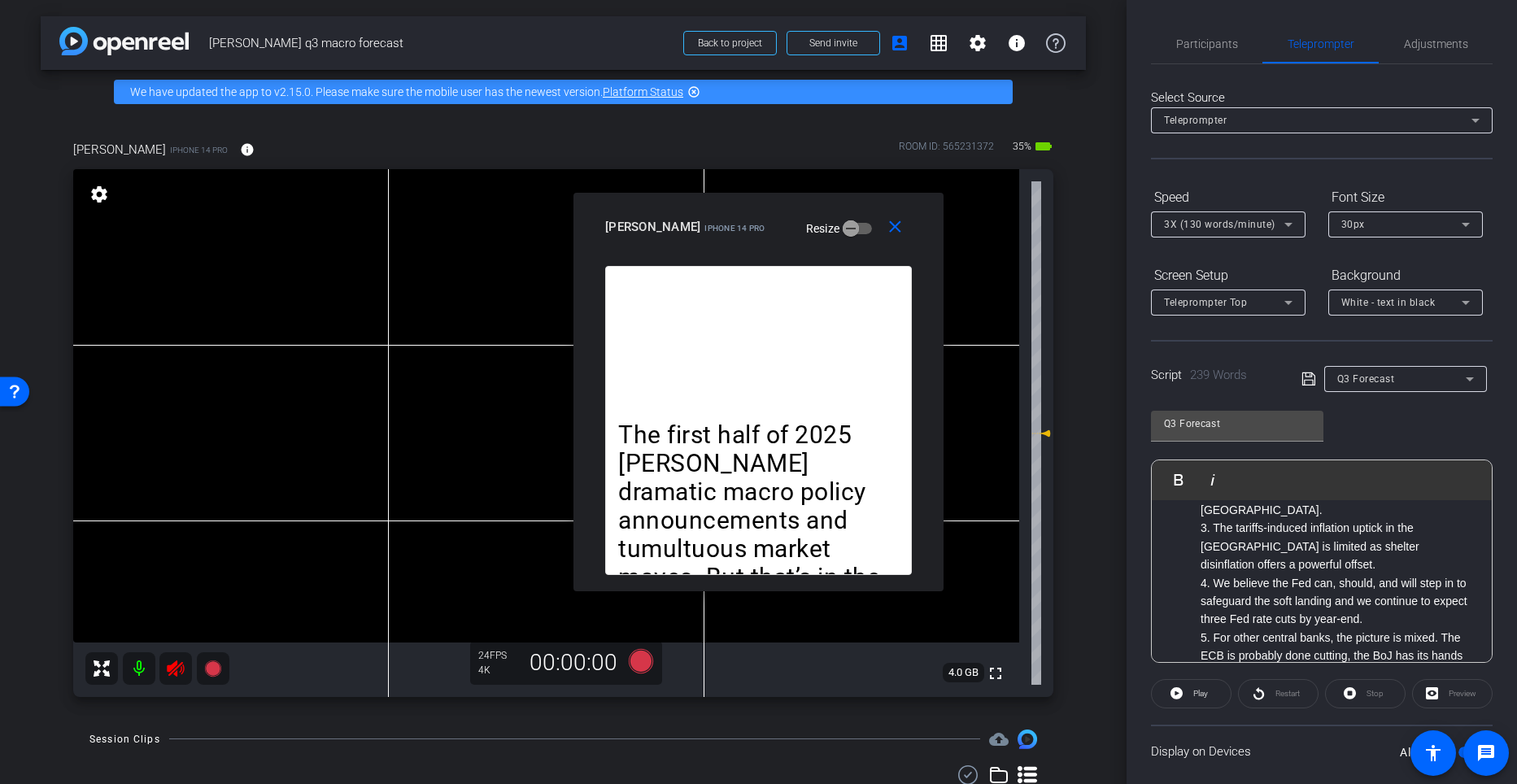 scroll, scrollTop: 282, scrollLeft: 0, axis: vertical 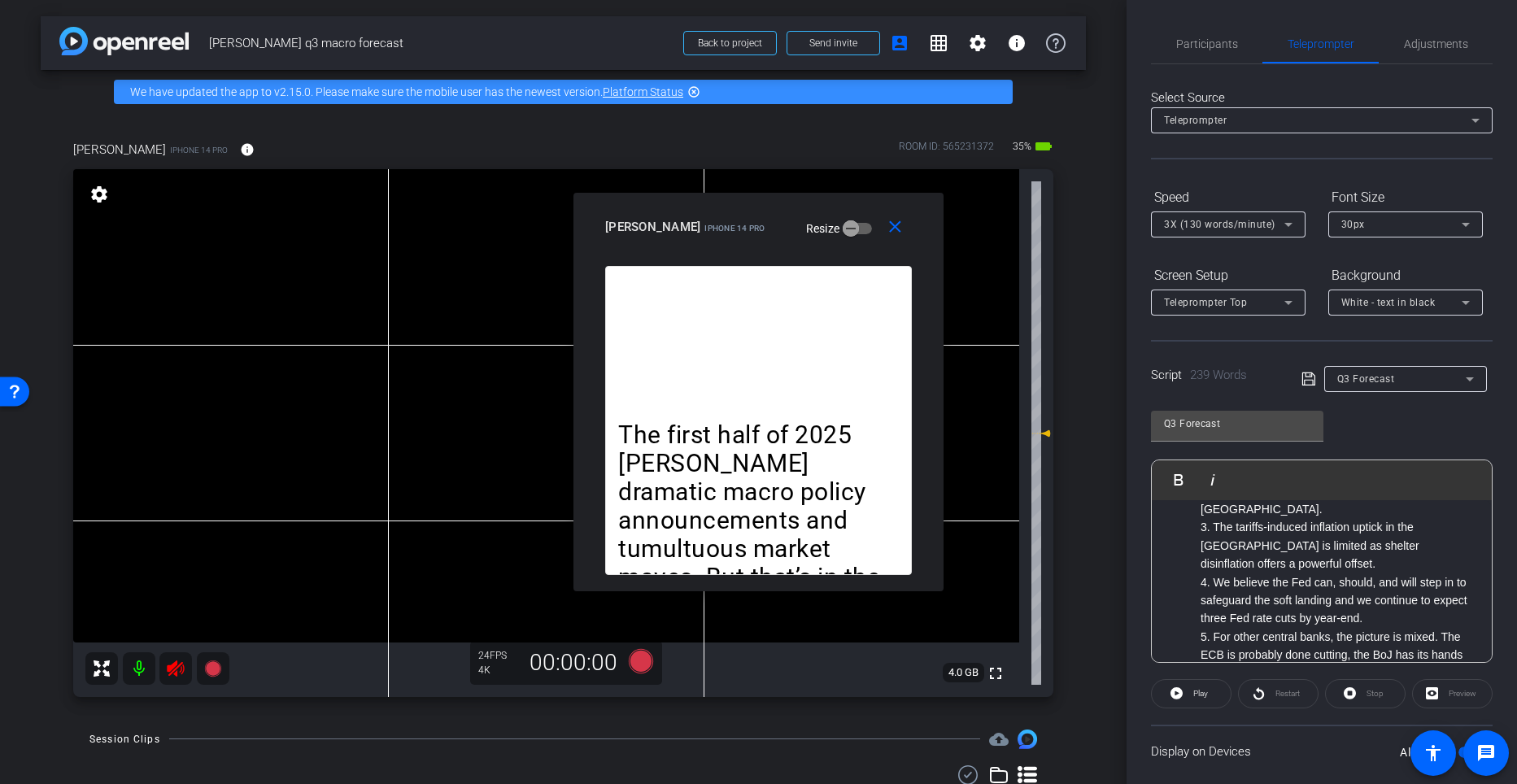 click on "4. We believe the Fed can, should, and will step in to safeguard the soft landing and we continue to expect three Fed rate cuts by year-end." 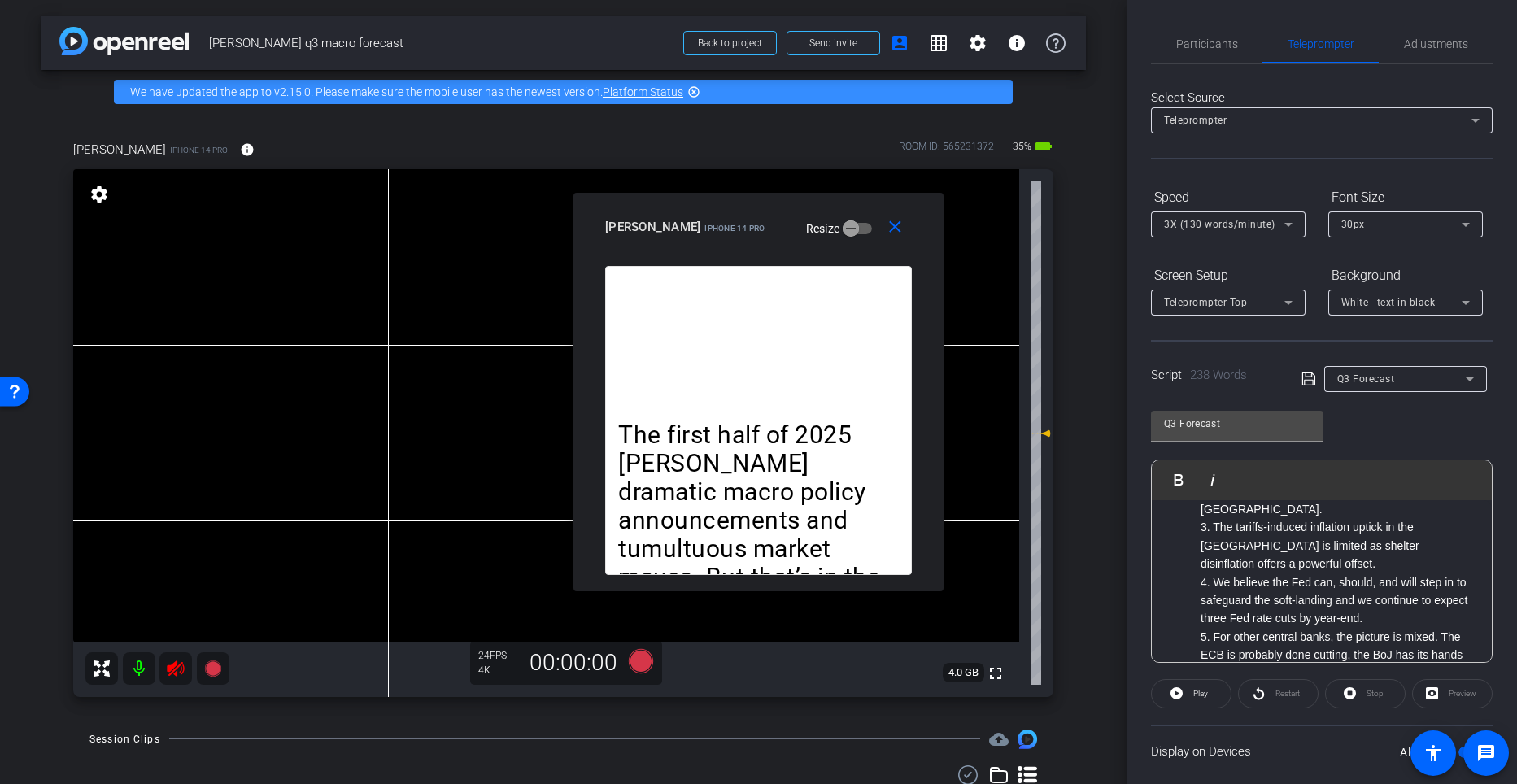 click on "4. We believe the Fed can, should, and will step in to safeguard the soft-landing and we continue to expect three Fed rate cuts by year-end." 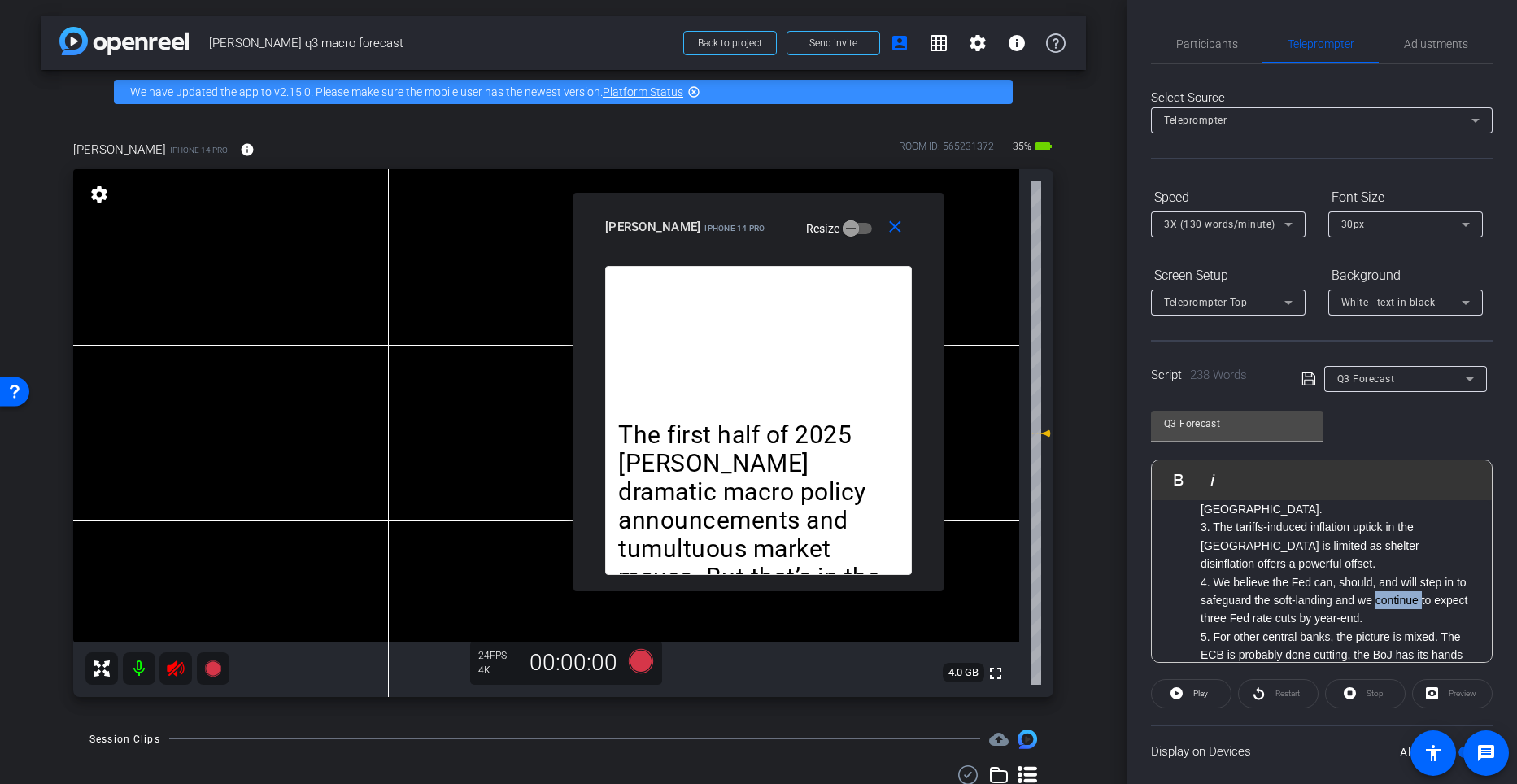 click on "4. We believe the Fed can, should, and will step in to safeguard the soft-landing and we continue to expect three Fed rate cuts by year-end." 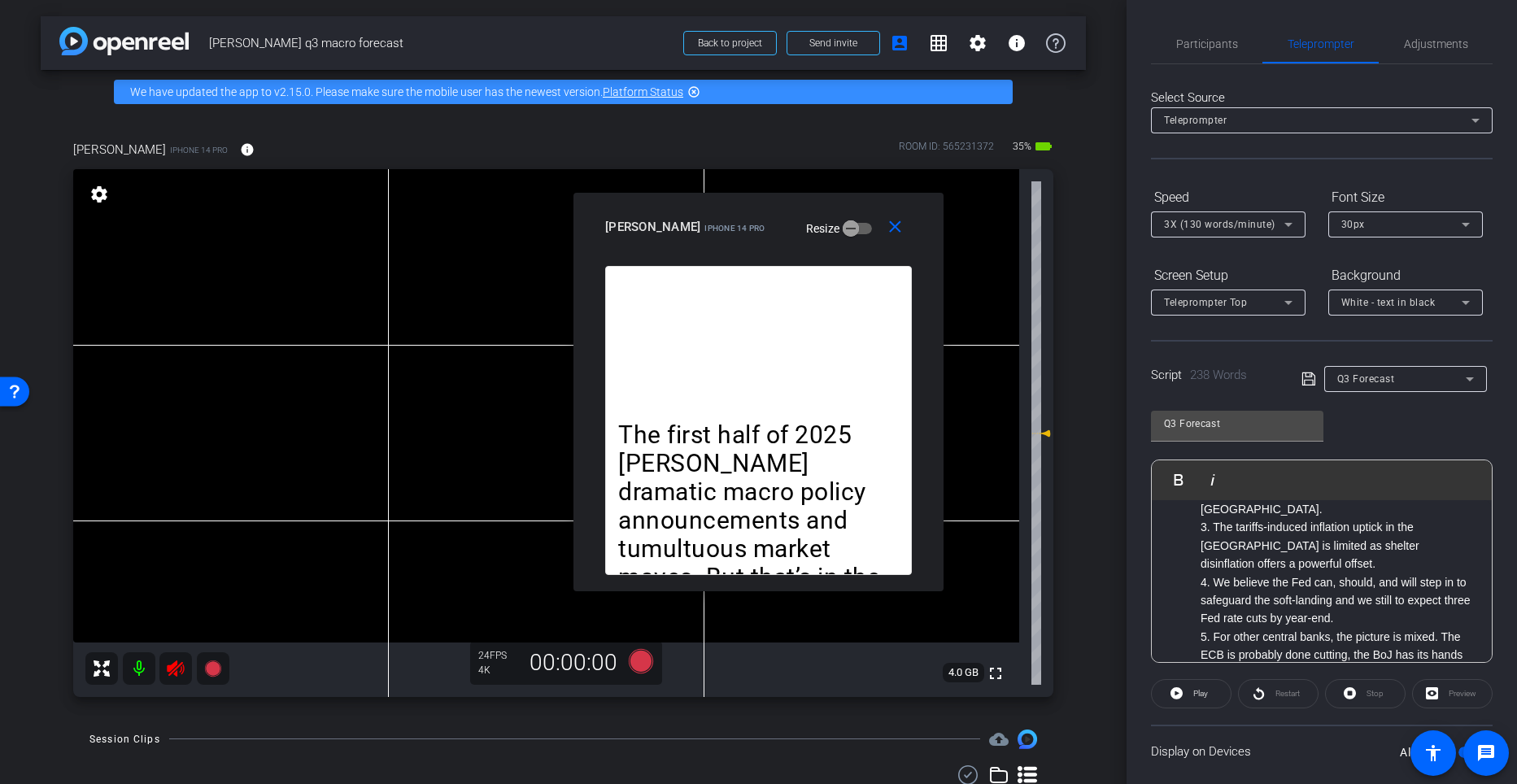 click on "4. We believe the Fed can, should, and will step in to safeguard the soft-landing and we still to expect three Fed rate cuts by year-end." 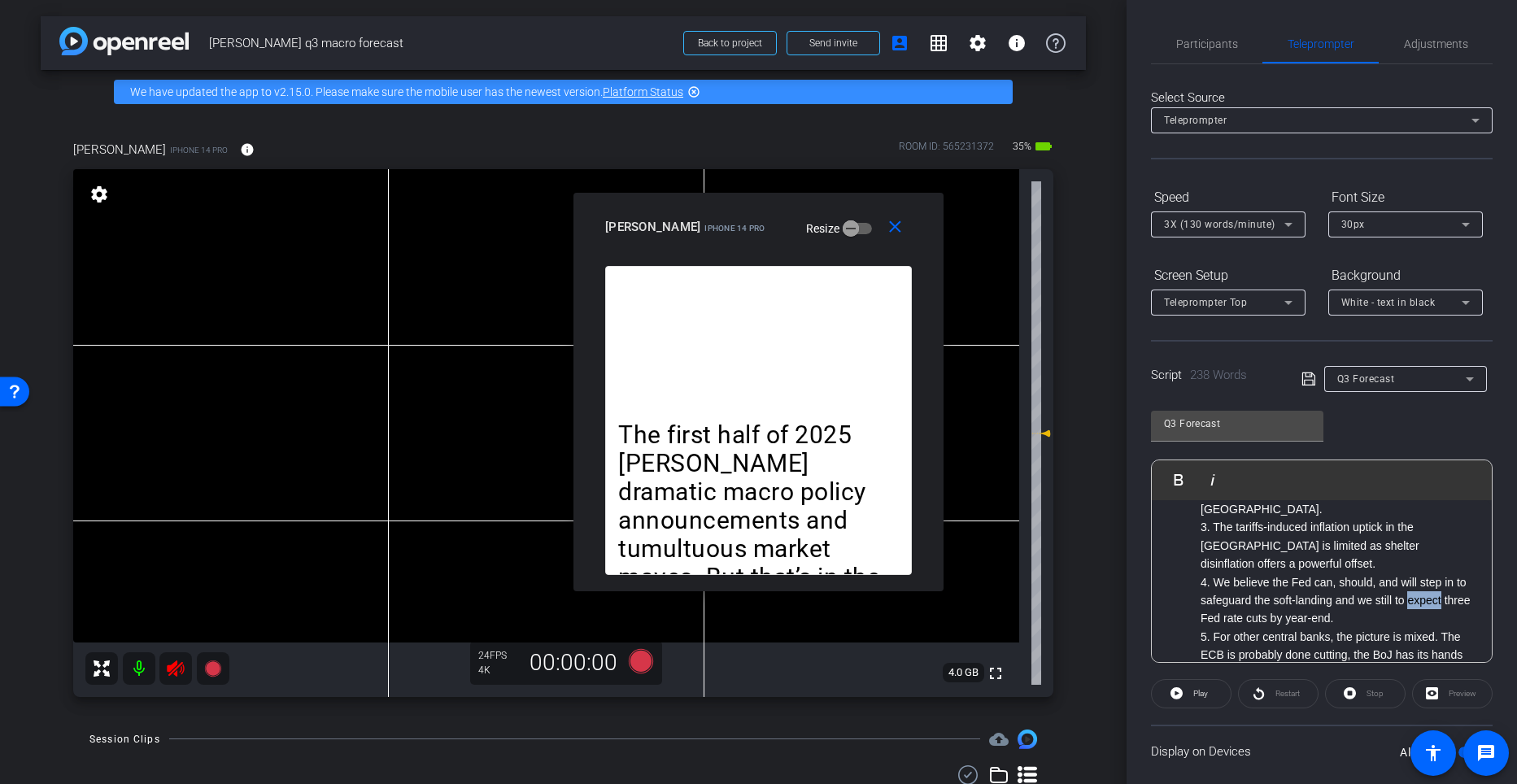 click on "4. We believe the Fed can, should, and will step in to safeguard the soft-landing and we still to expect three Fed rate cuts by year-end." 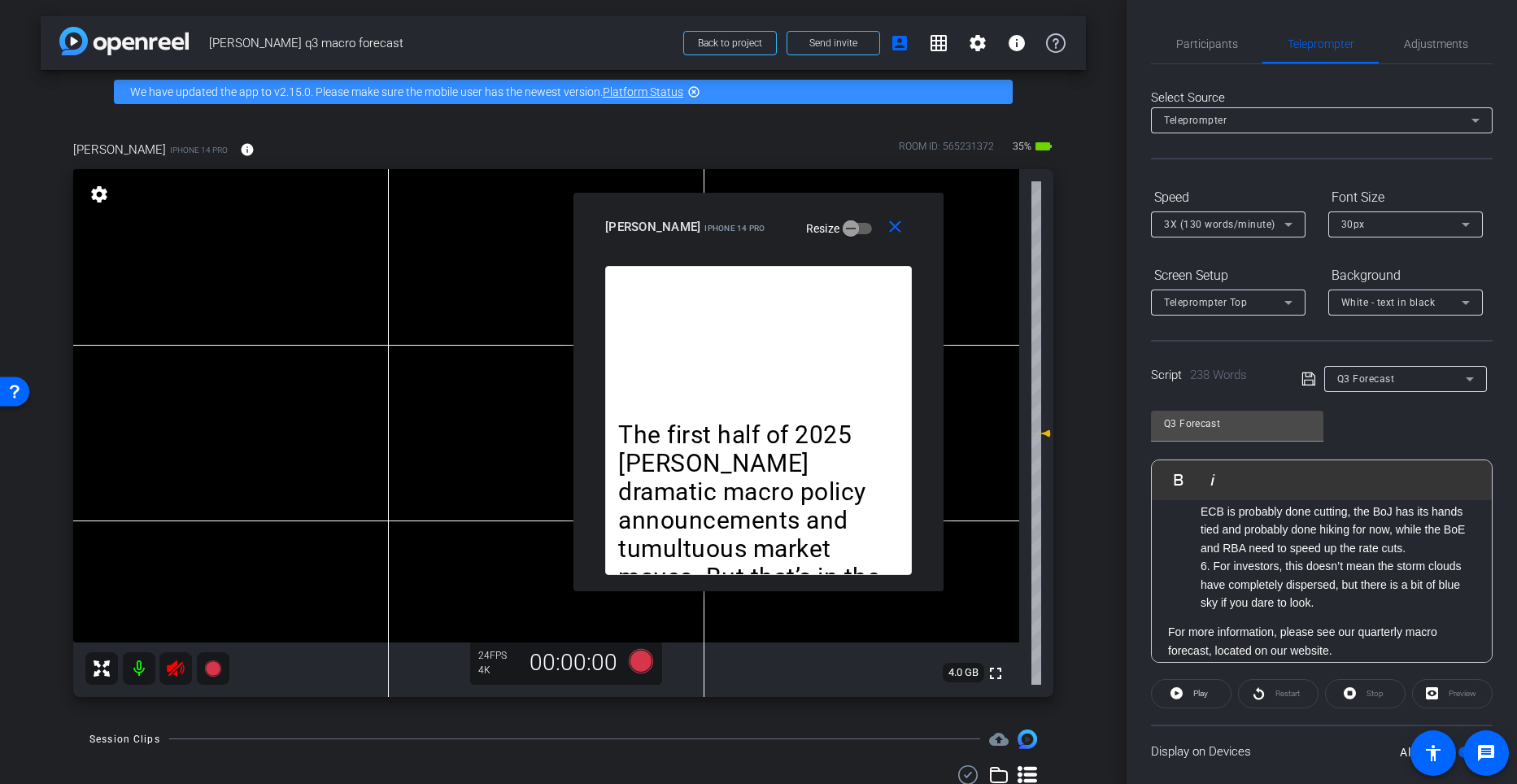 scroll, scrollTop: 427, scrollLeft: 0, axis: vertical 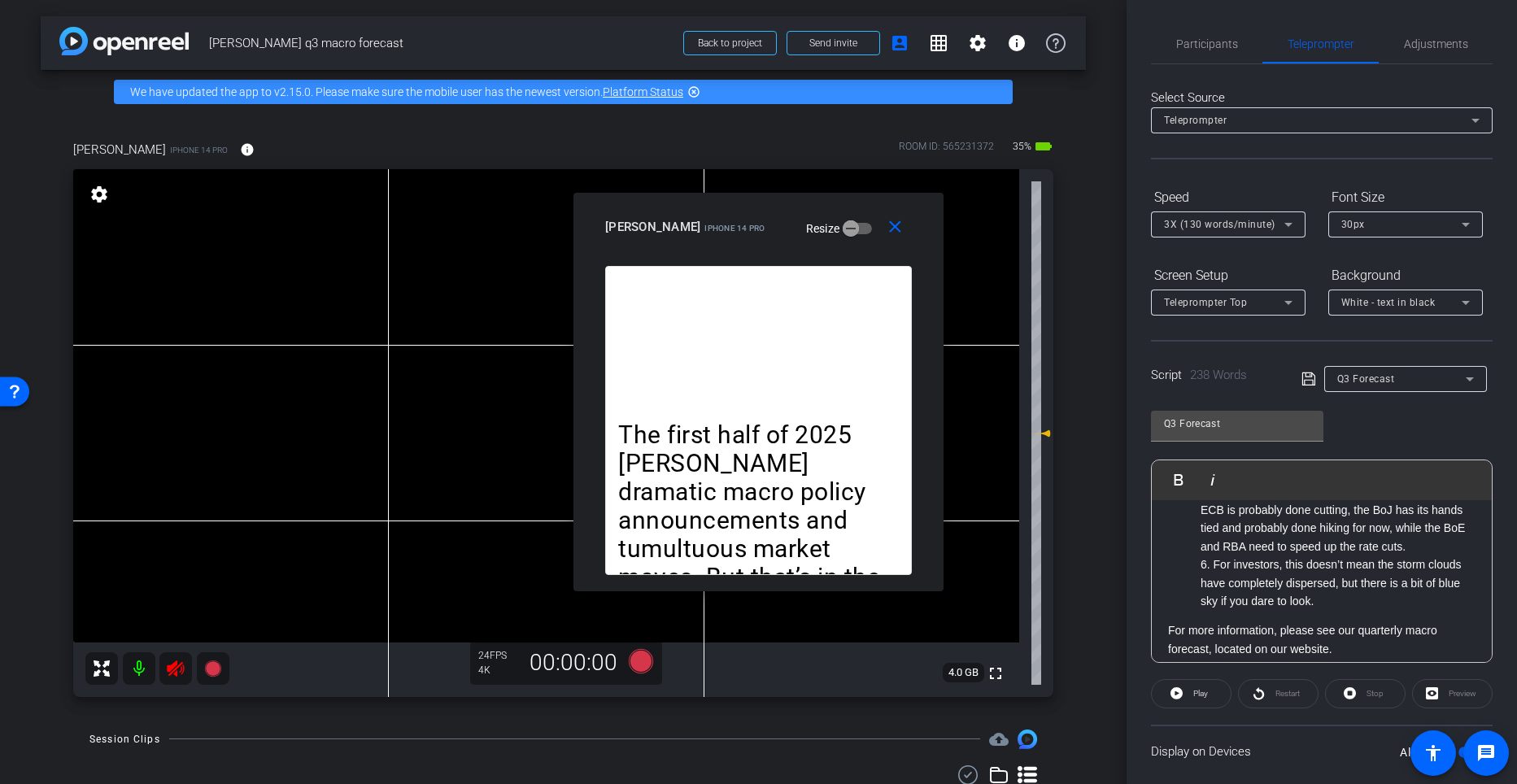 click on "6. For investors, this doesn’t mean the storm clouds have completely dispersed, but there is a bit of blue sky if you dare to look." 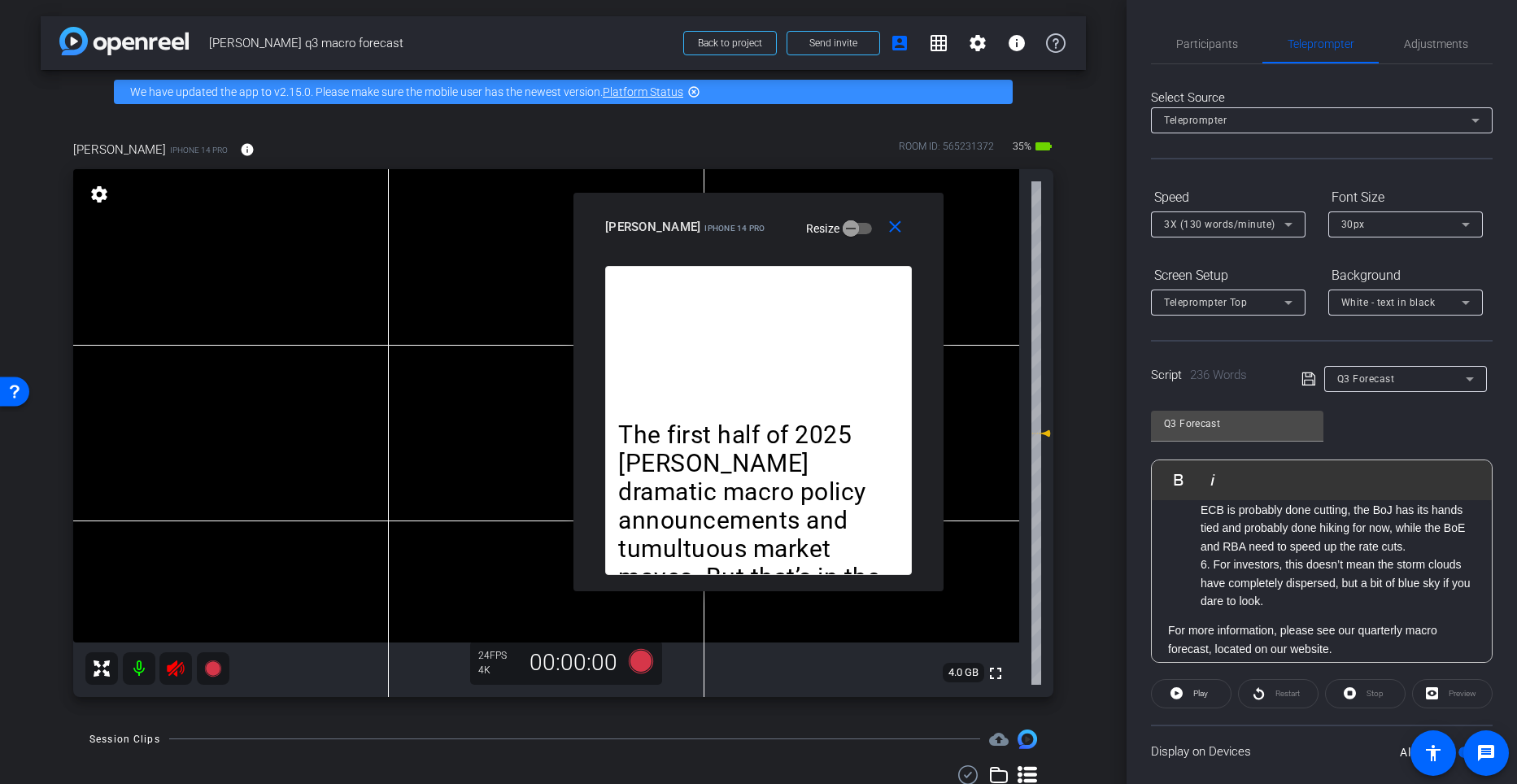 click on "6. For investors, this doesn’t mean the storm clouds have completely dispersed, but a bit of blue sky if you dare to look." 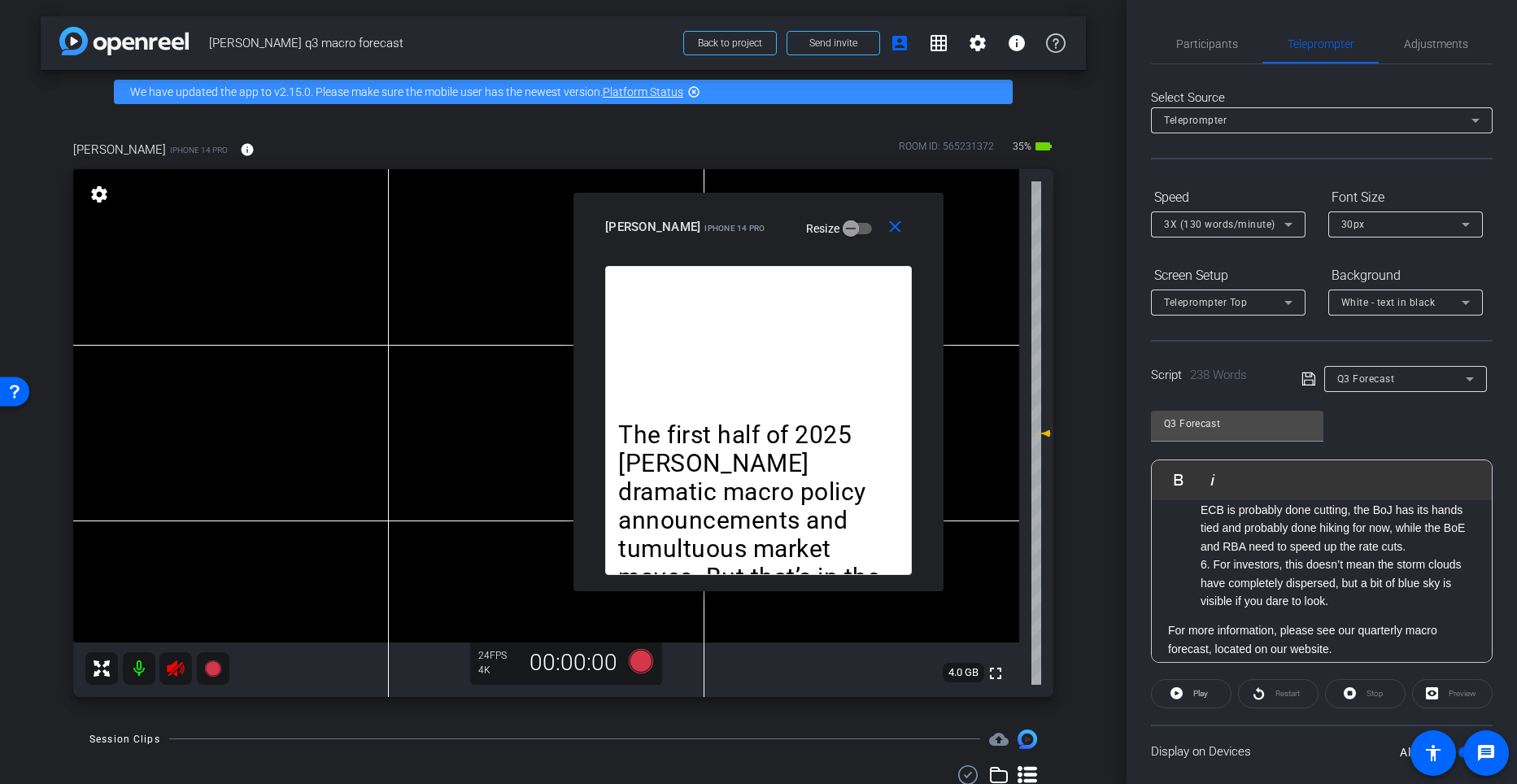 click on "6. For investors, this doesn’t mean the storm clouds have completely dispersed, but a bit of blue sky is visible if you dare to look." 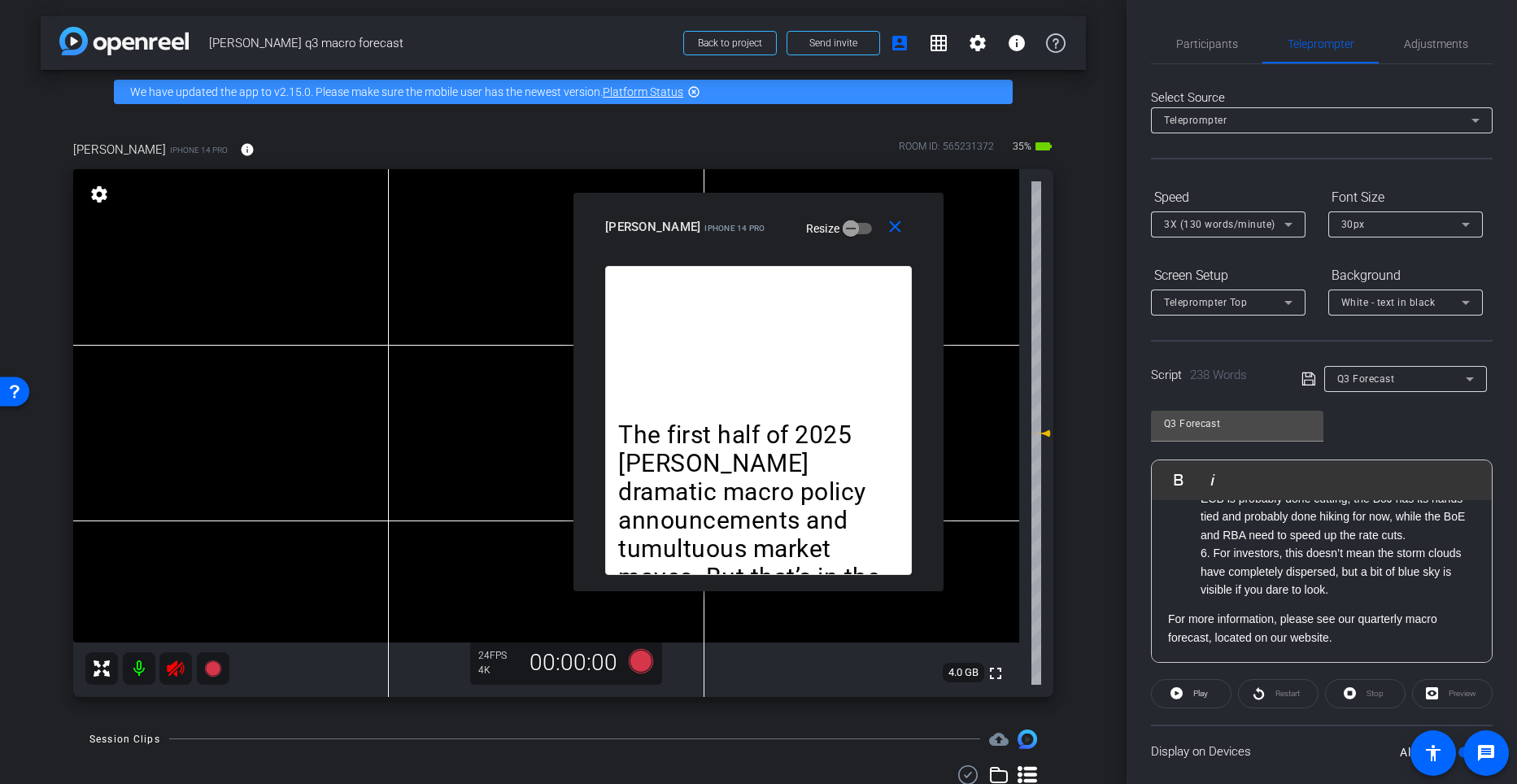 click 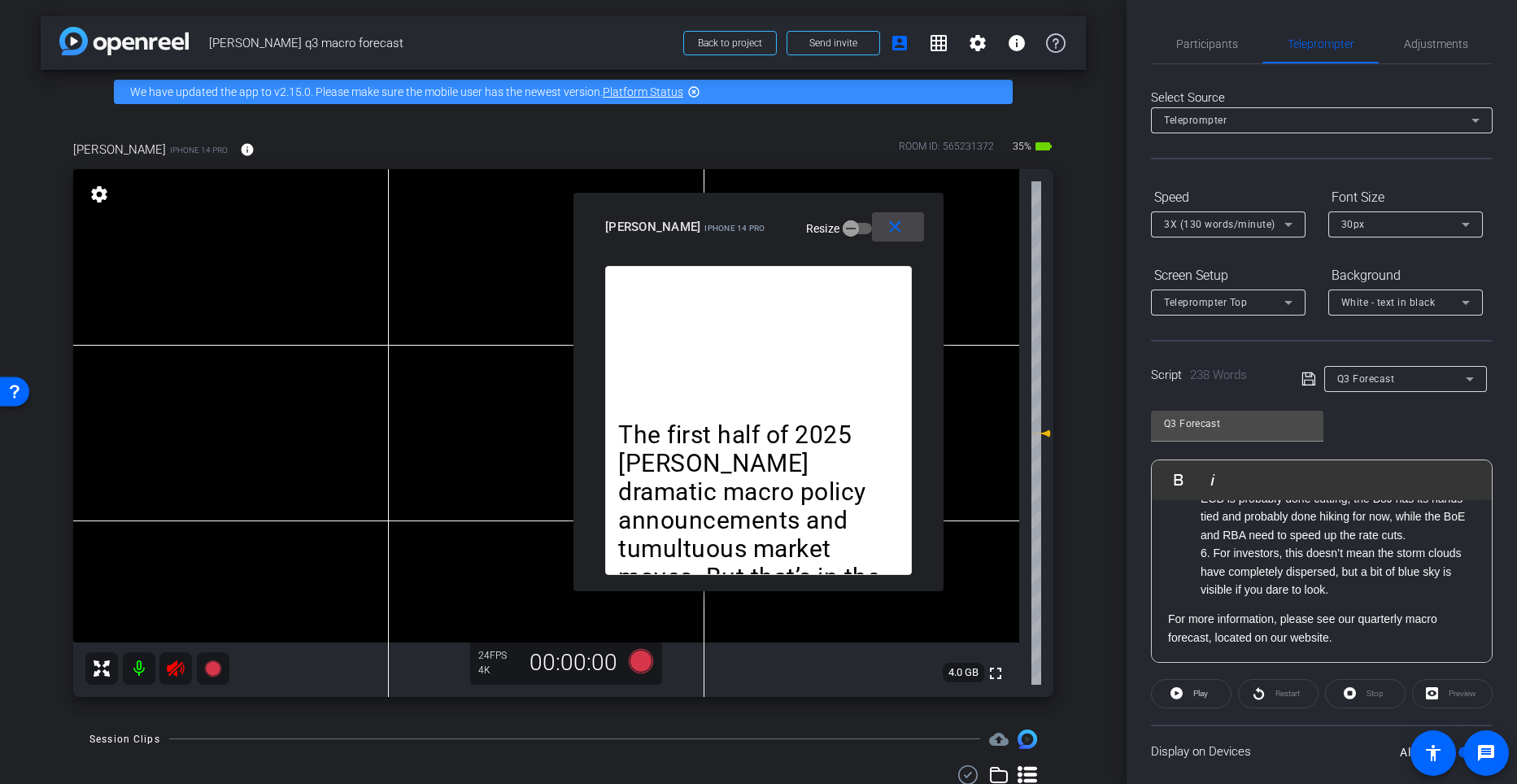 click on "close" at bounding box center [895, 227] 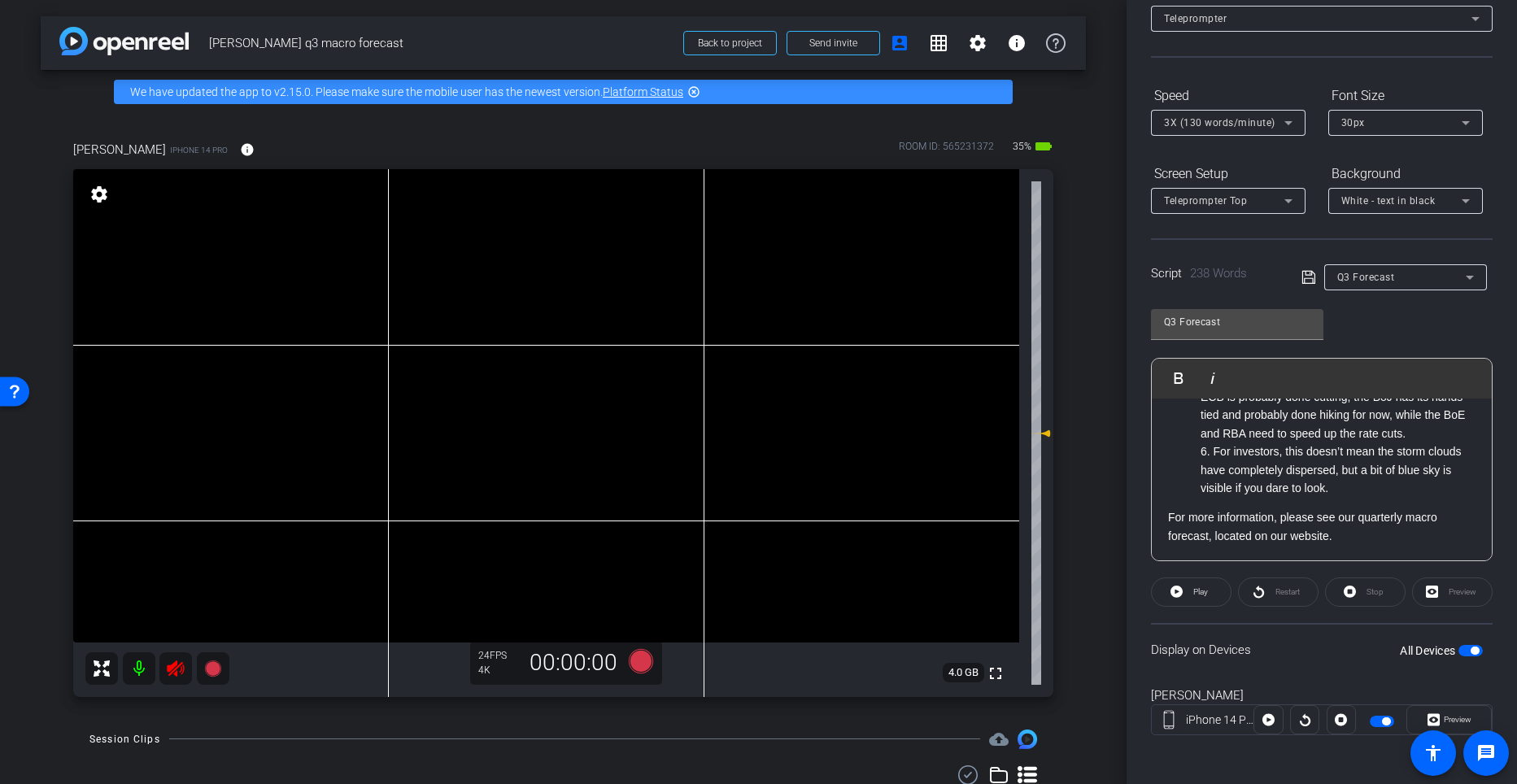 scroll, scrollTop: 105, scrollLeft: 0, axis: vertical 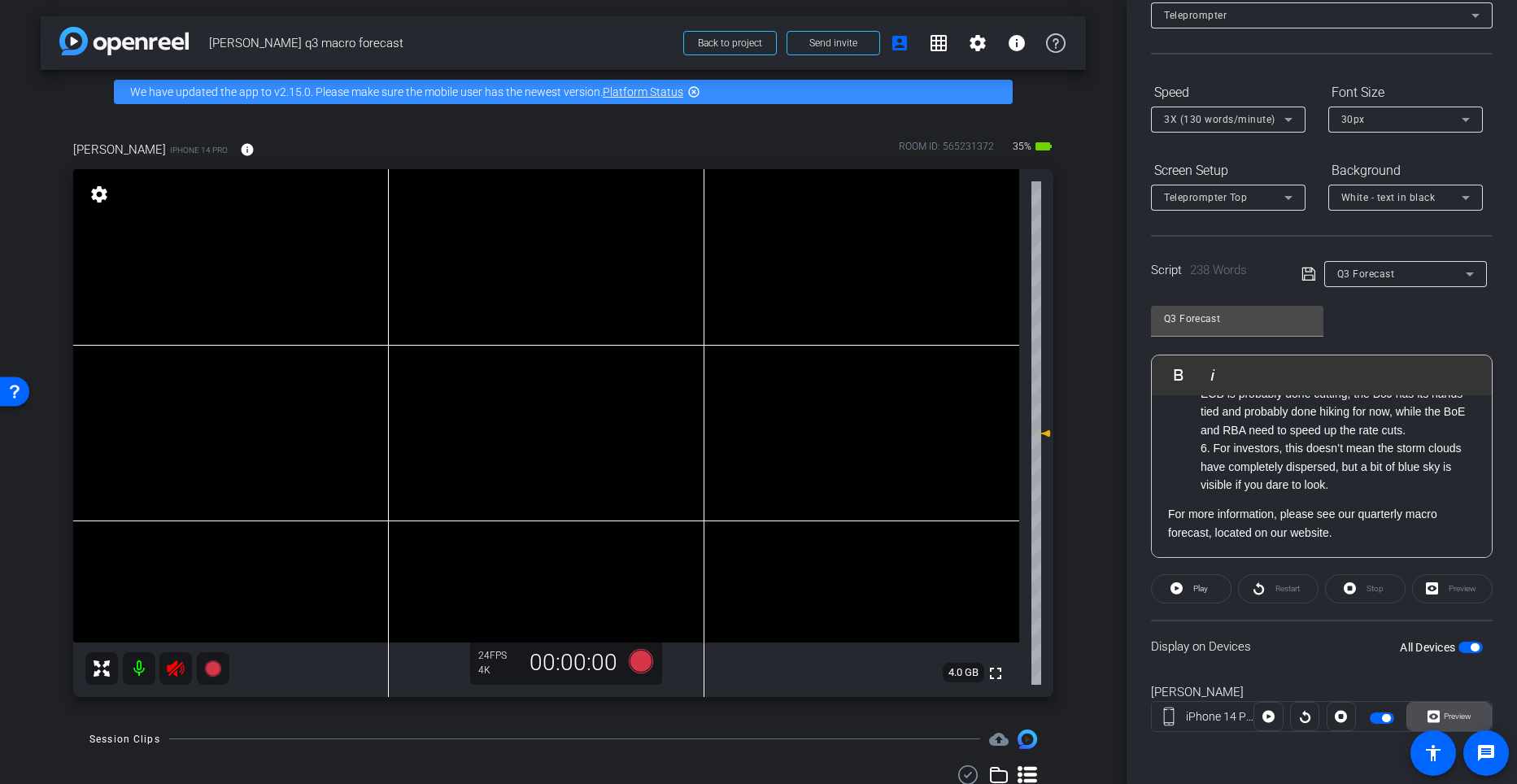 click on "Preview" 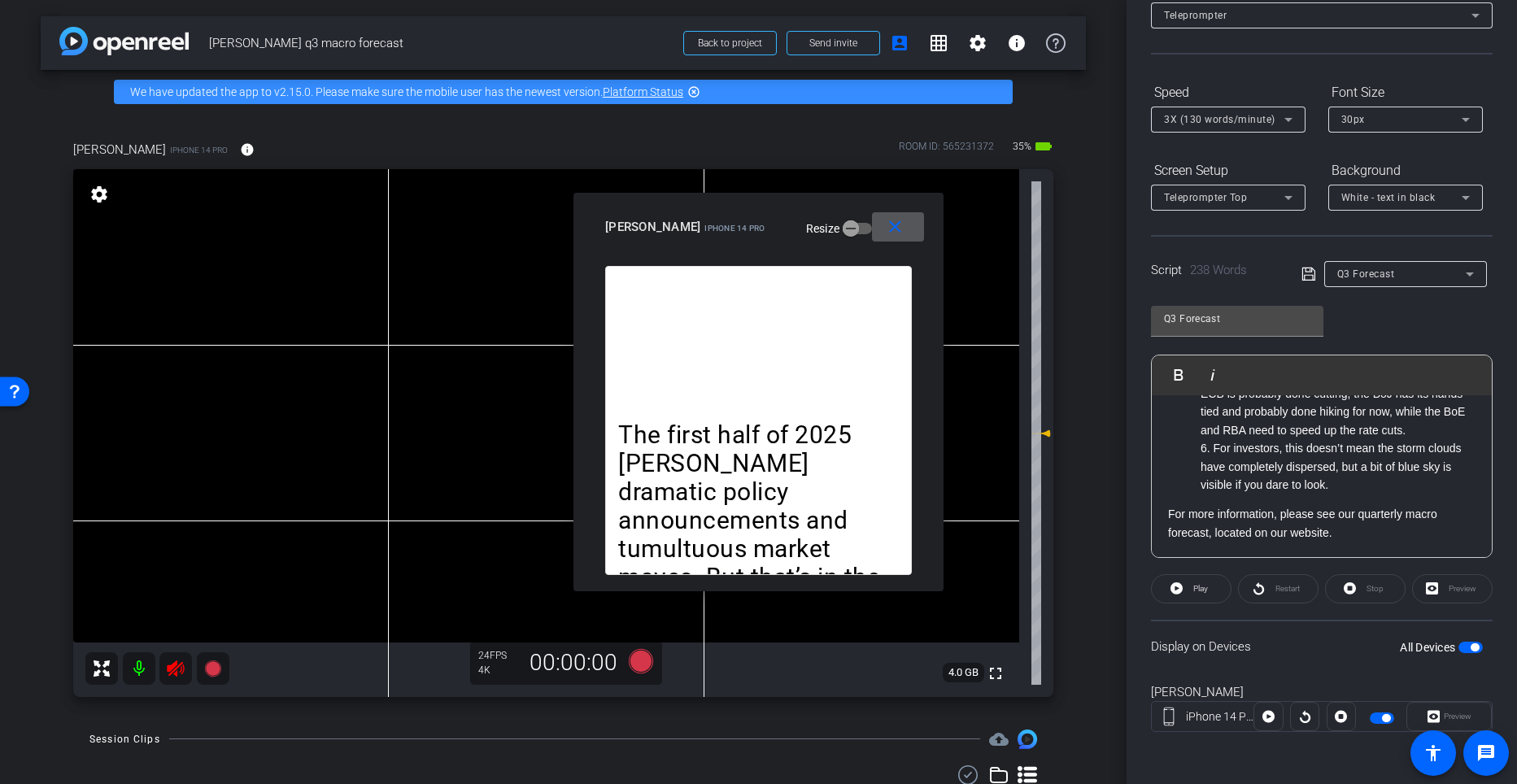 scroll, scrollTop: 0, scrollLeft: 0, axis: both 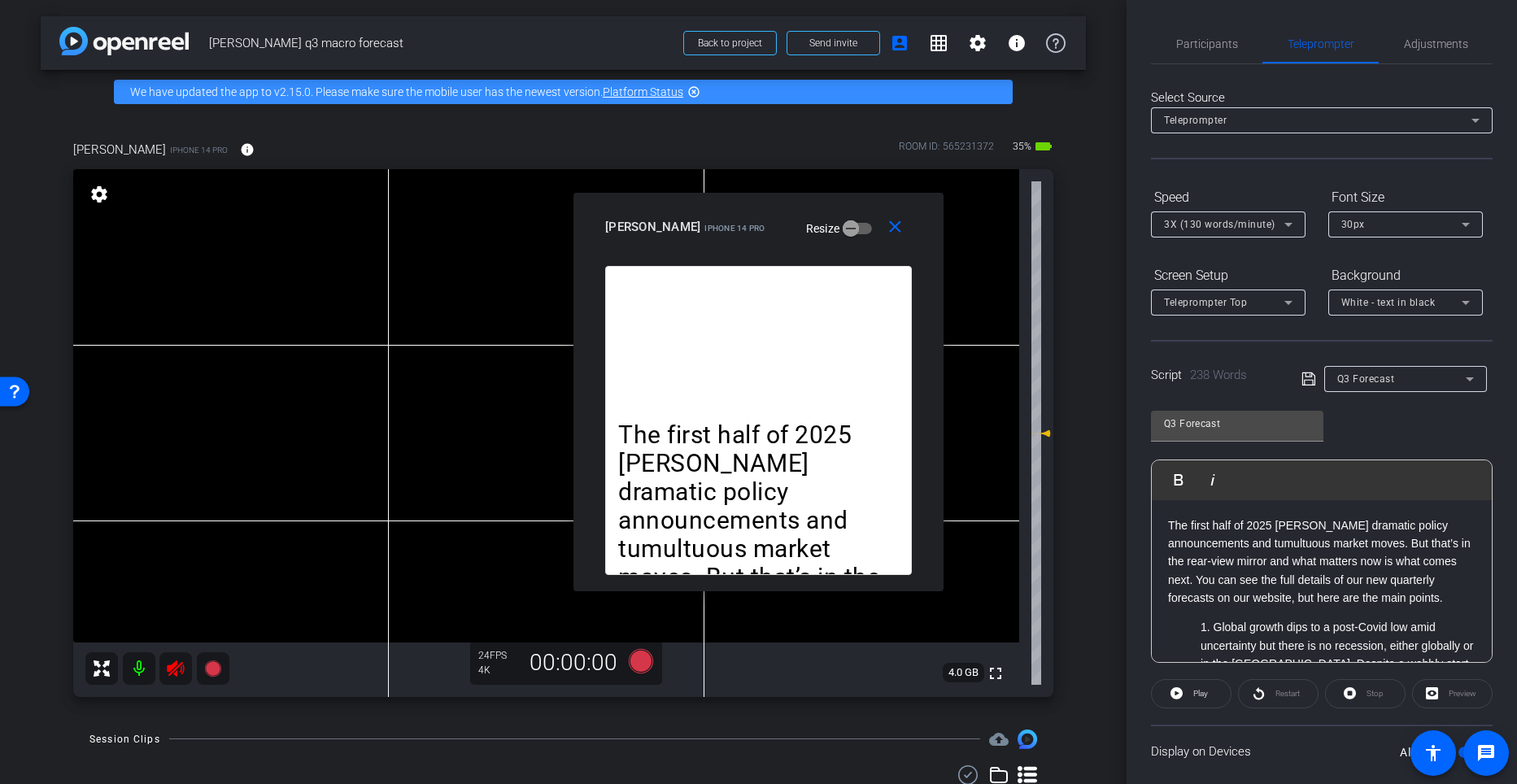 click on "The first half of 2025 [PERSON_NAME] dramatic policy announcements and tumultuous market moves. But that’s in the rear-view mirror and what matters now is what comes next. You can see the full details of our new quarterly forecasts on our website, but here are the main points." at bounding box center (1319, 562) 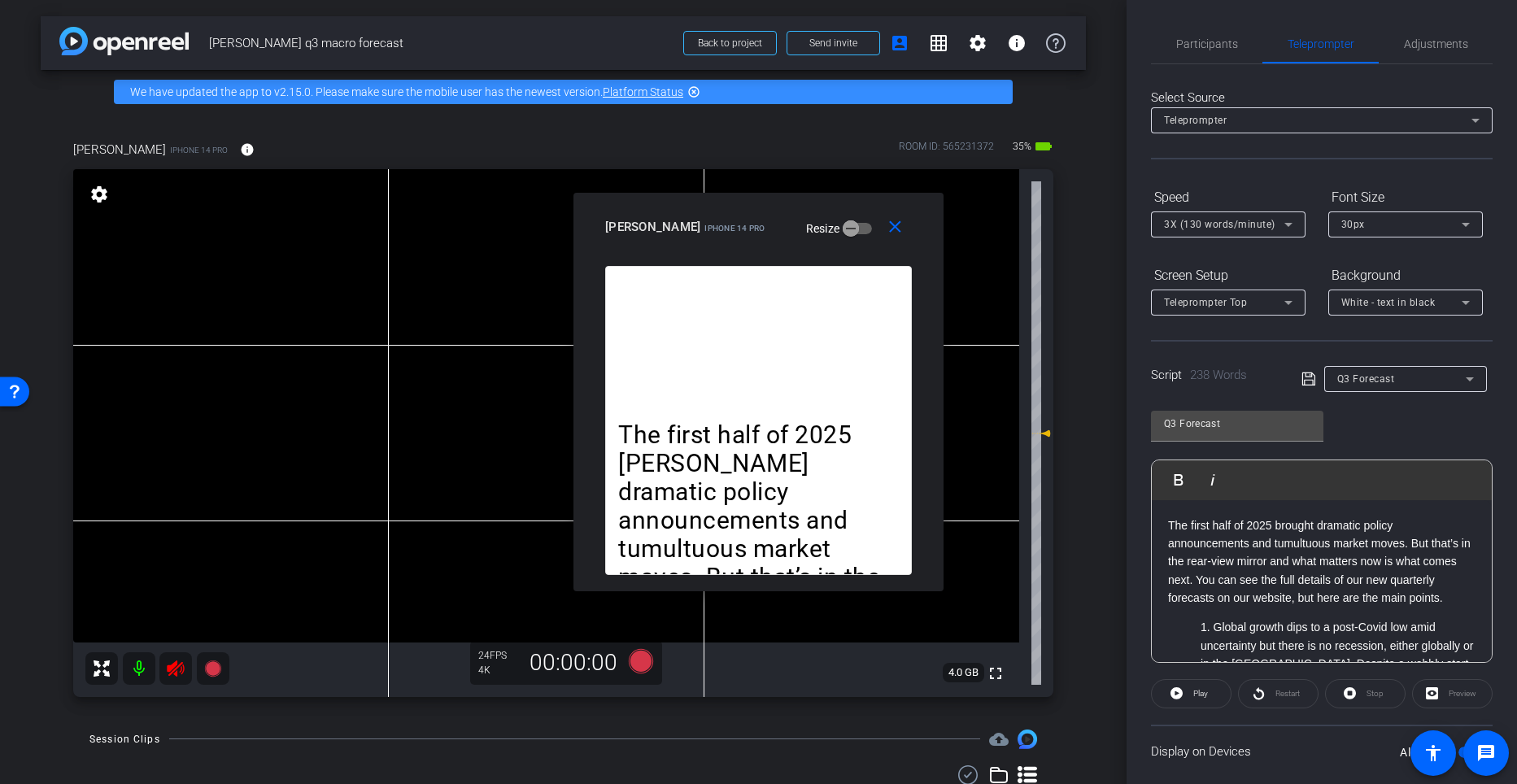 click 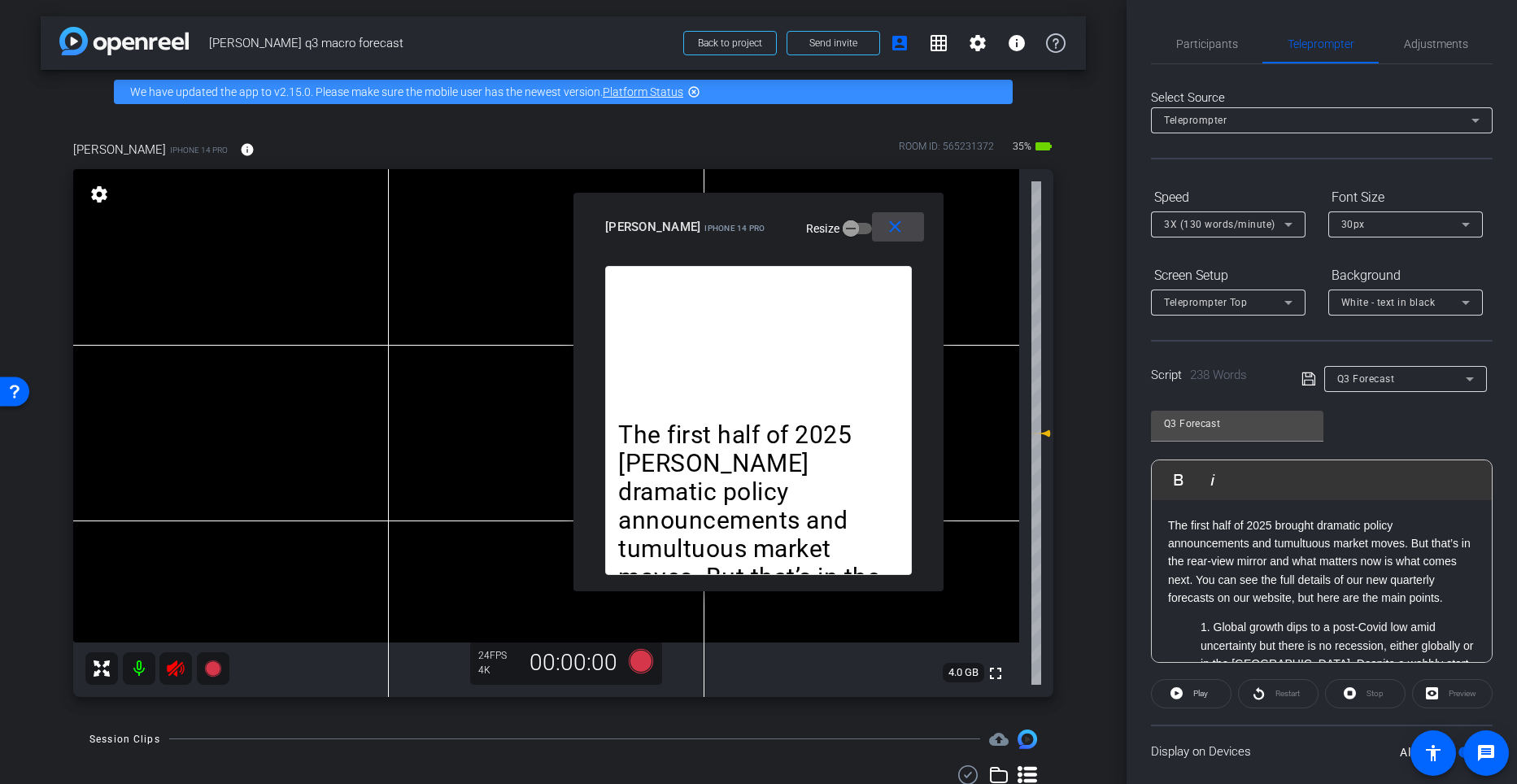 click on "close" at bounding box center (895, 227) 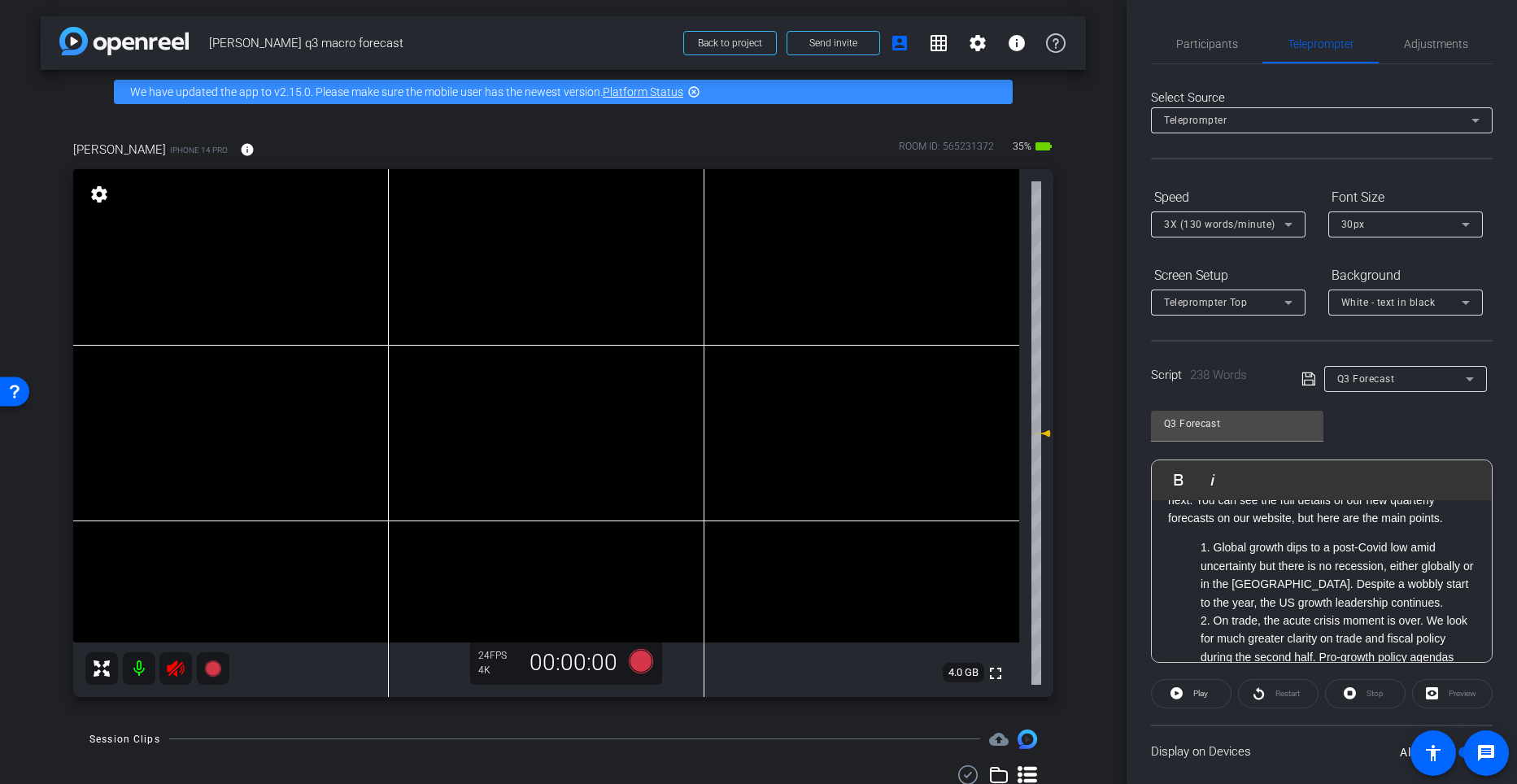 scroll, scrollTop: 134, scrollLeft: 0, axis: vertical 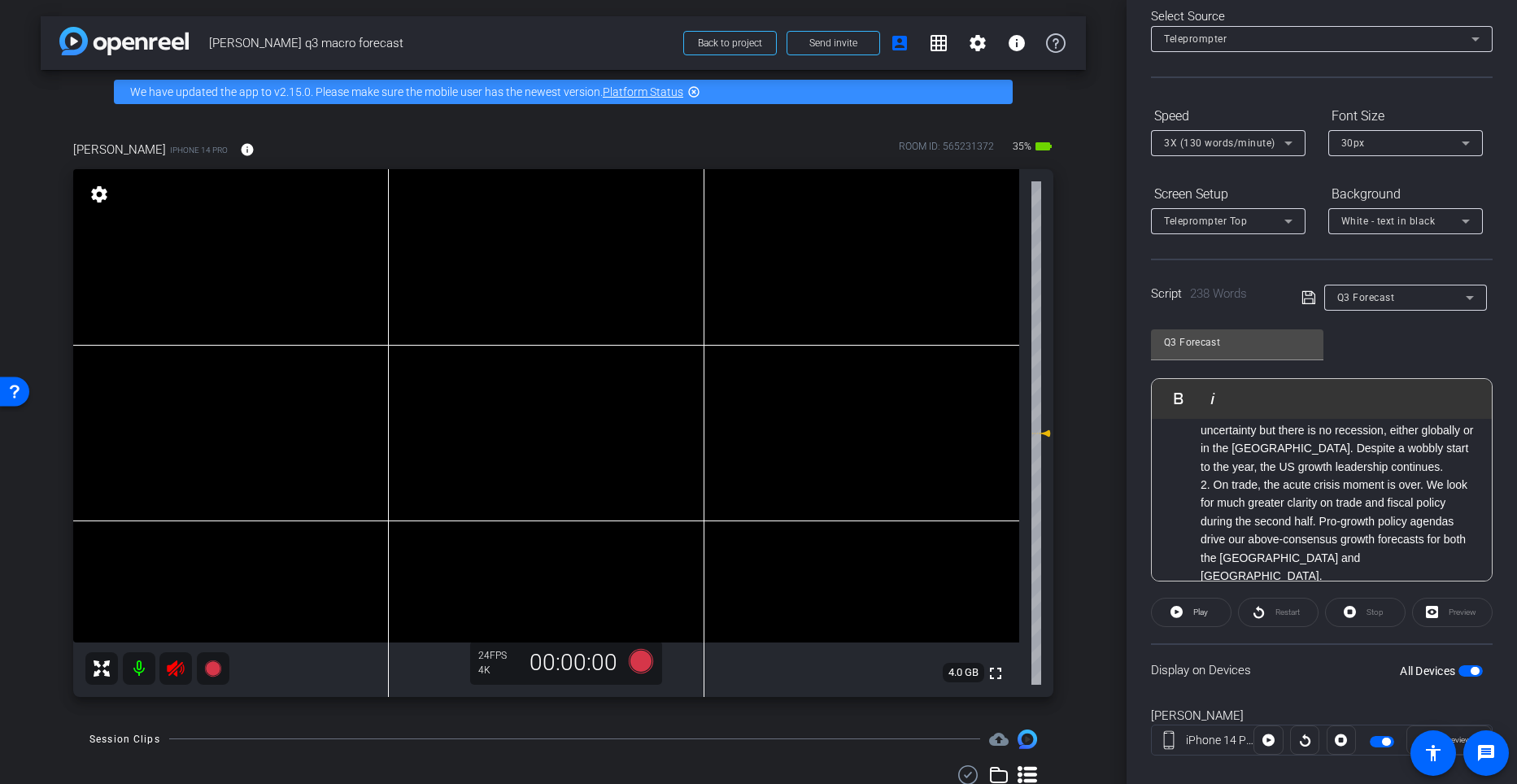 click at bounding box center (1475, 671) 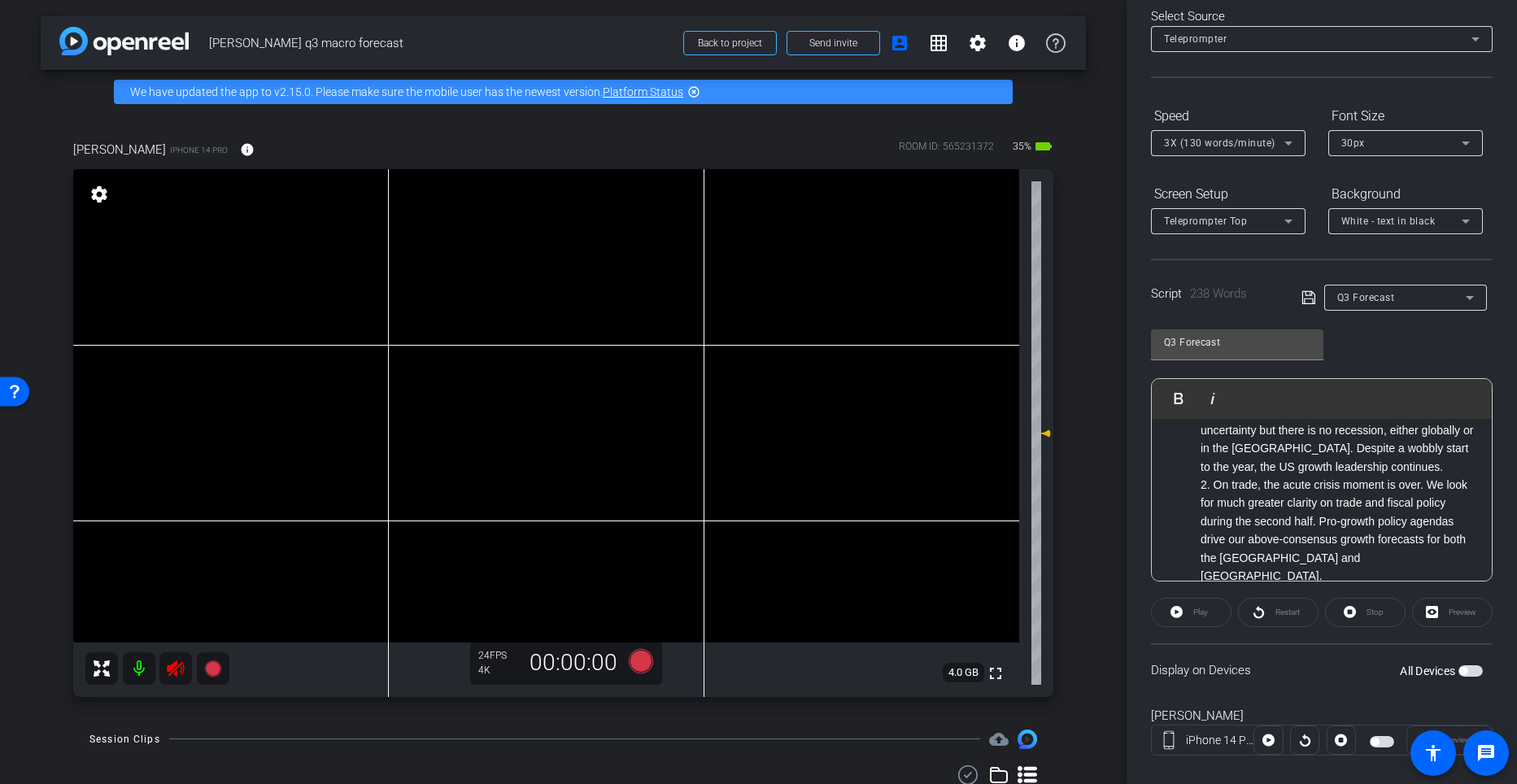 scroll, scrollTop: 105, scrollLeft: 0, axis: vertical 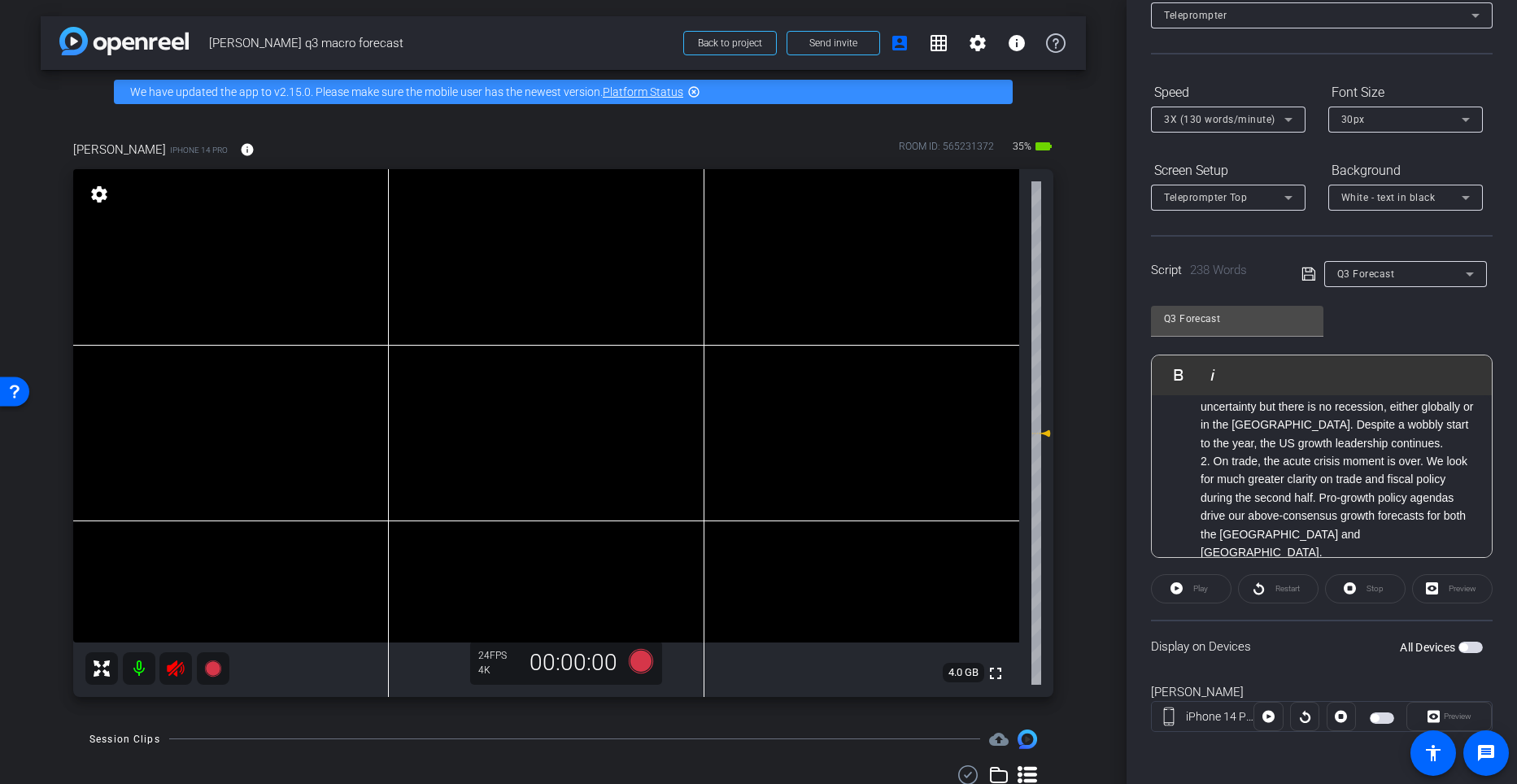 click at bounding box center (1463, 647) 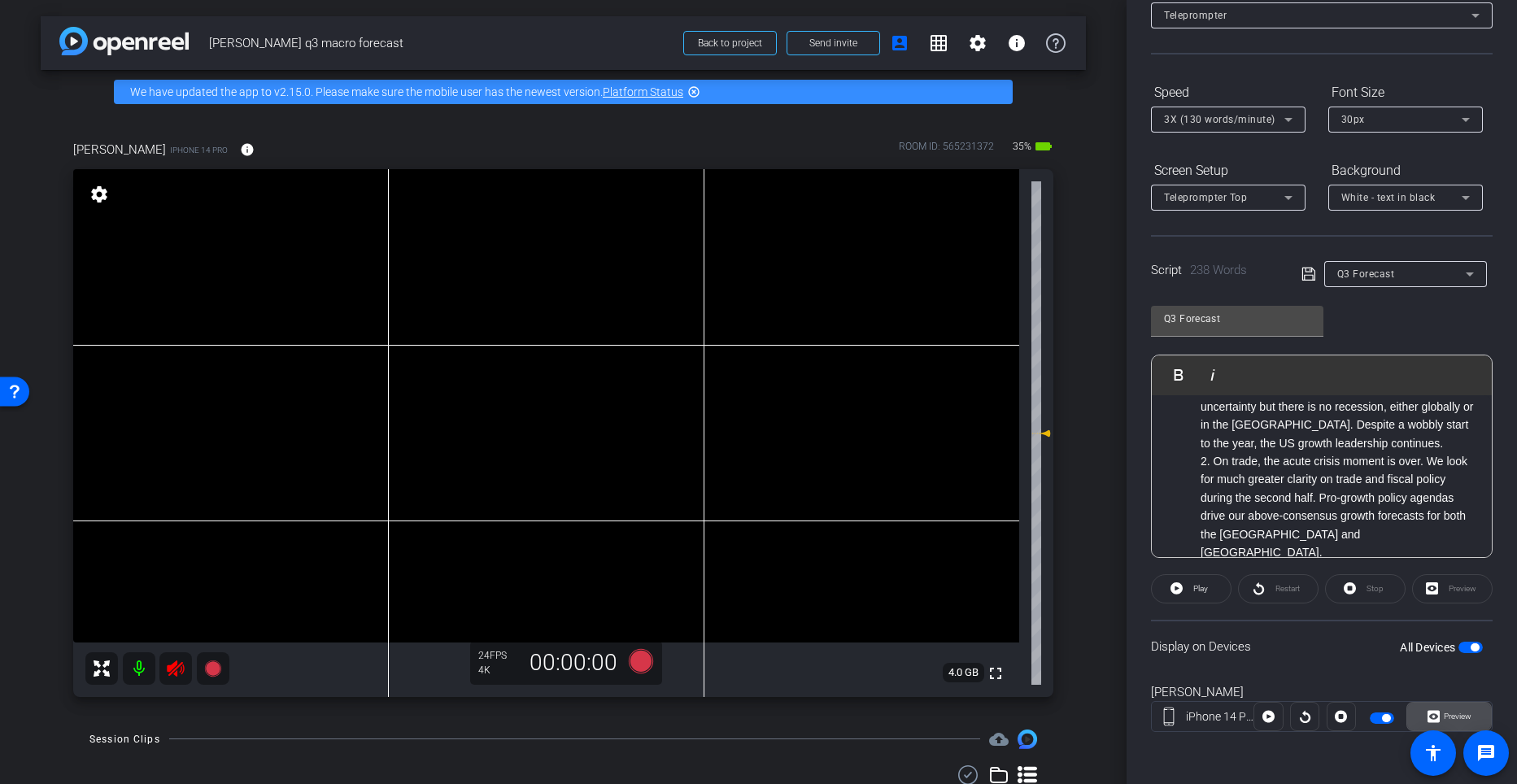click on "Preview" 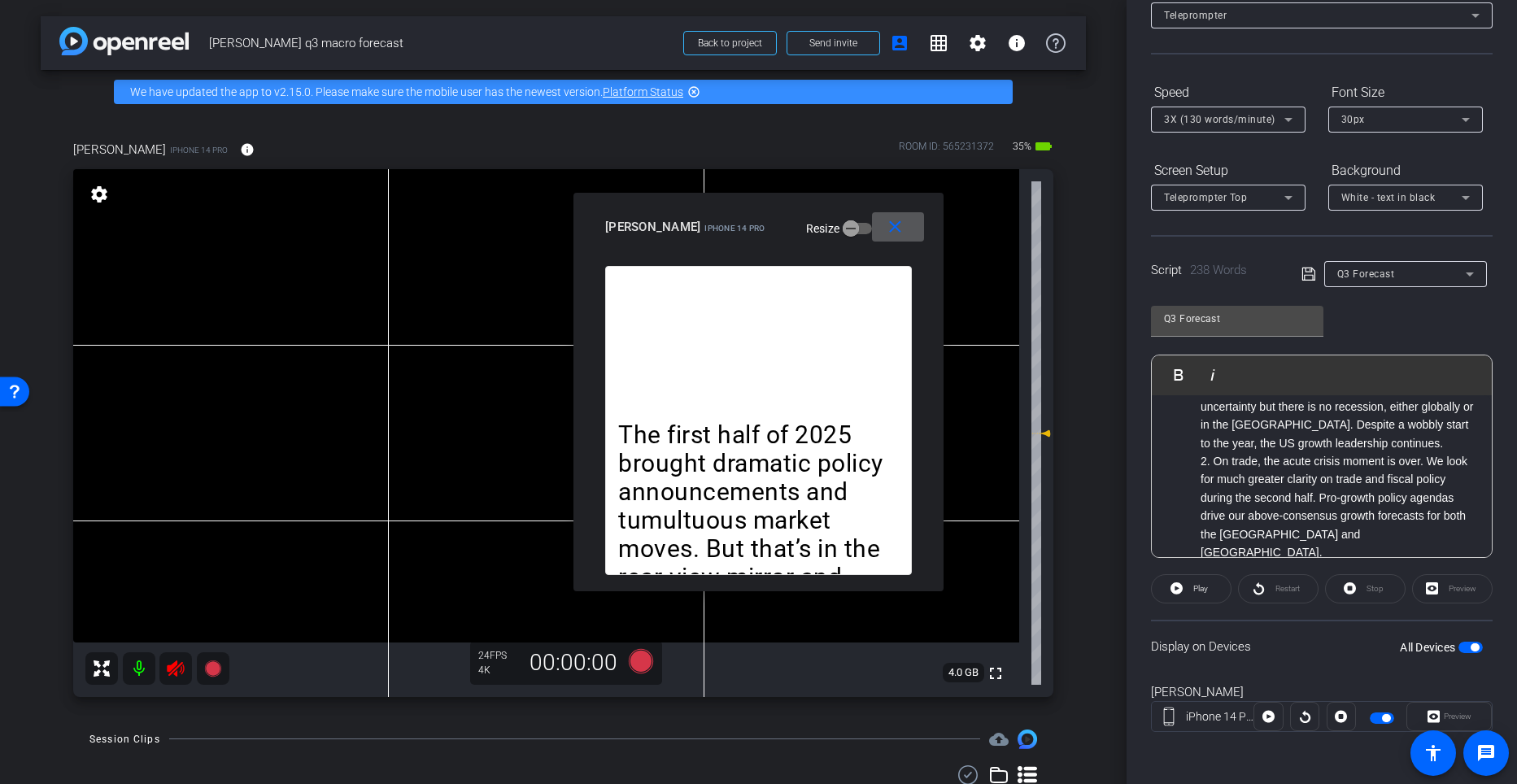 scroll, scrollTop: 0, scrollLeft: 0, axis: both 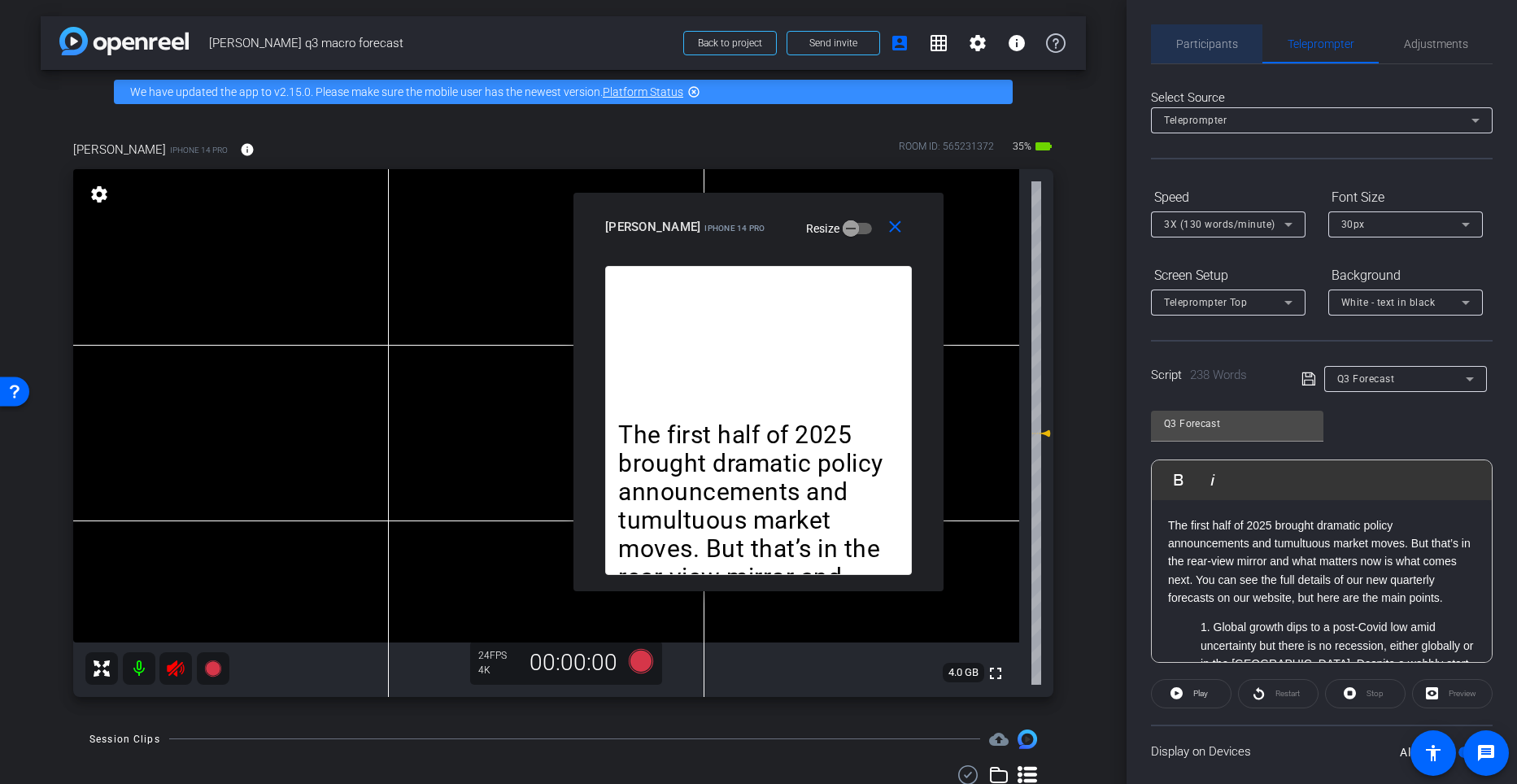 click on "Participants" at bounding box center (1207, 44) 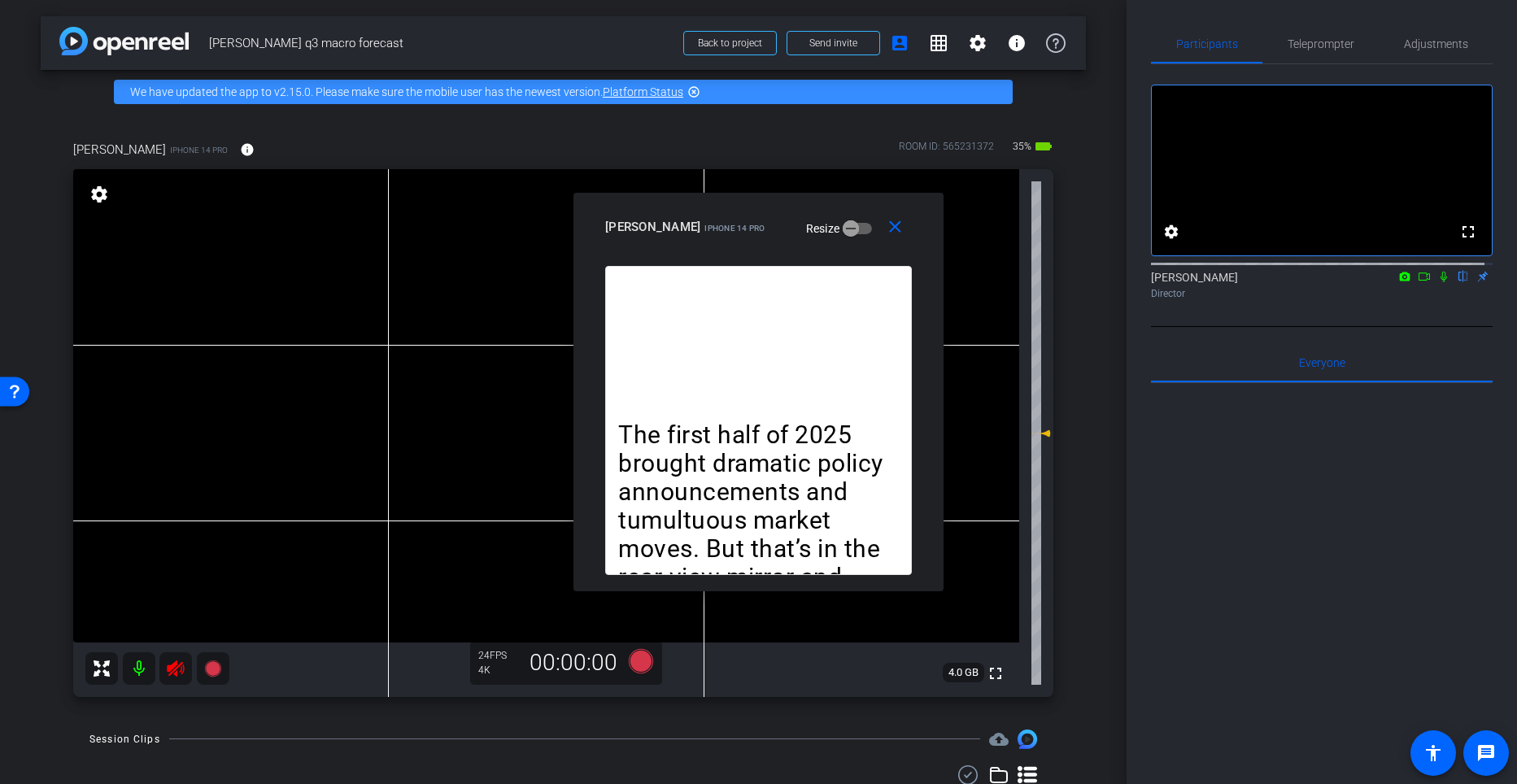 click 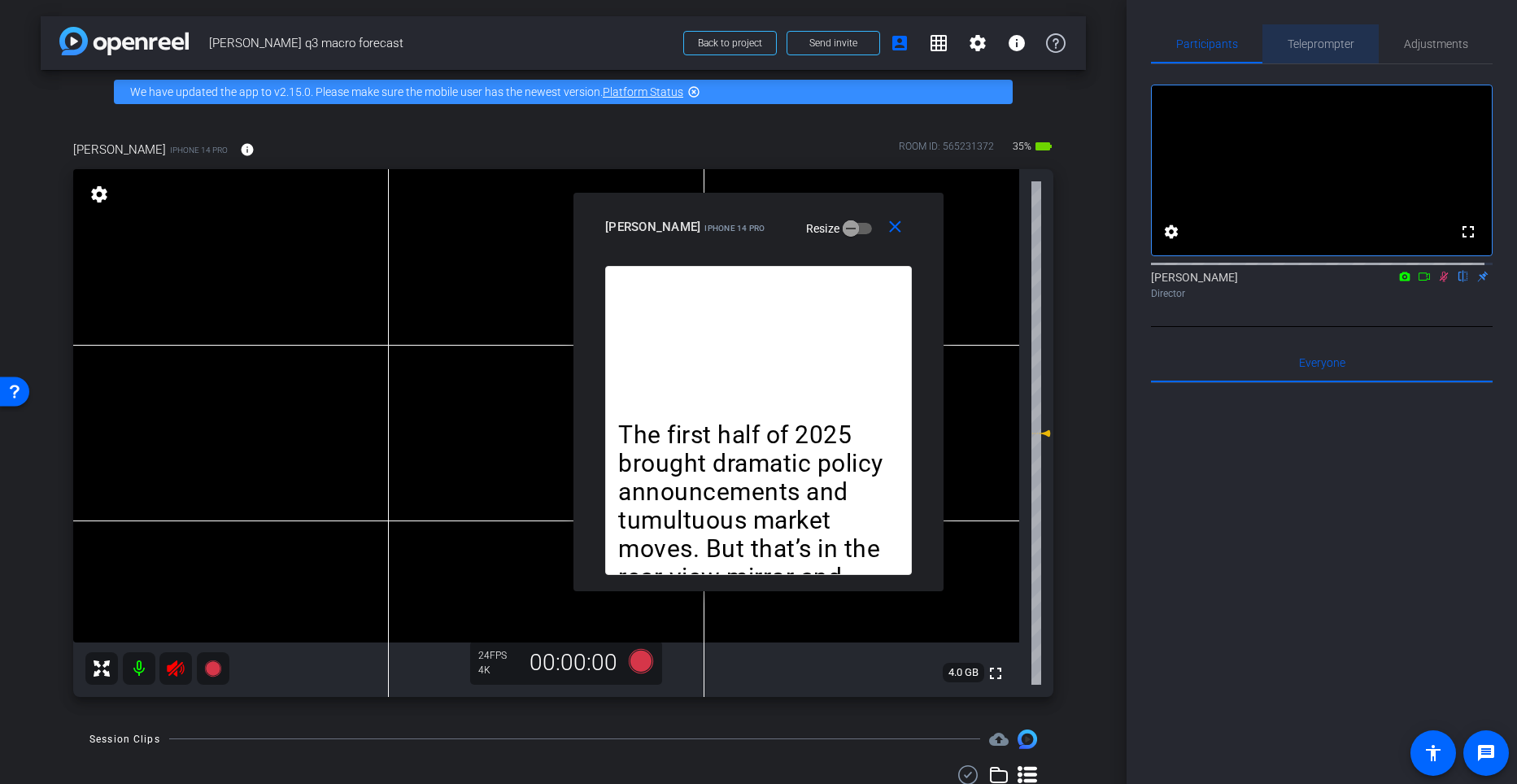 click on "Teleprompter" at bounding box center [1321, 44] 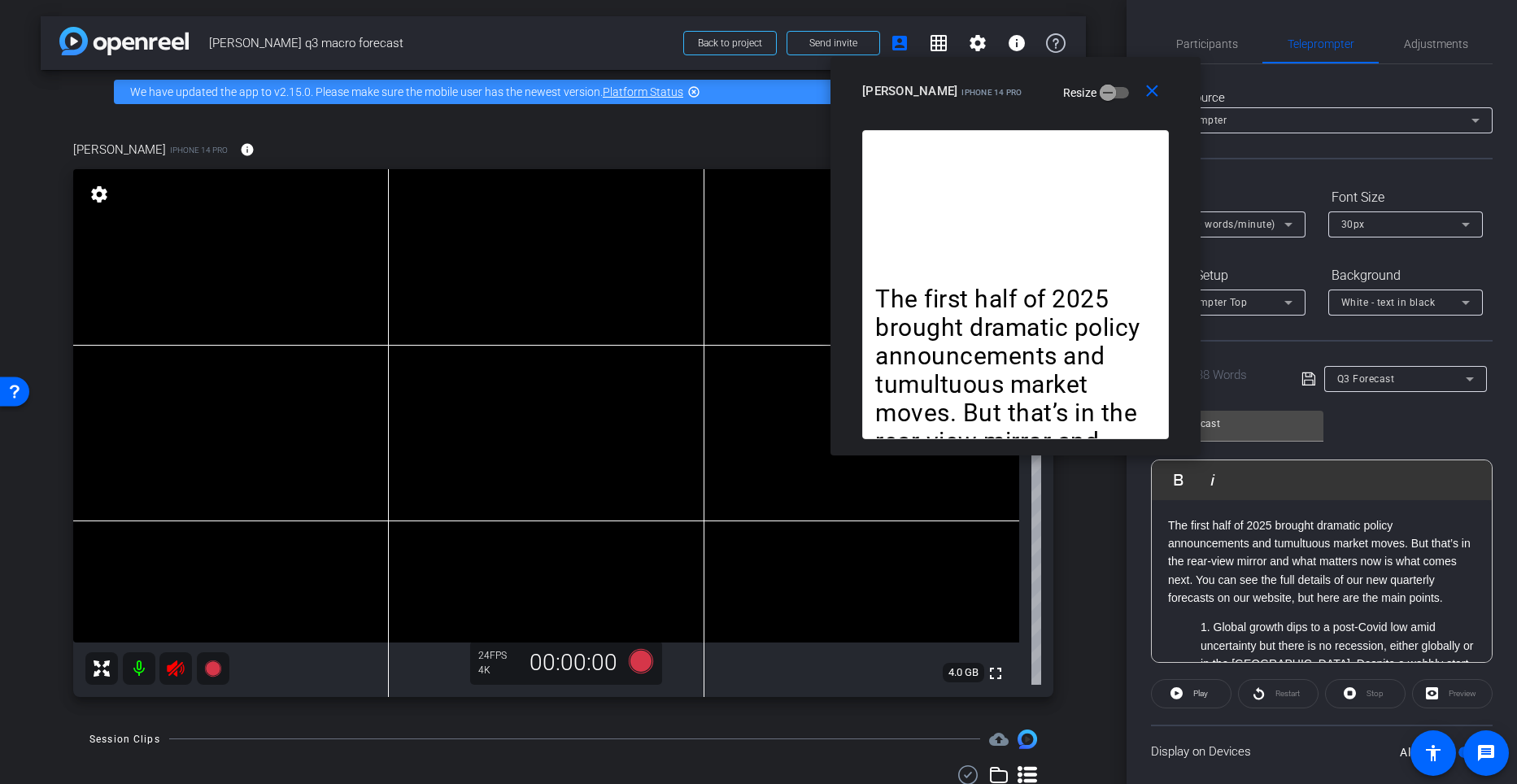 drag, startPoint x: 866, startPoint y: 205, endPoint x: 1125, endPoint y: 65, distance: 294.4164 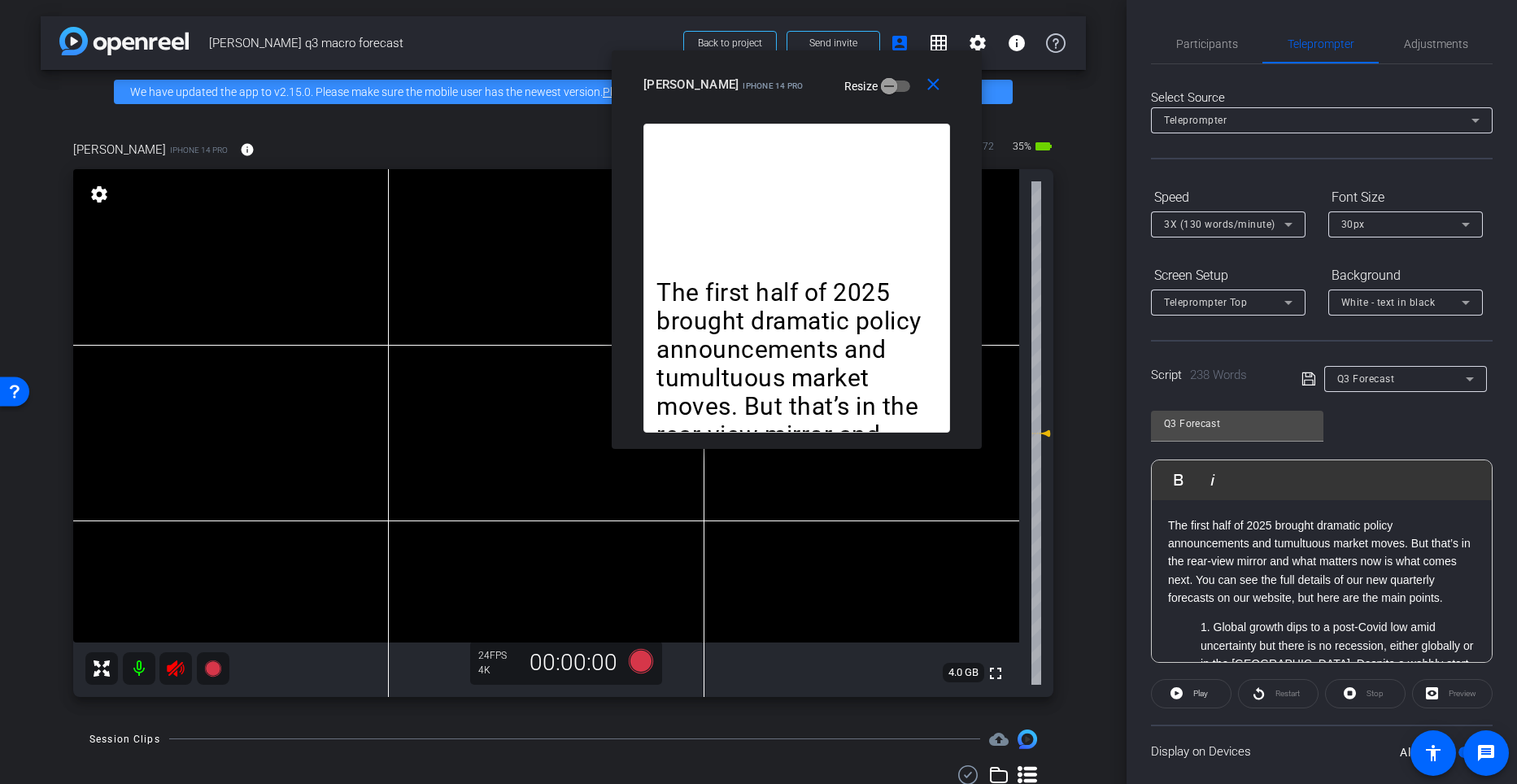 drag, startPoint x: 1114, startPoint y: 71, endPoint x: 893, endPoint y: 68, distance: 221.0204 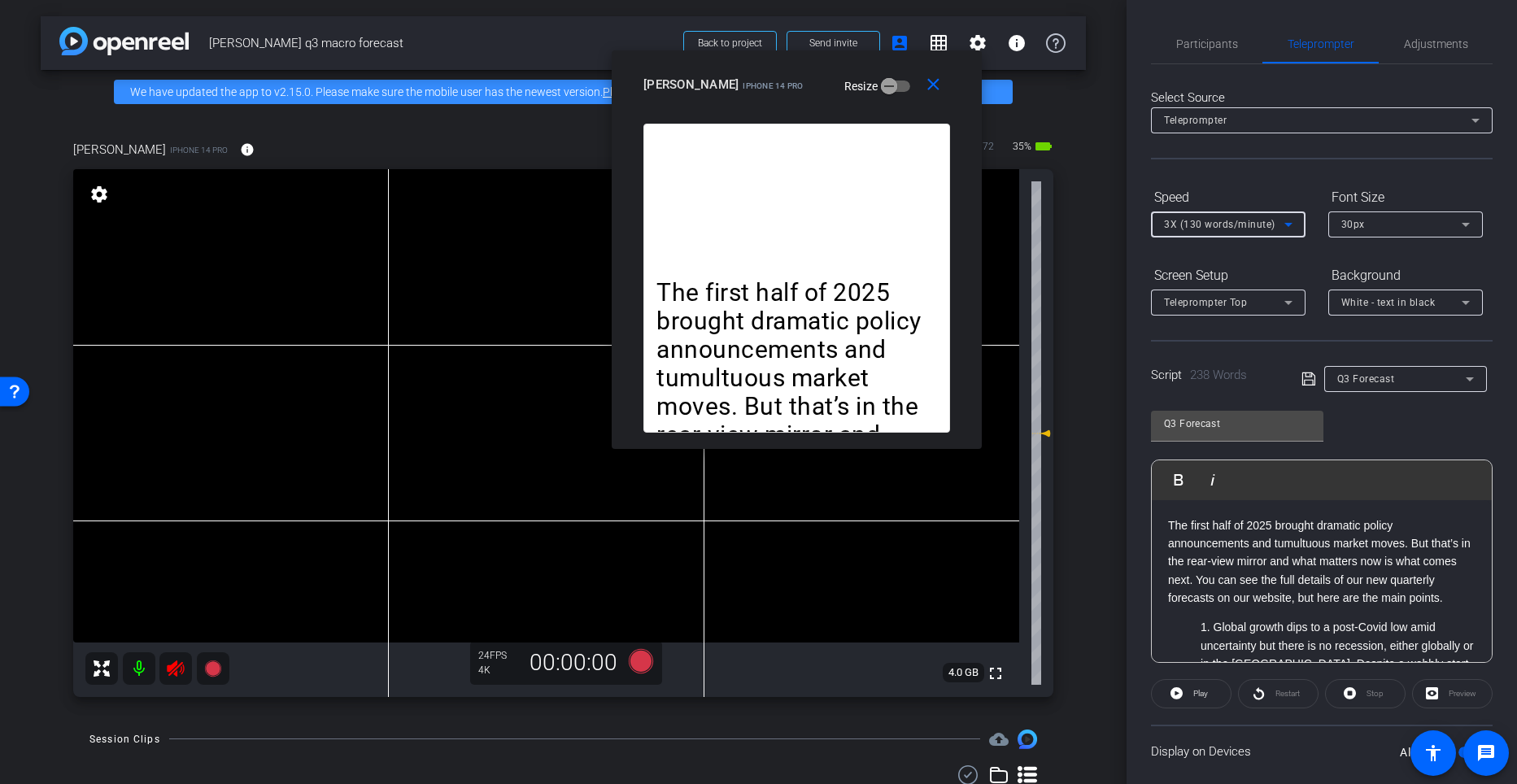 click 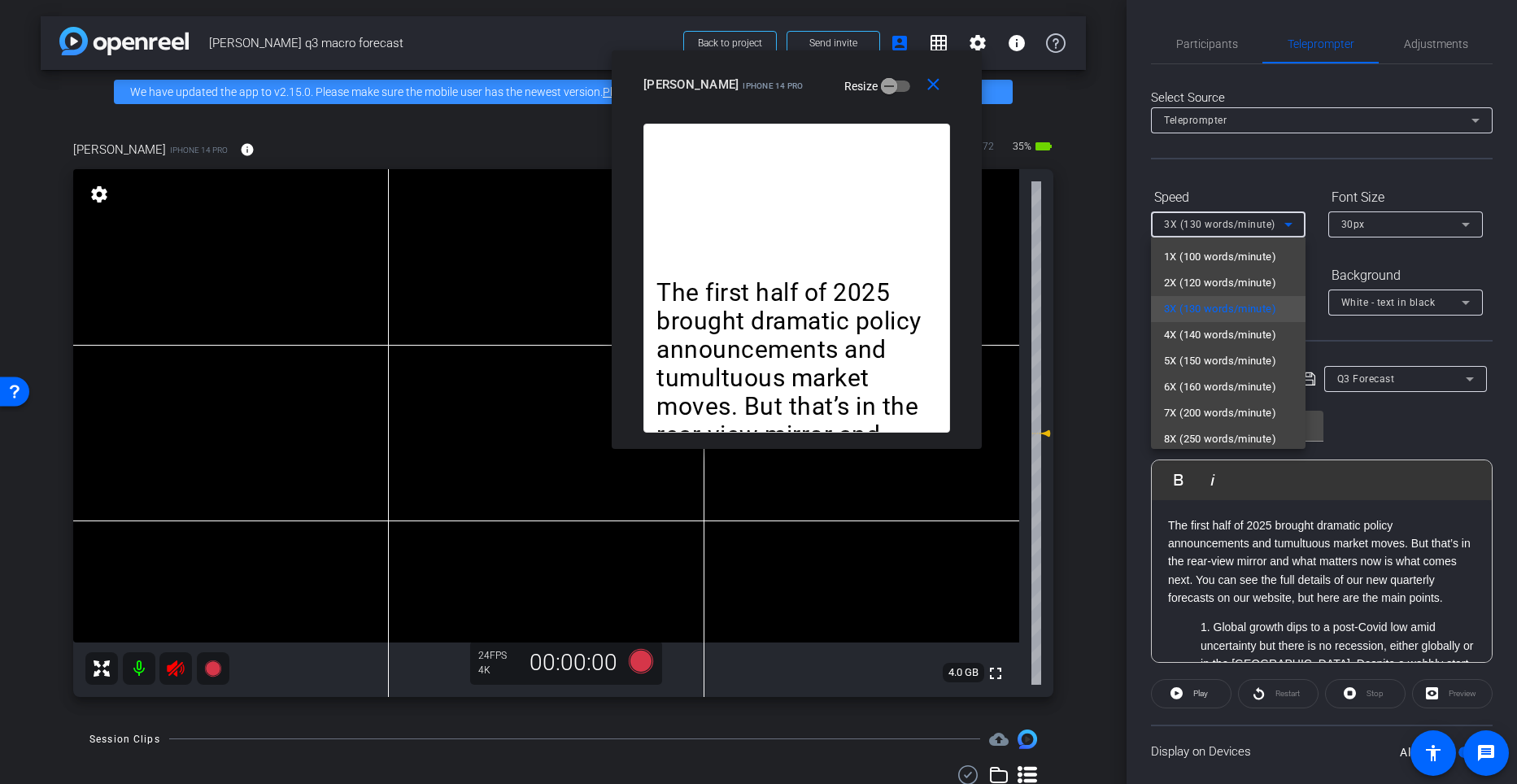 click at bounding box center (758, 392) 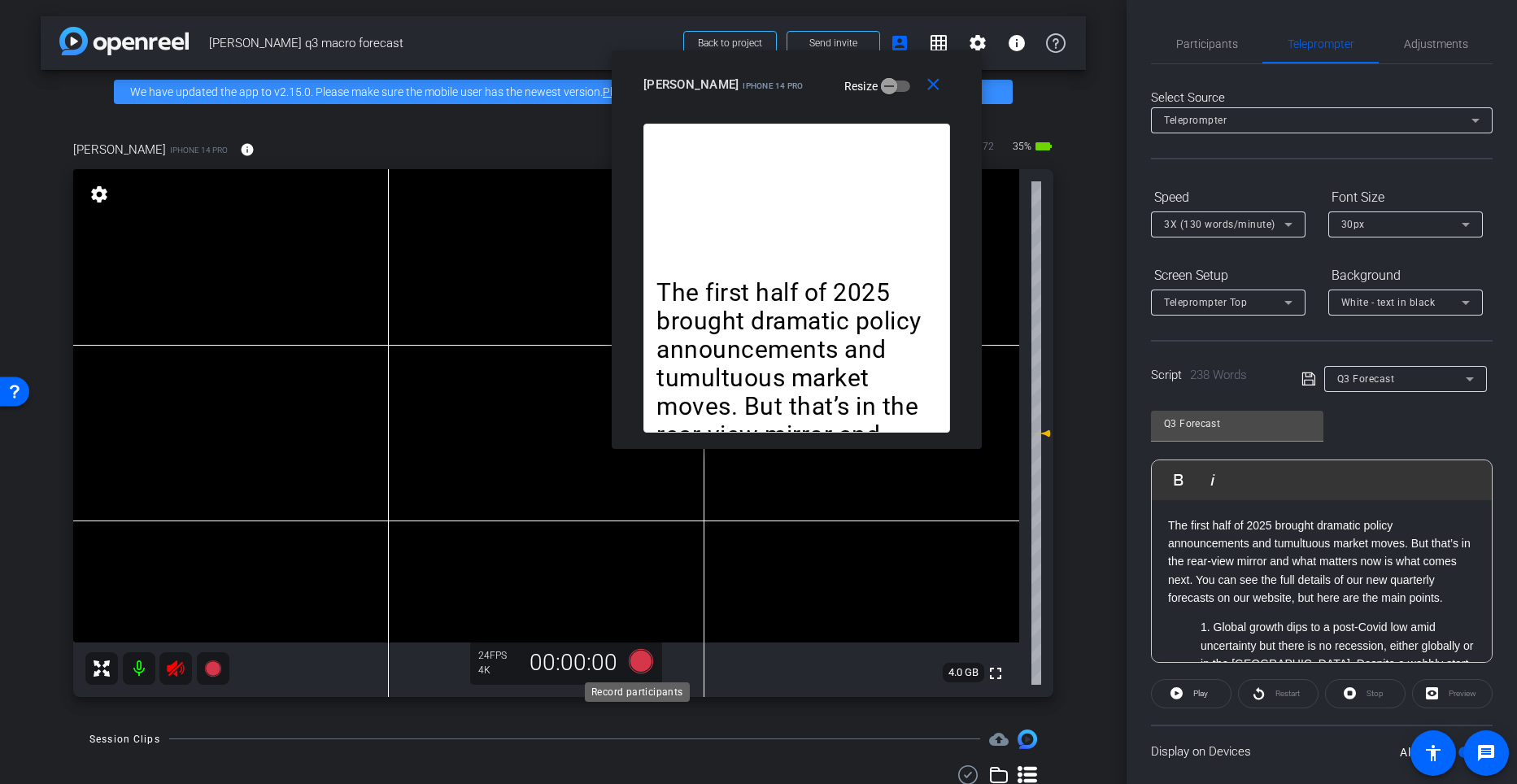 click 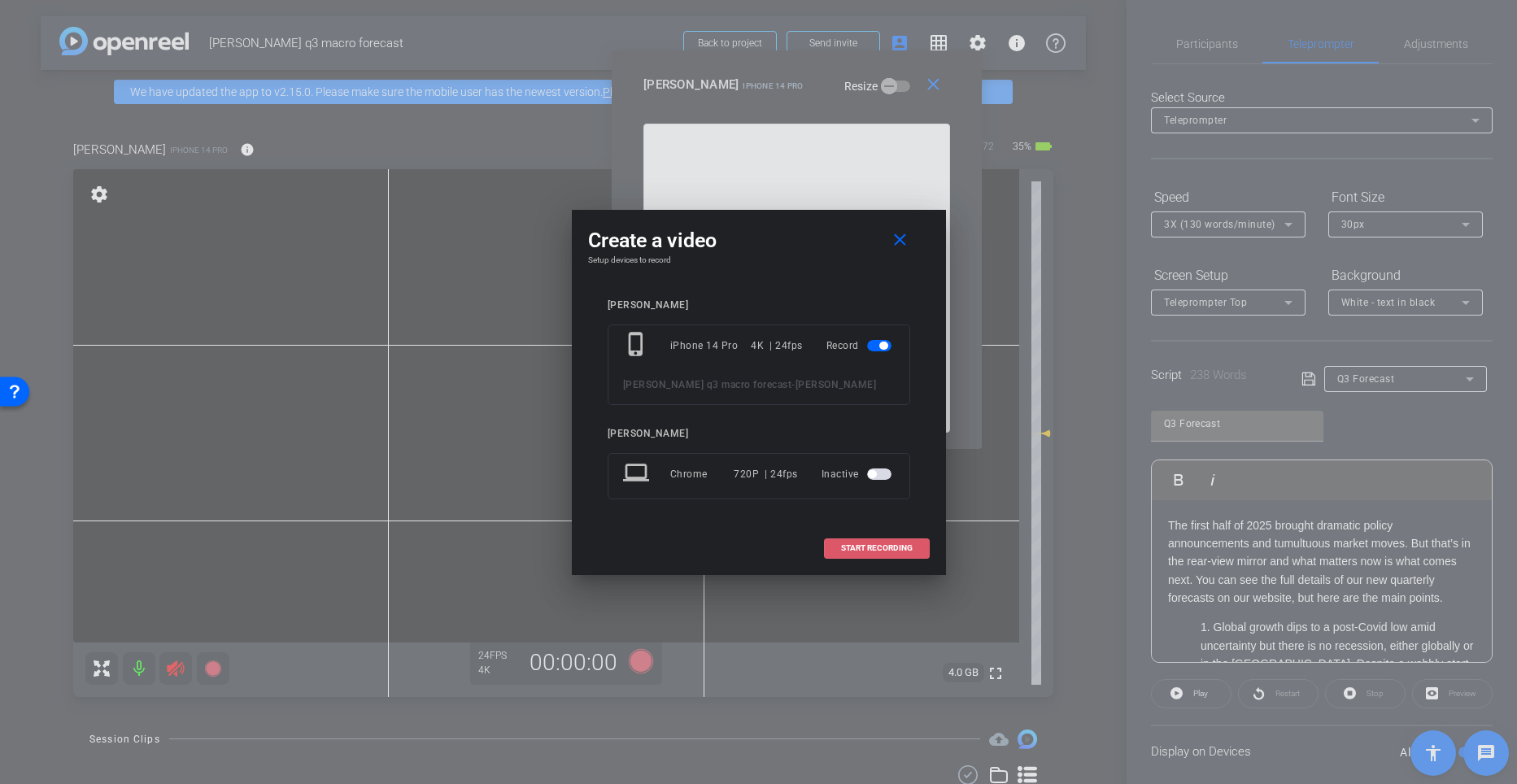 click on "START RECORDING" at bounding box center [877, 548] 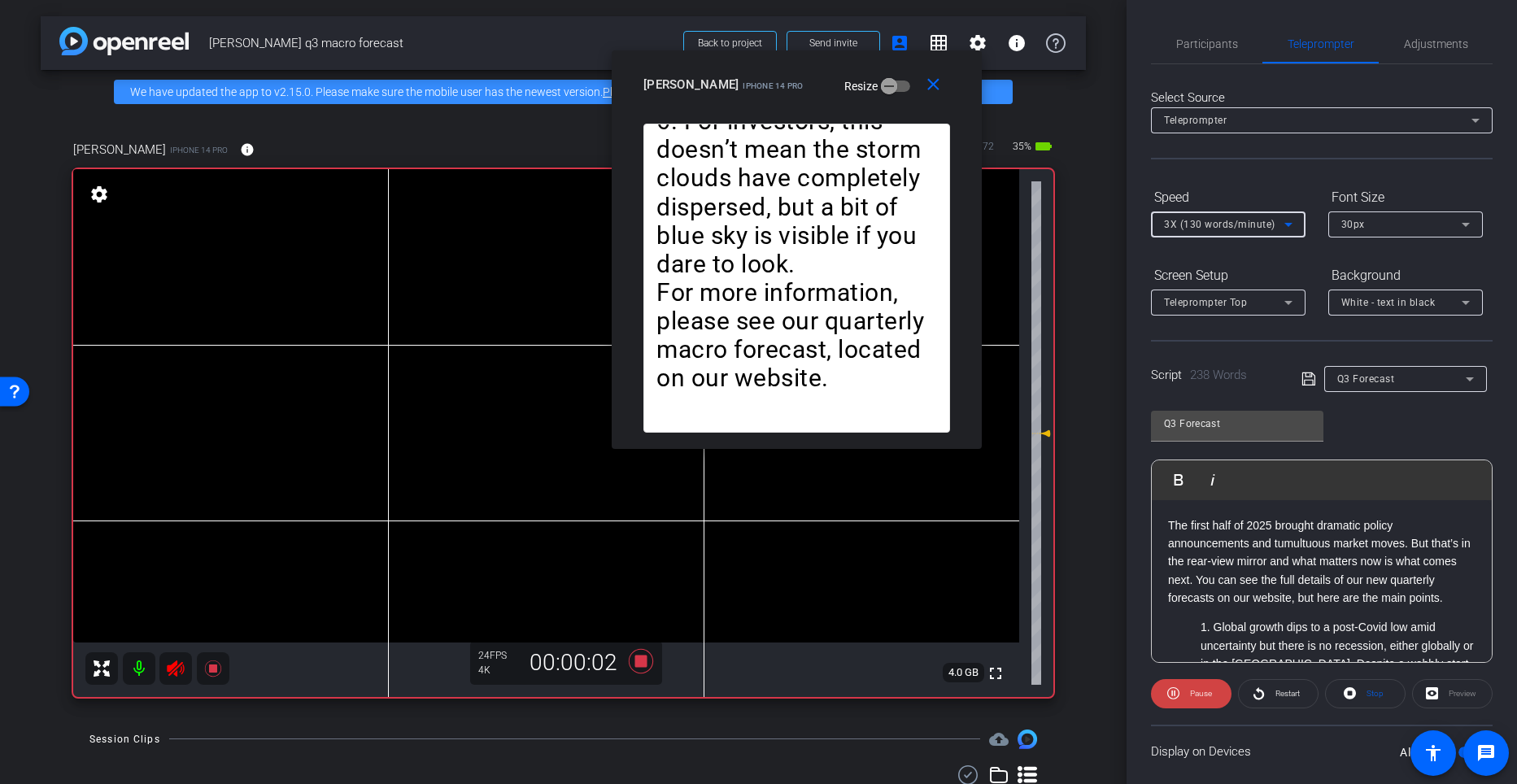 click 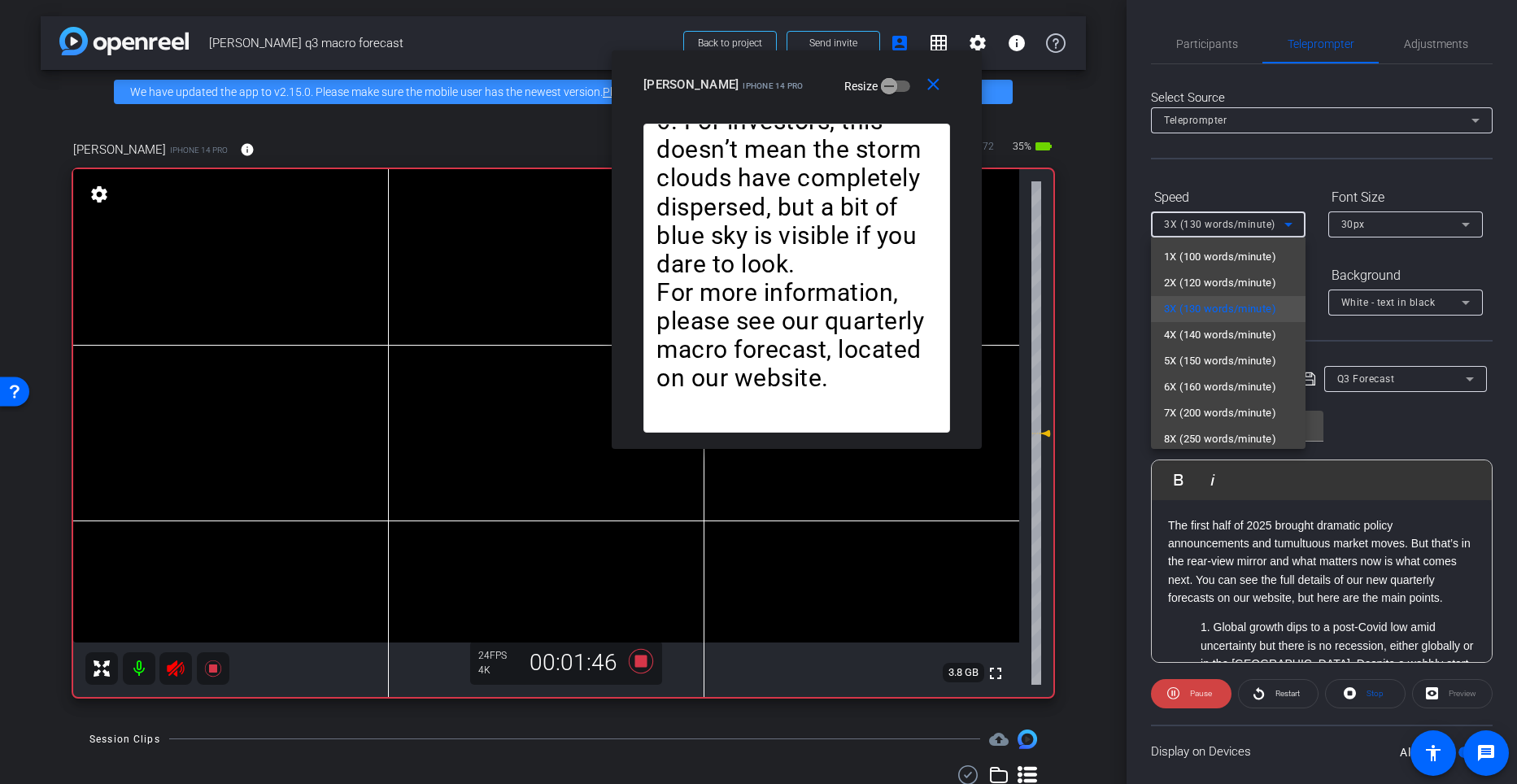 click at bounding box center [758, 392] 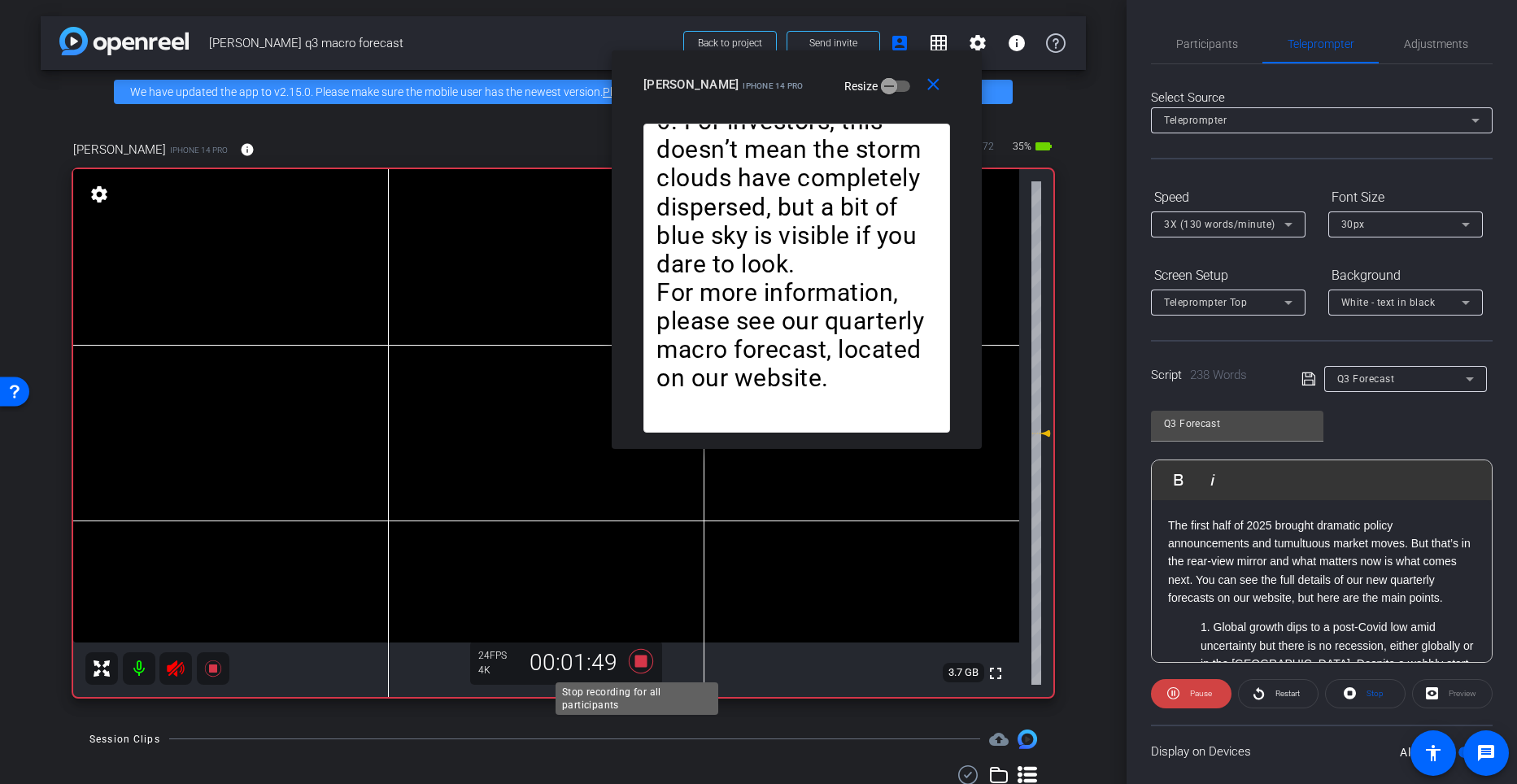 click 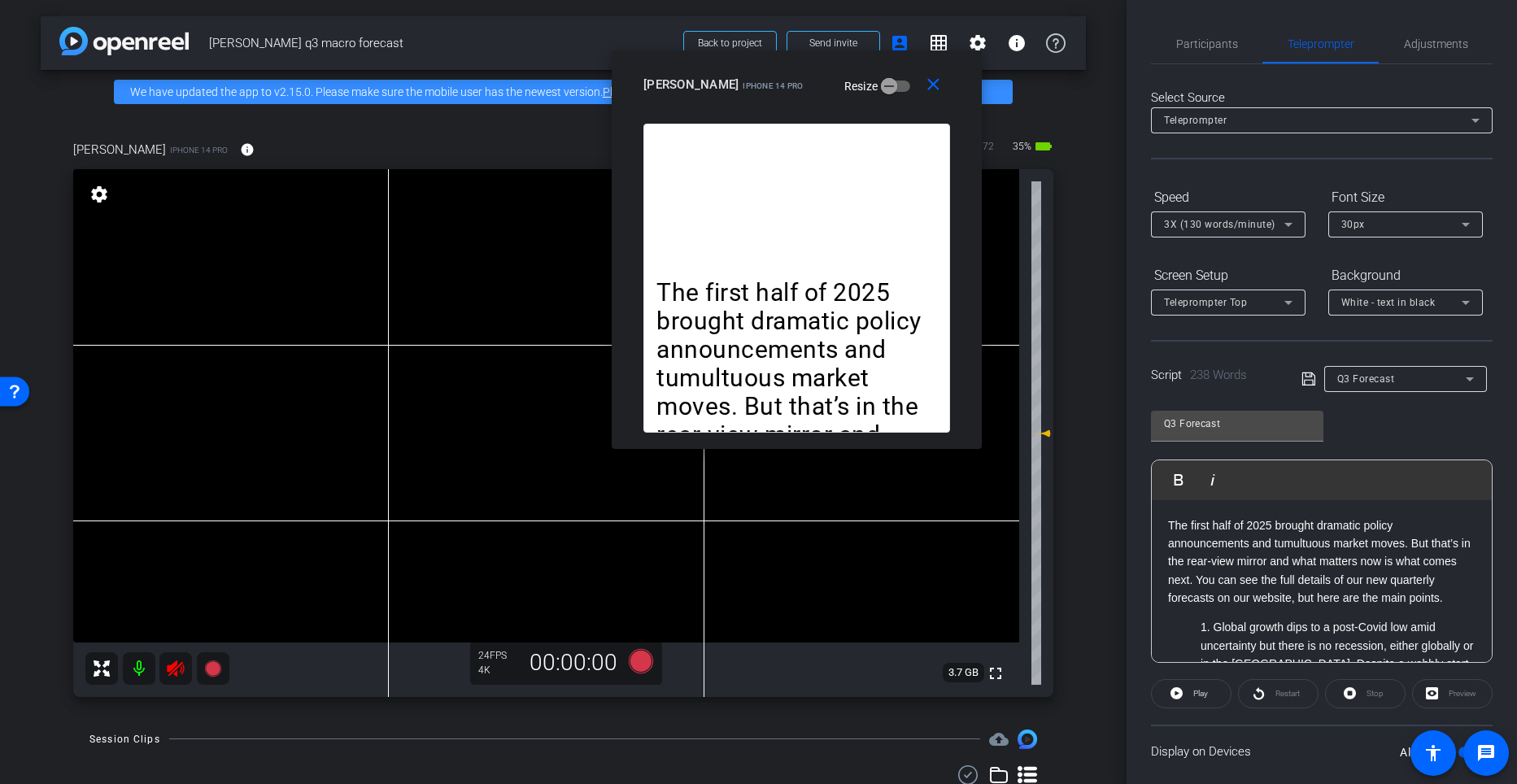 scroll, scrollTop: 96, scrollLeft: 0, axis: vertical 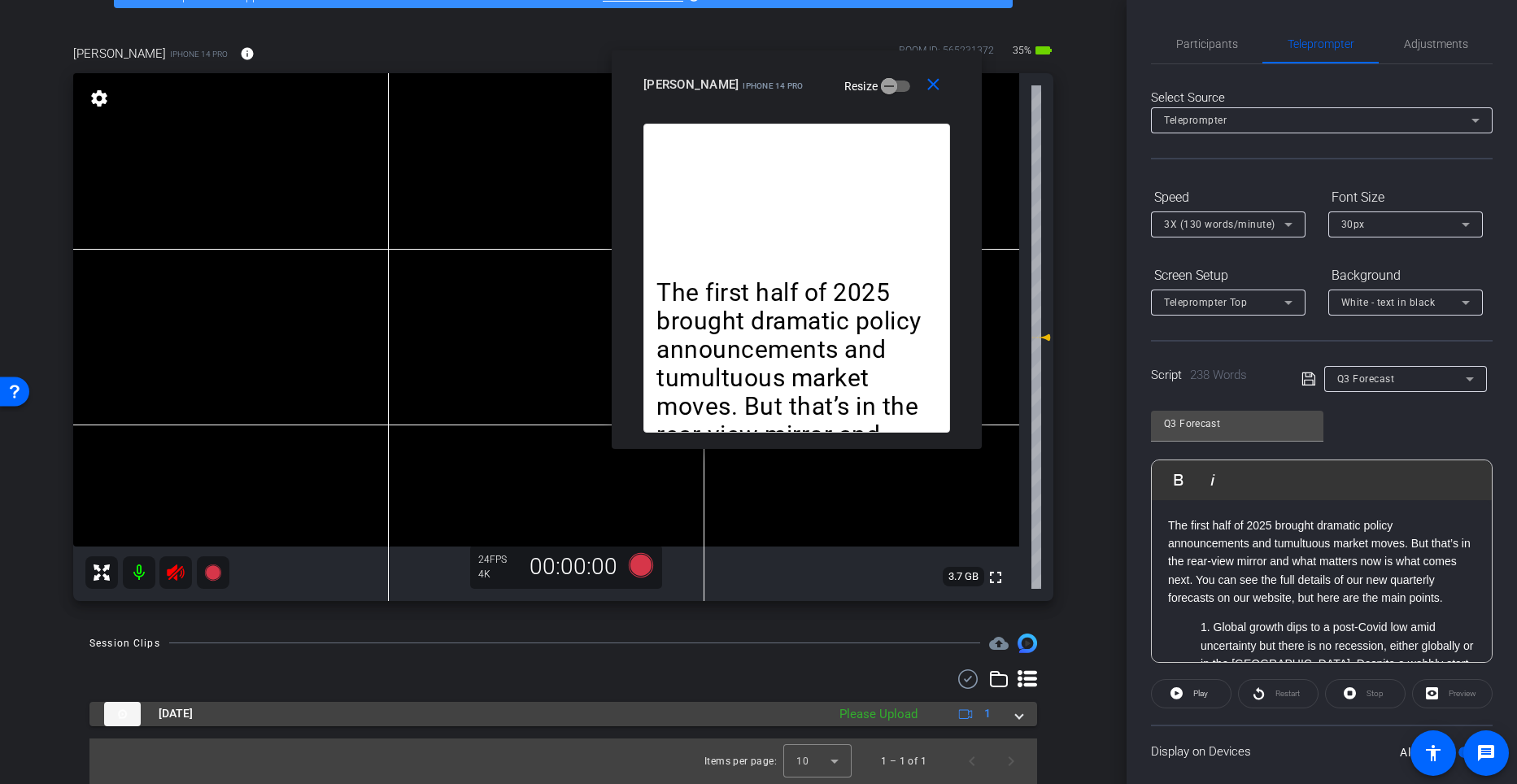 click at bounding box center (1019, 713) 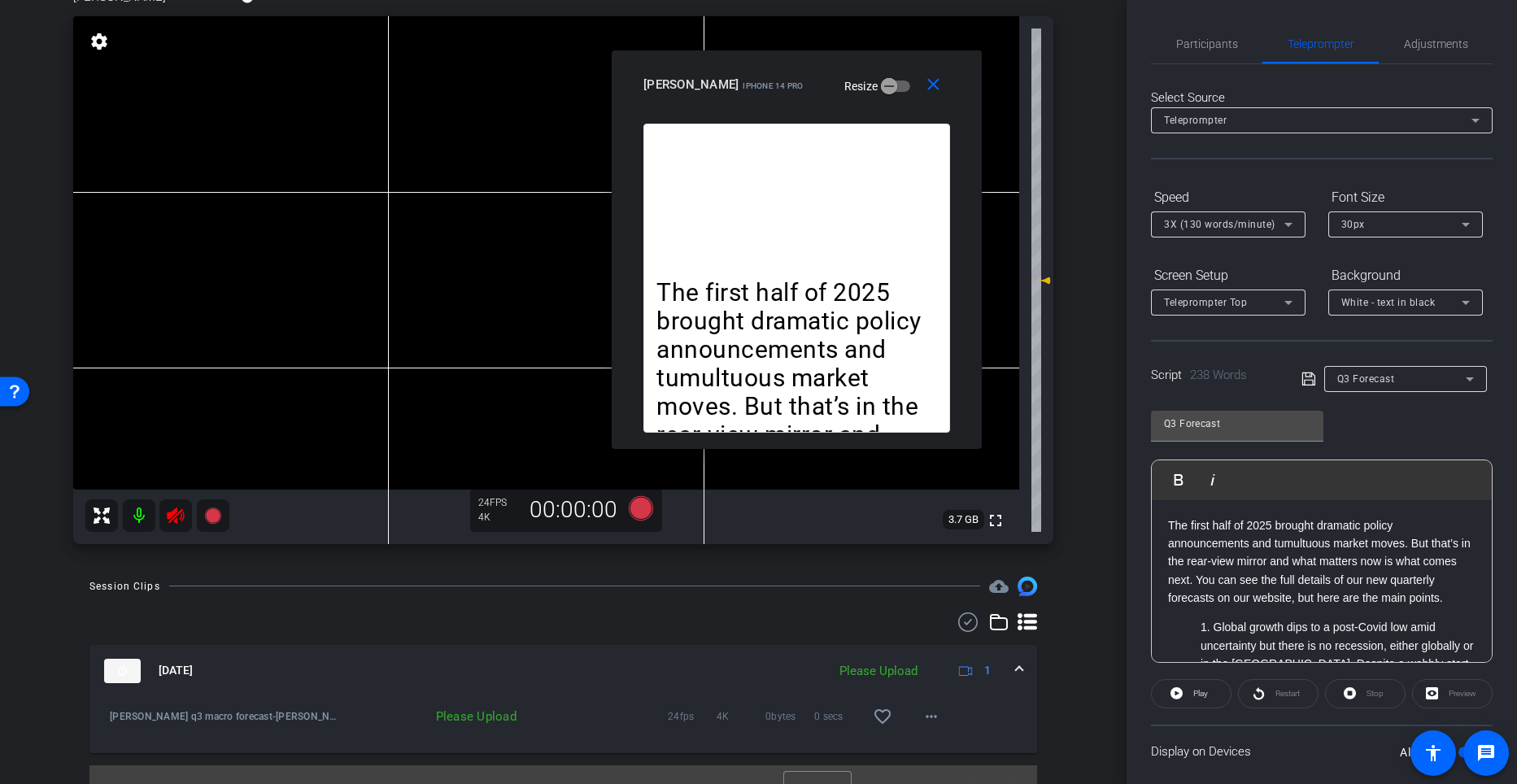 scroll, scrollTop: 156, scrollLeft: 0, axis: vertical 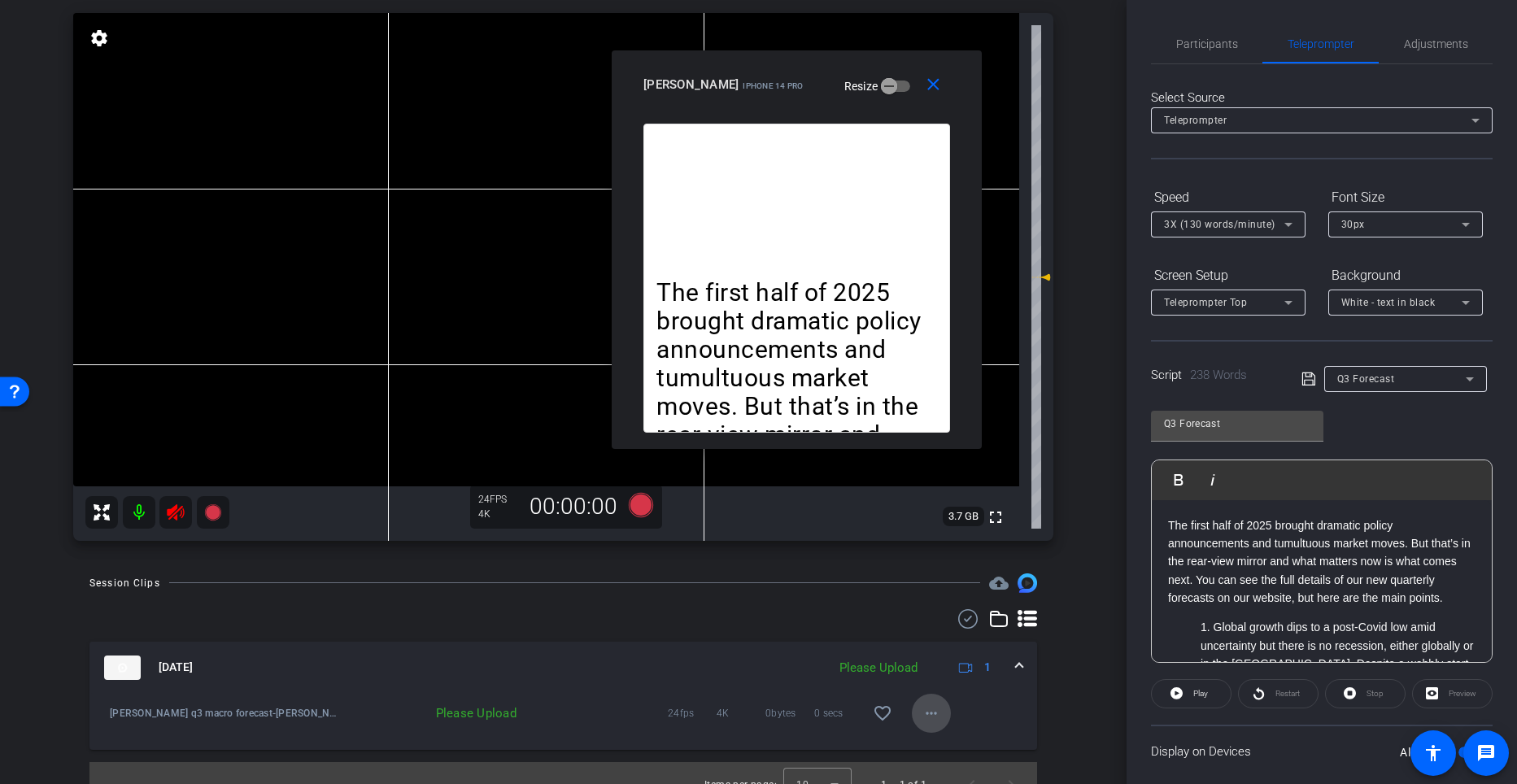 click on "more_horiz" at bounding box center (931, 713) 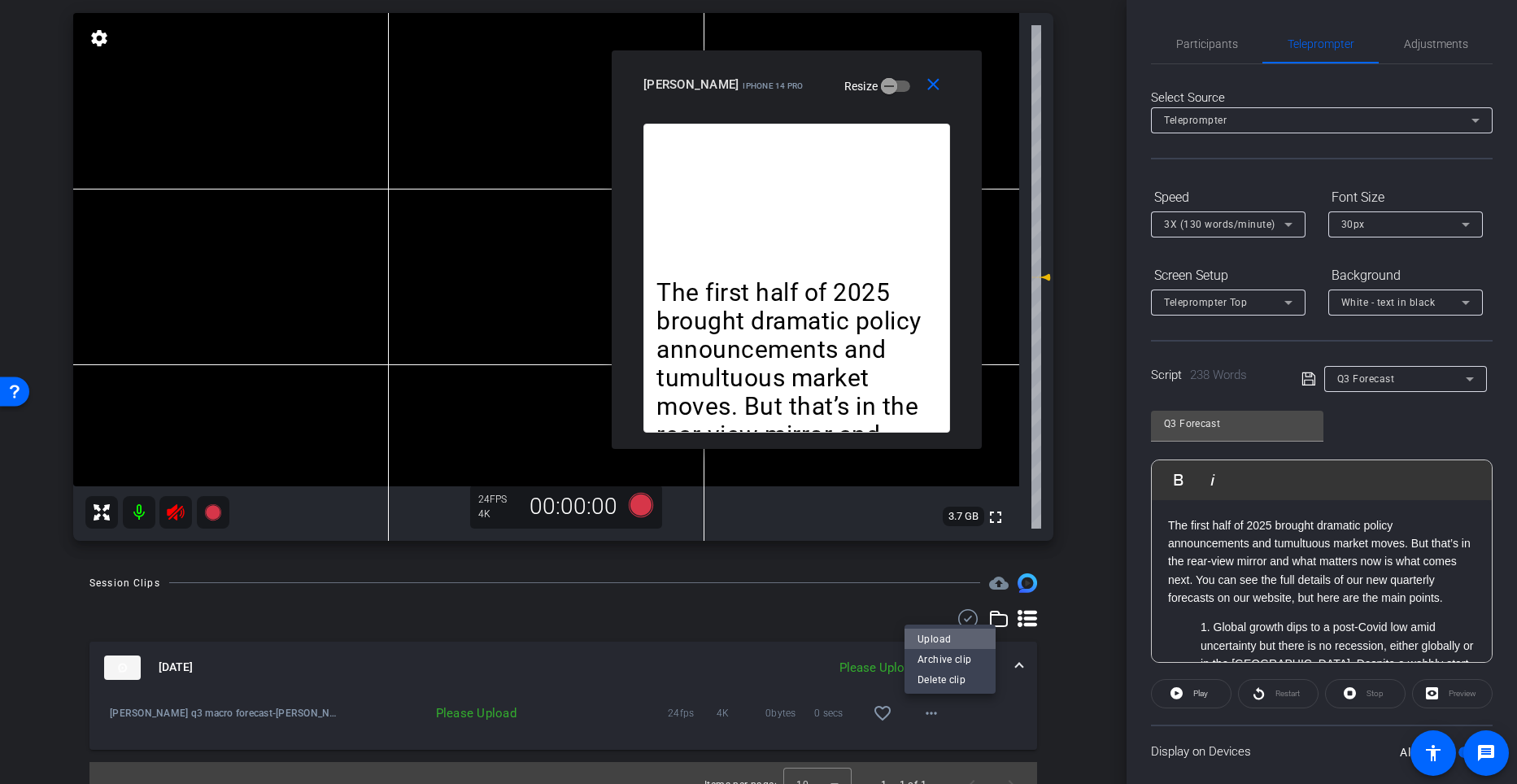 click on "Upload" at bounding box center (950, 638) 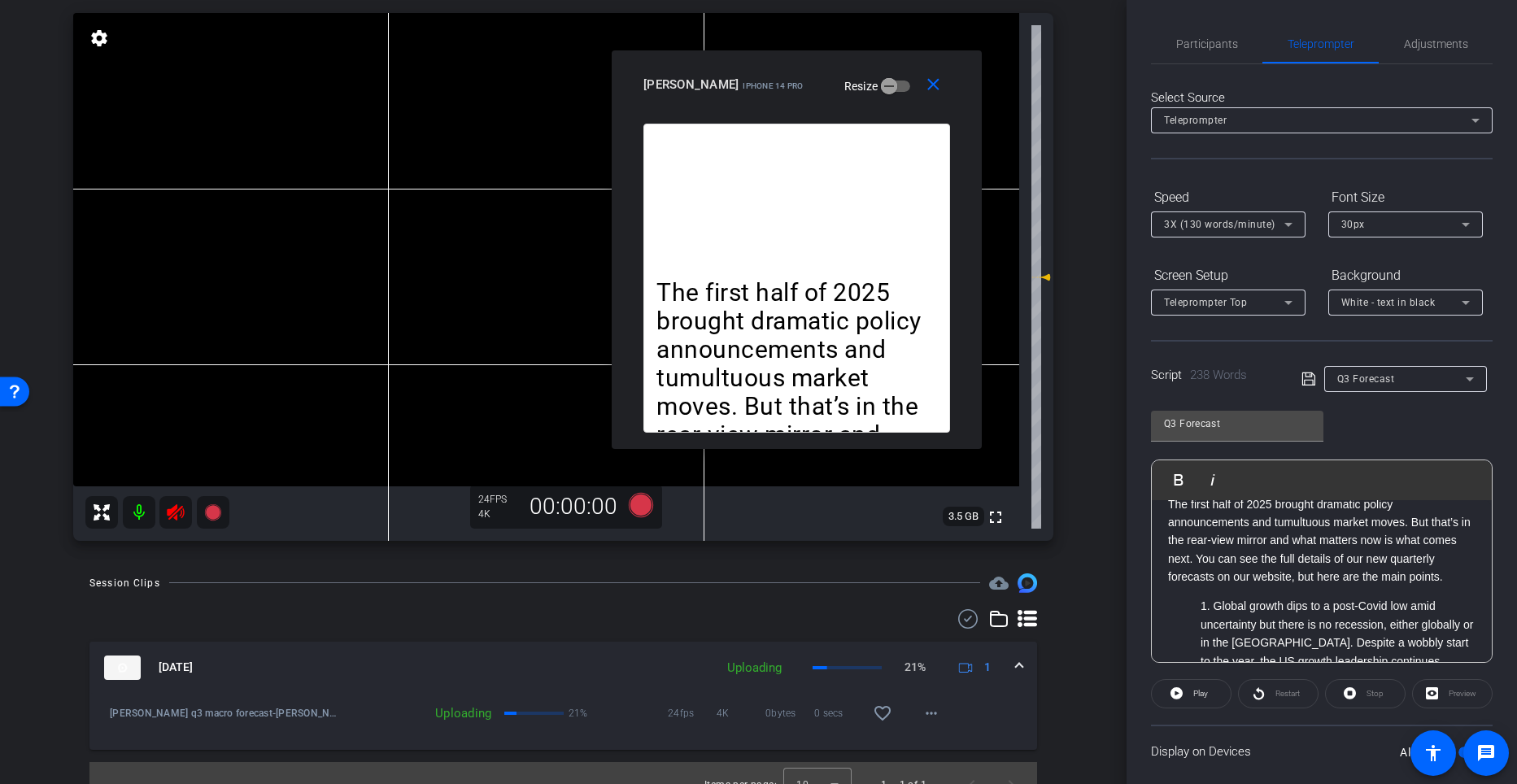 scroll, scrollTop: 22, scrollLeft: 0, axis: vertical 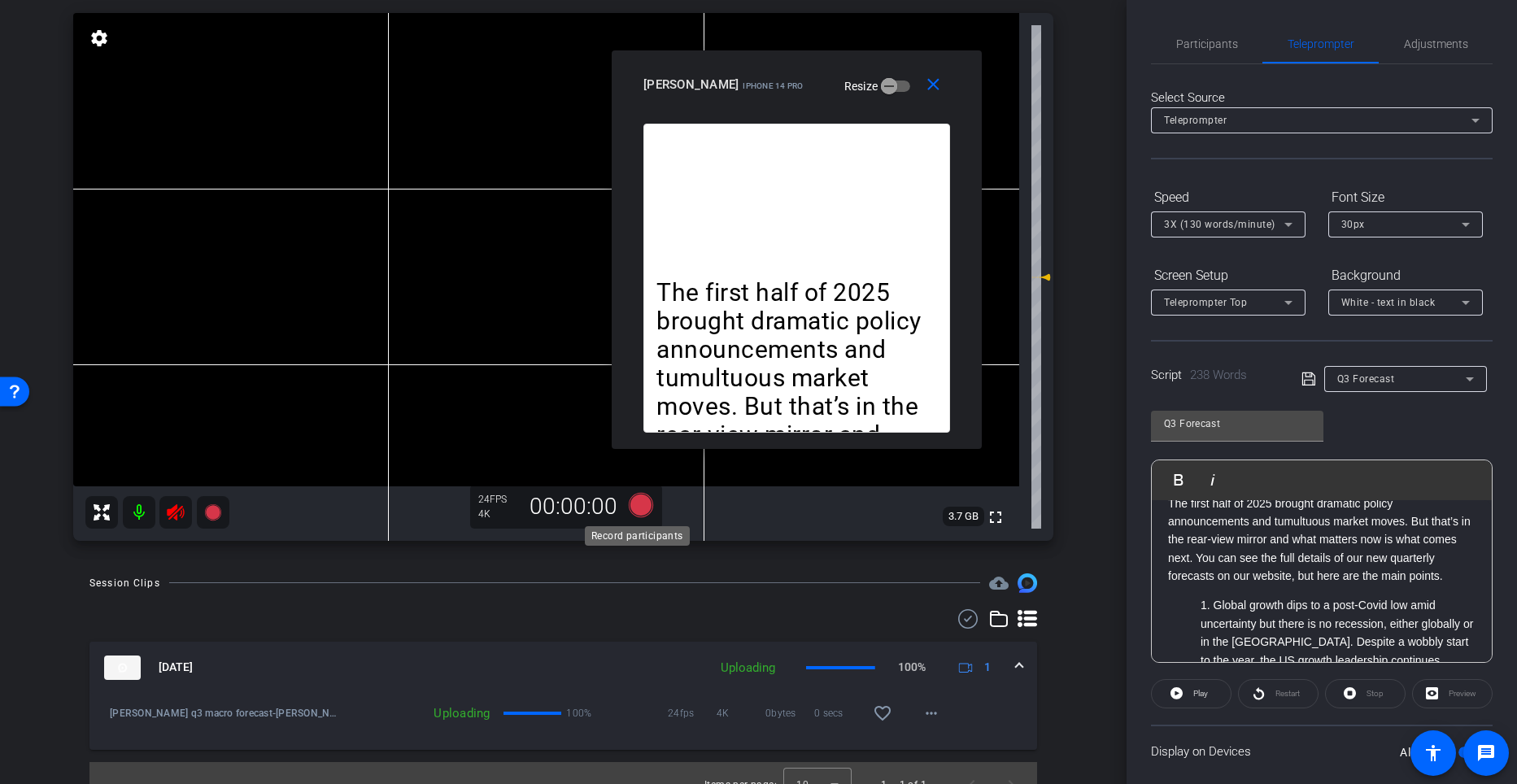 click 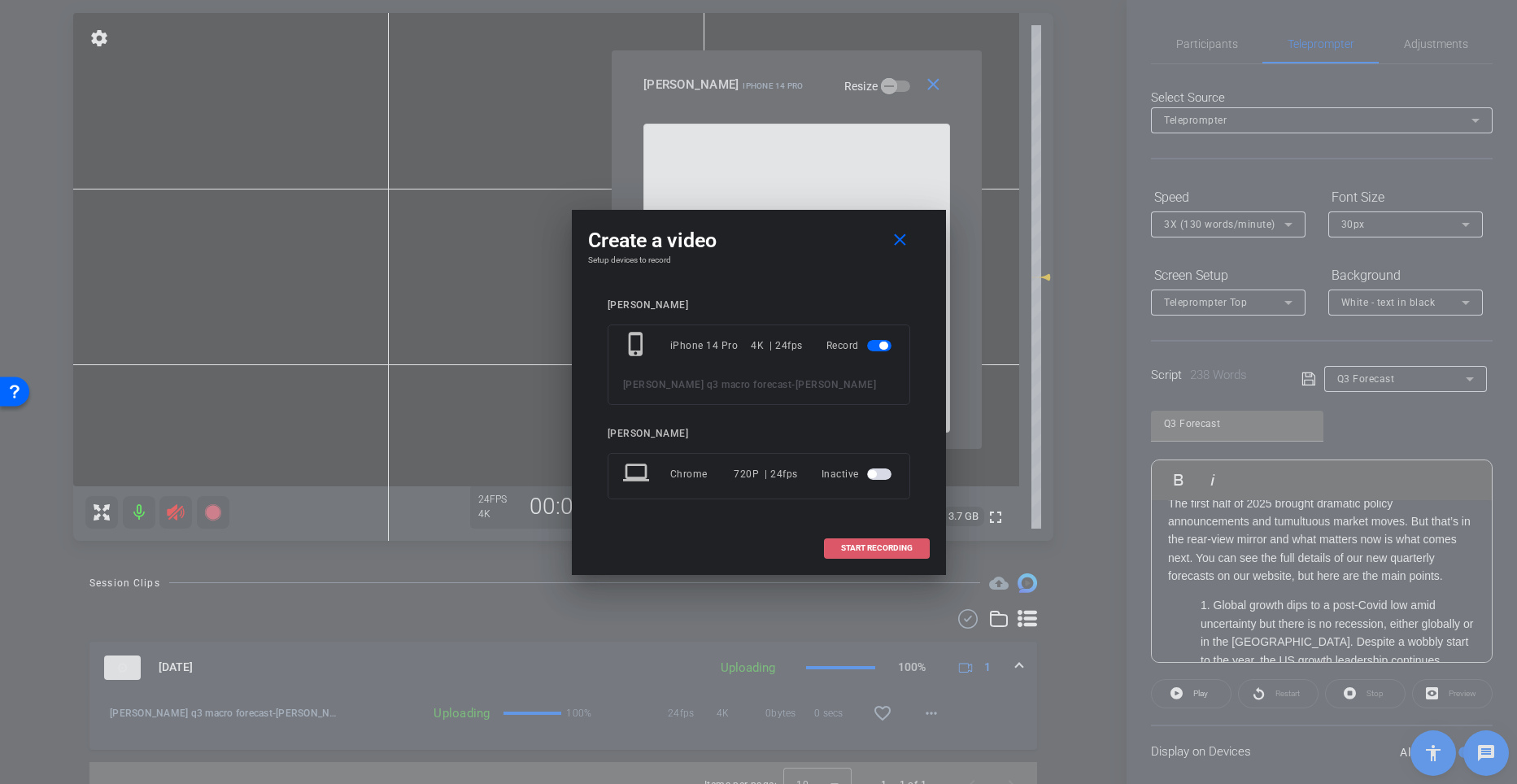click on "START RECORDING" at bounding box center [877, 548] 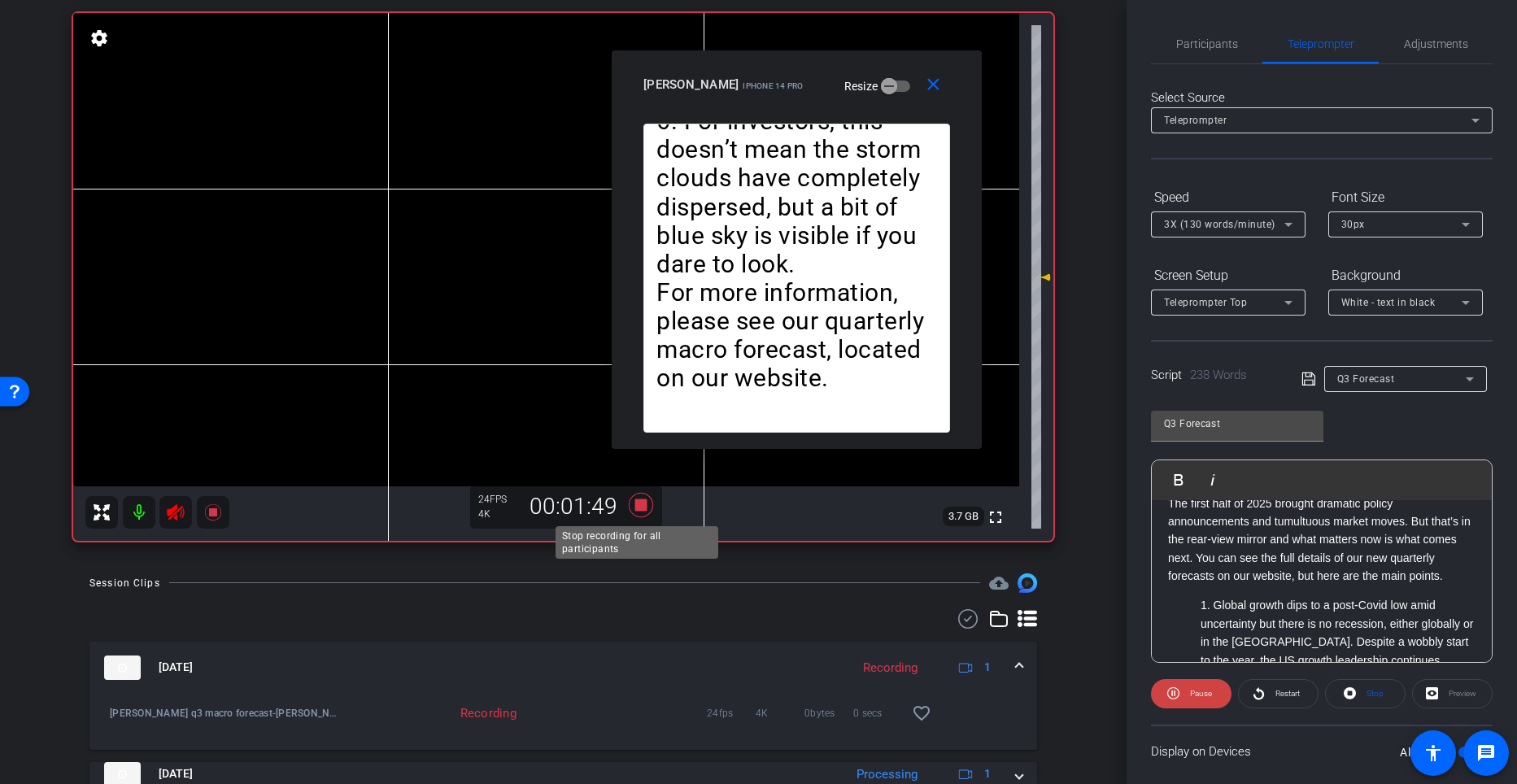 click 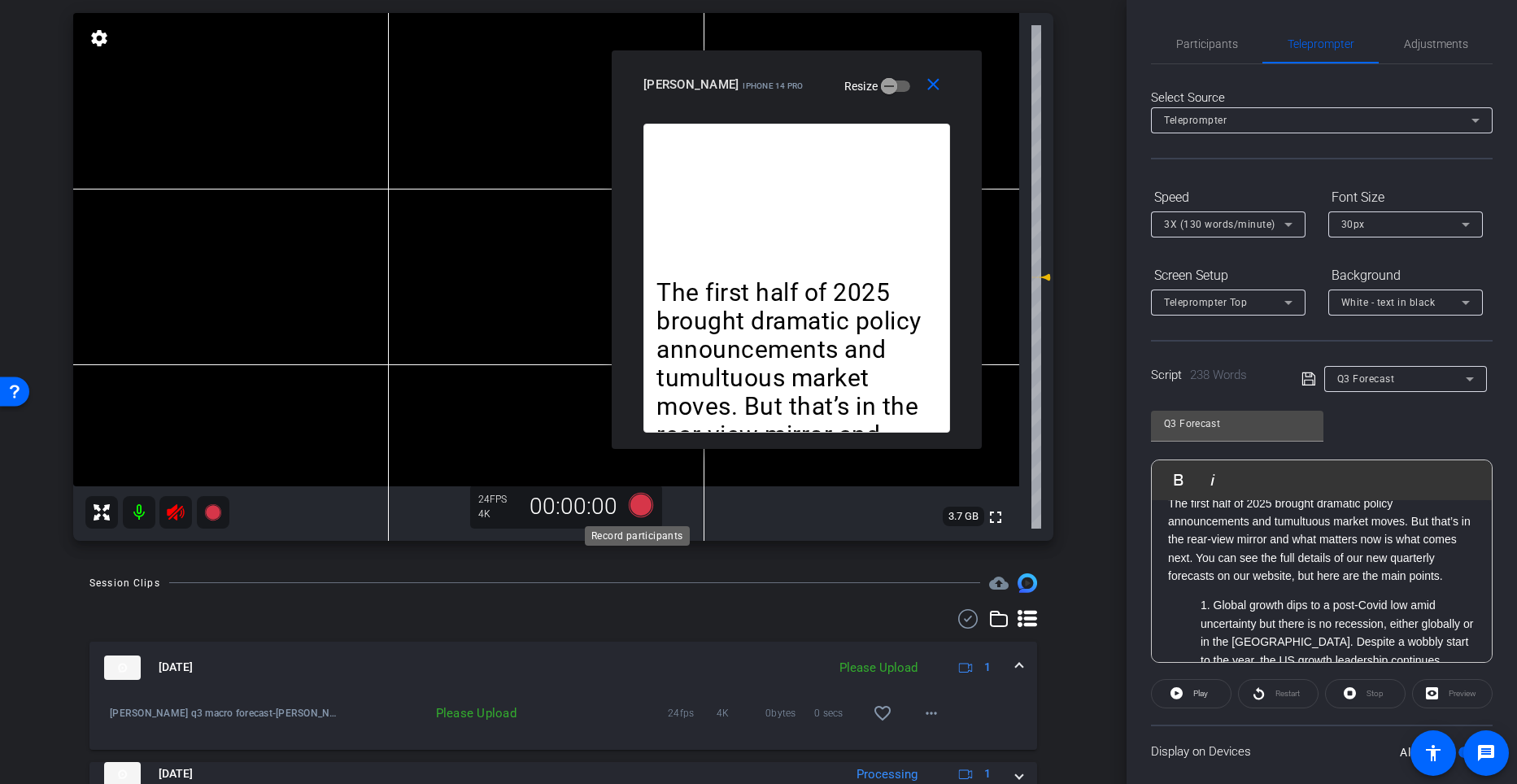 click 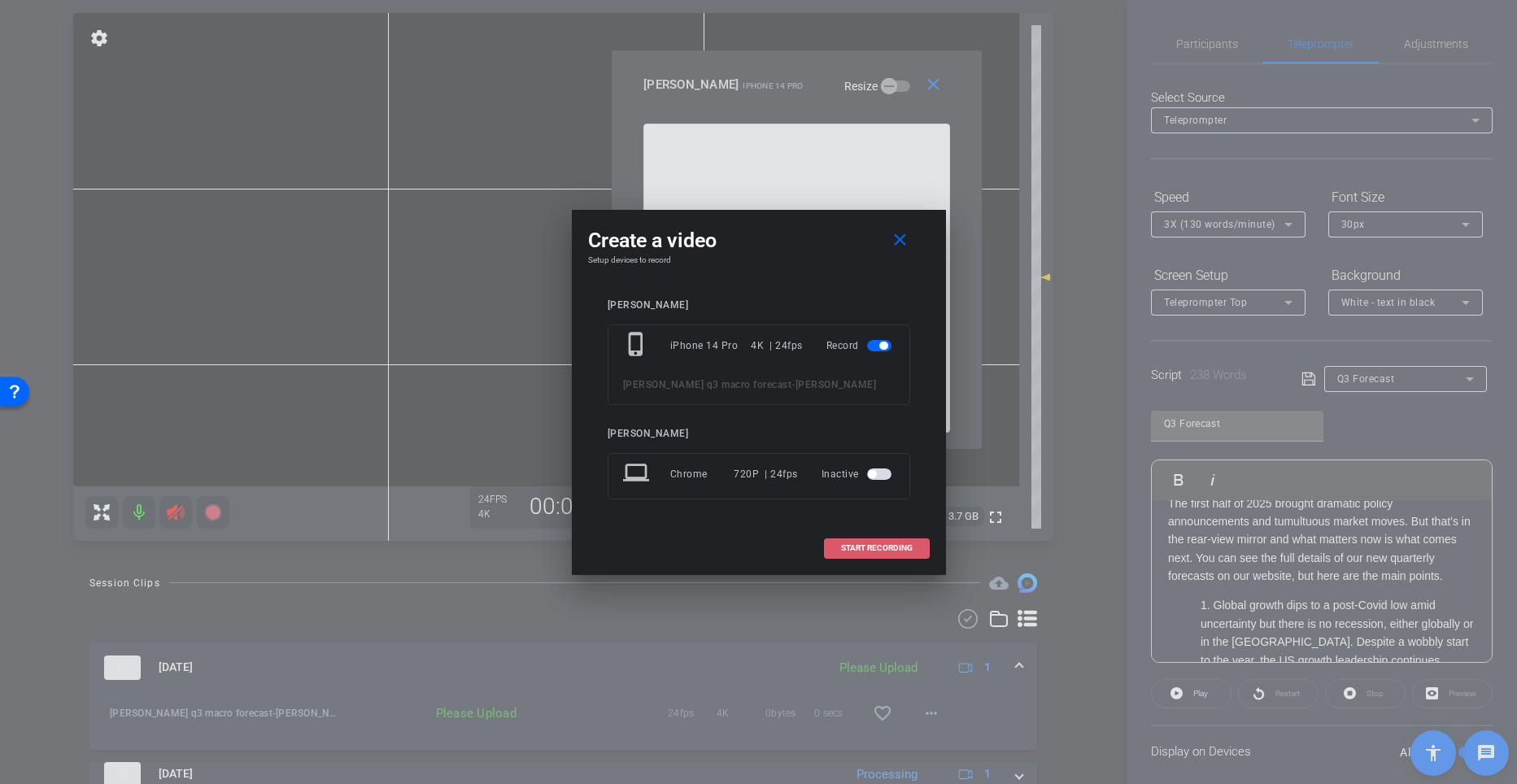 click on "START RECORDING" at bounding box center [877, 548] 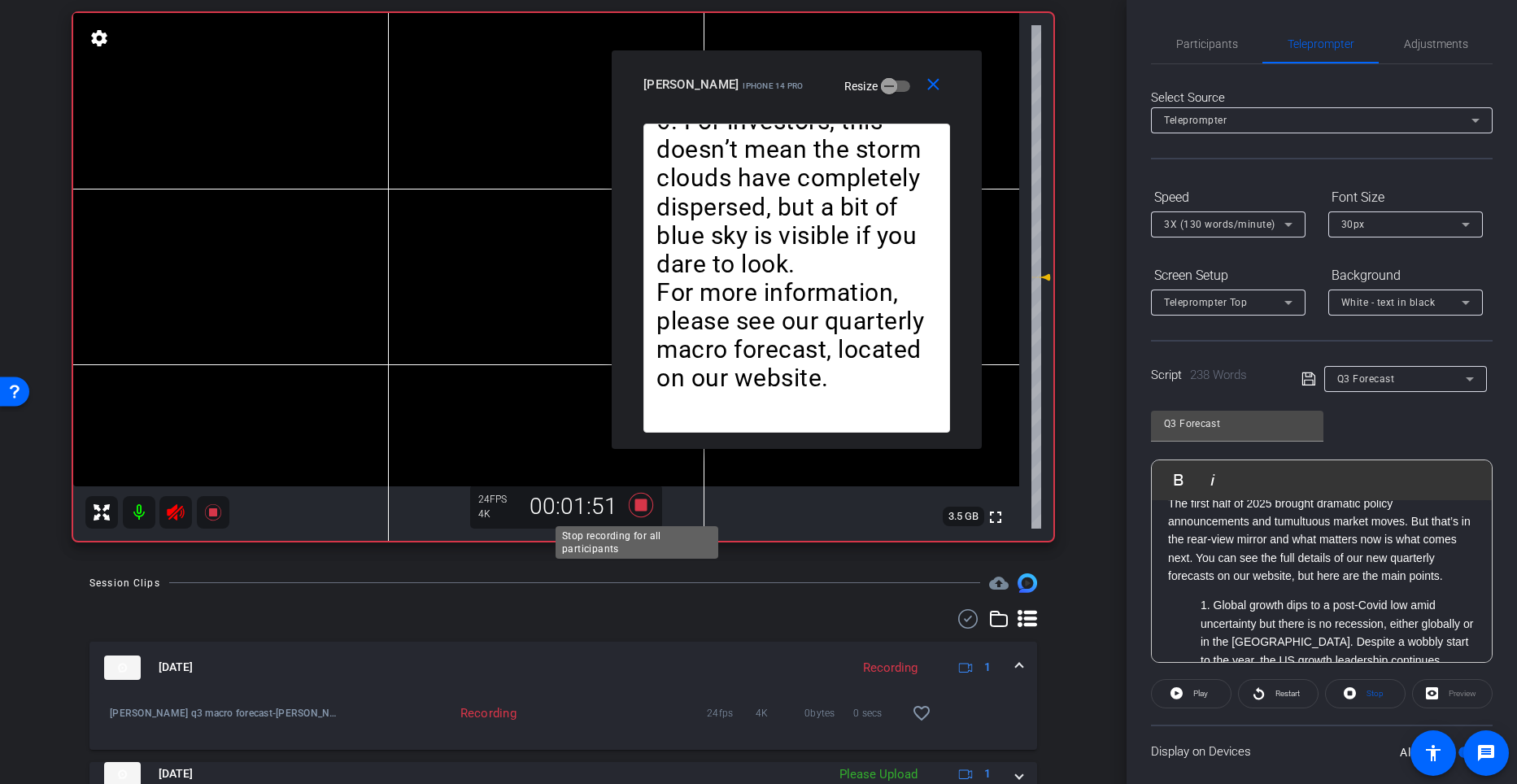 click 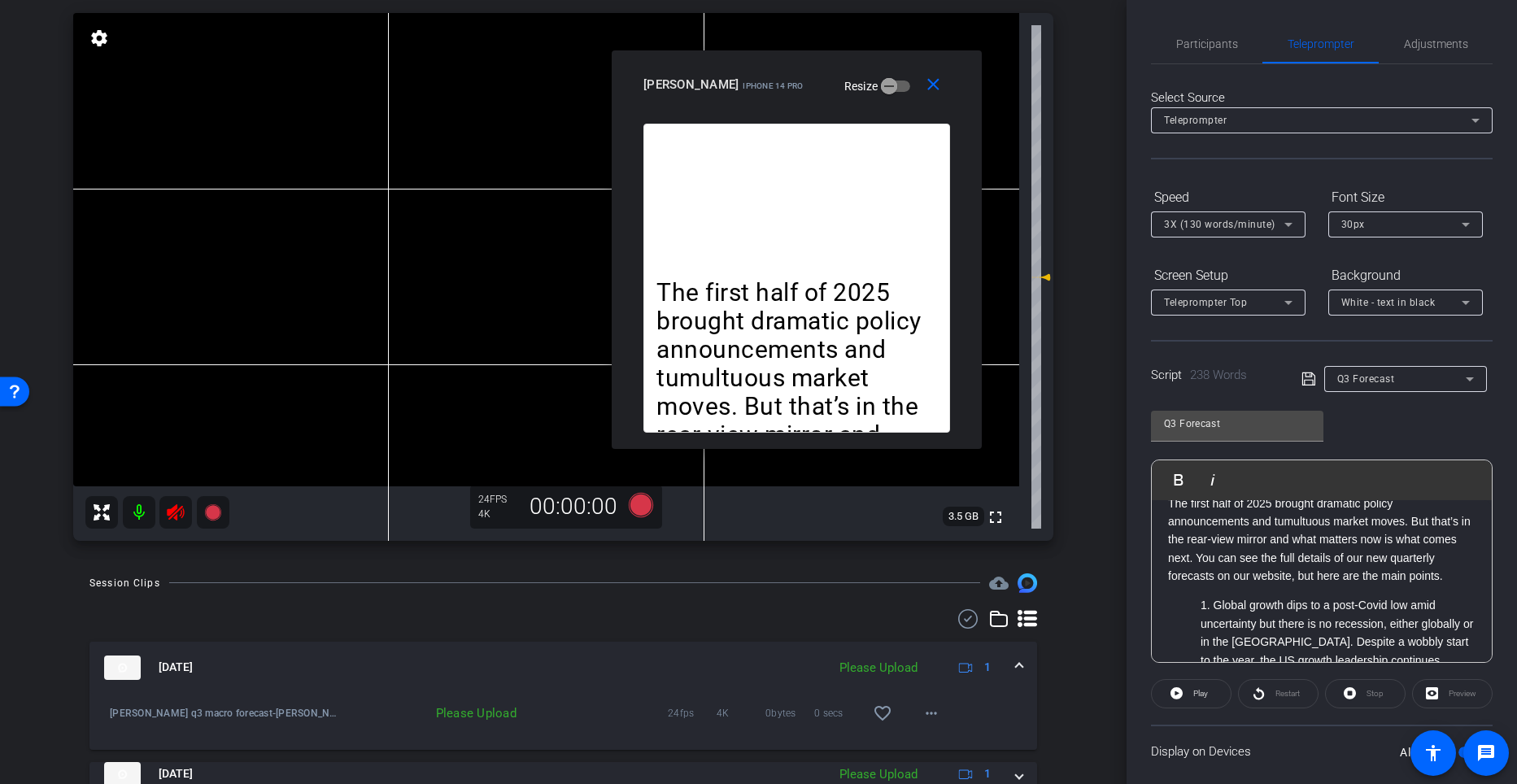 scroll, scrollTop: 253, scrollLeft: 0, axis: vertical 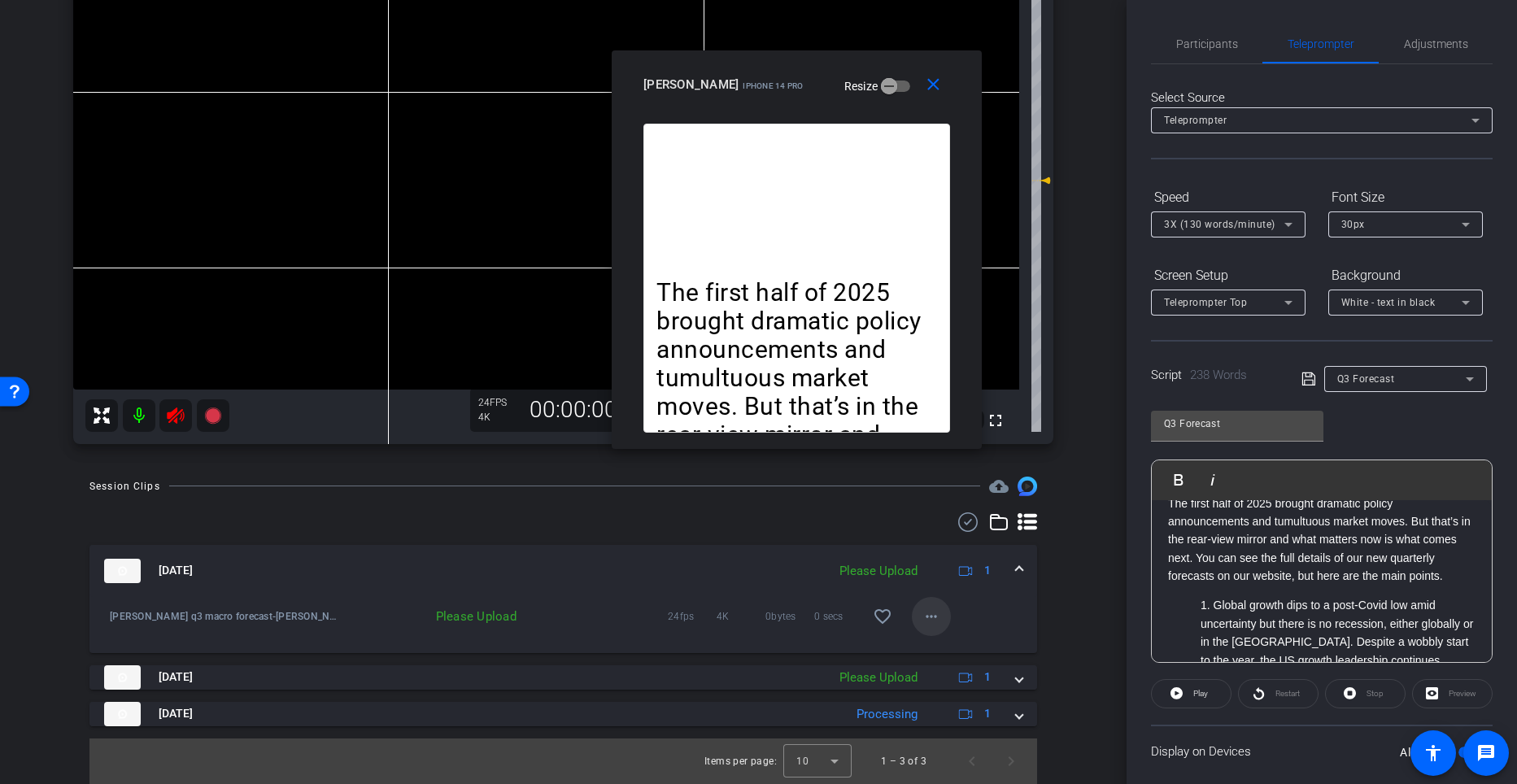 click at bounding box center (931, 616) 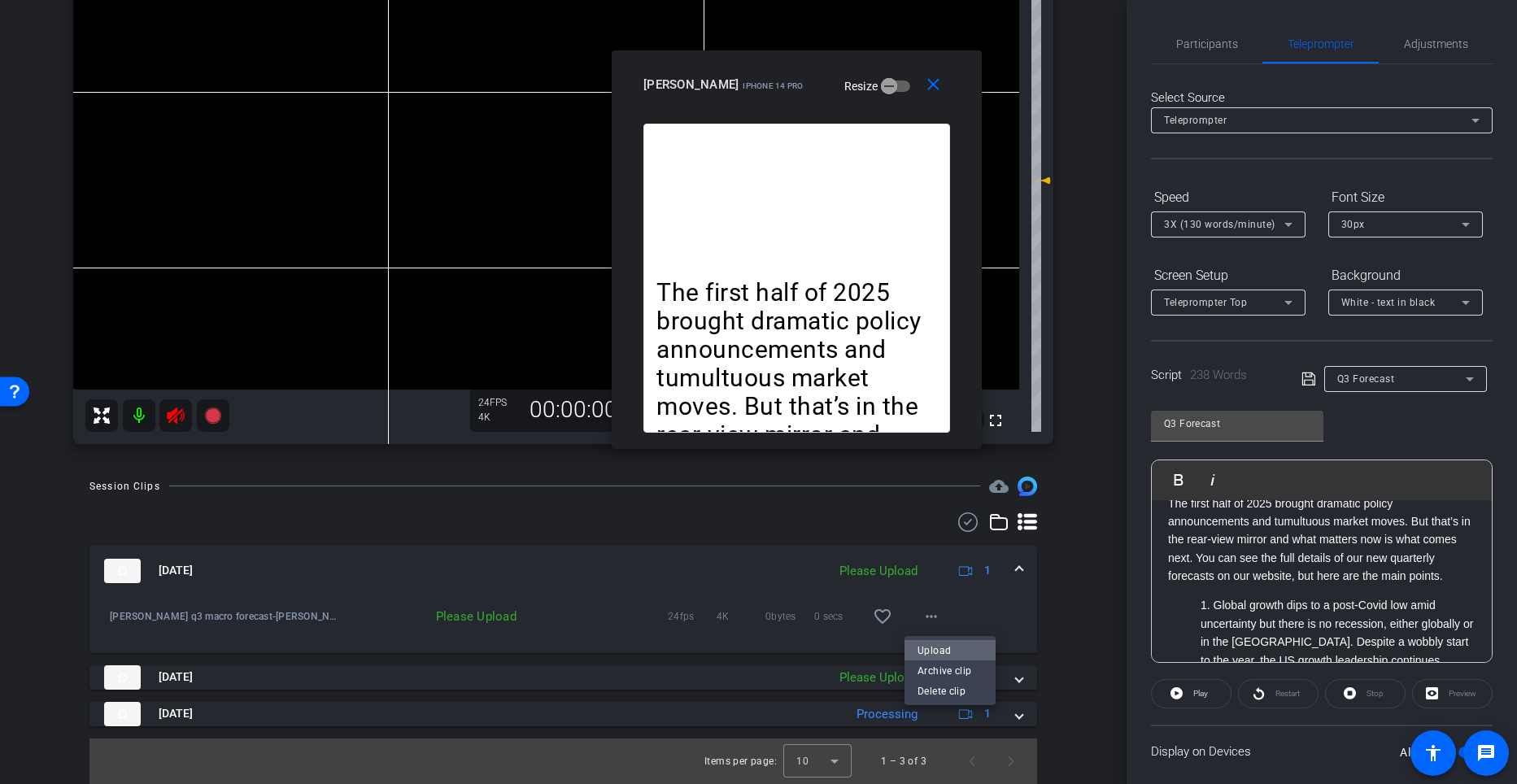 click on "Upload" at bounding box center (950, 650) 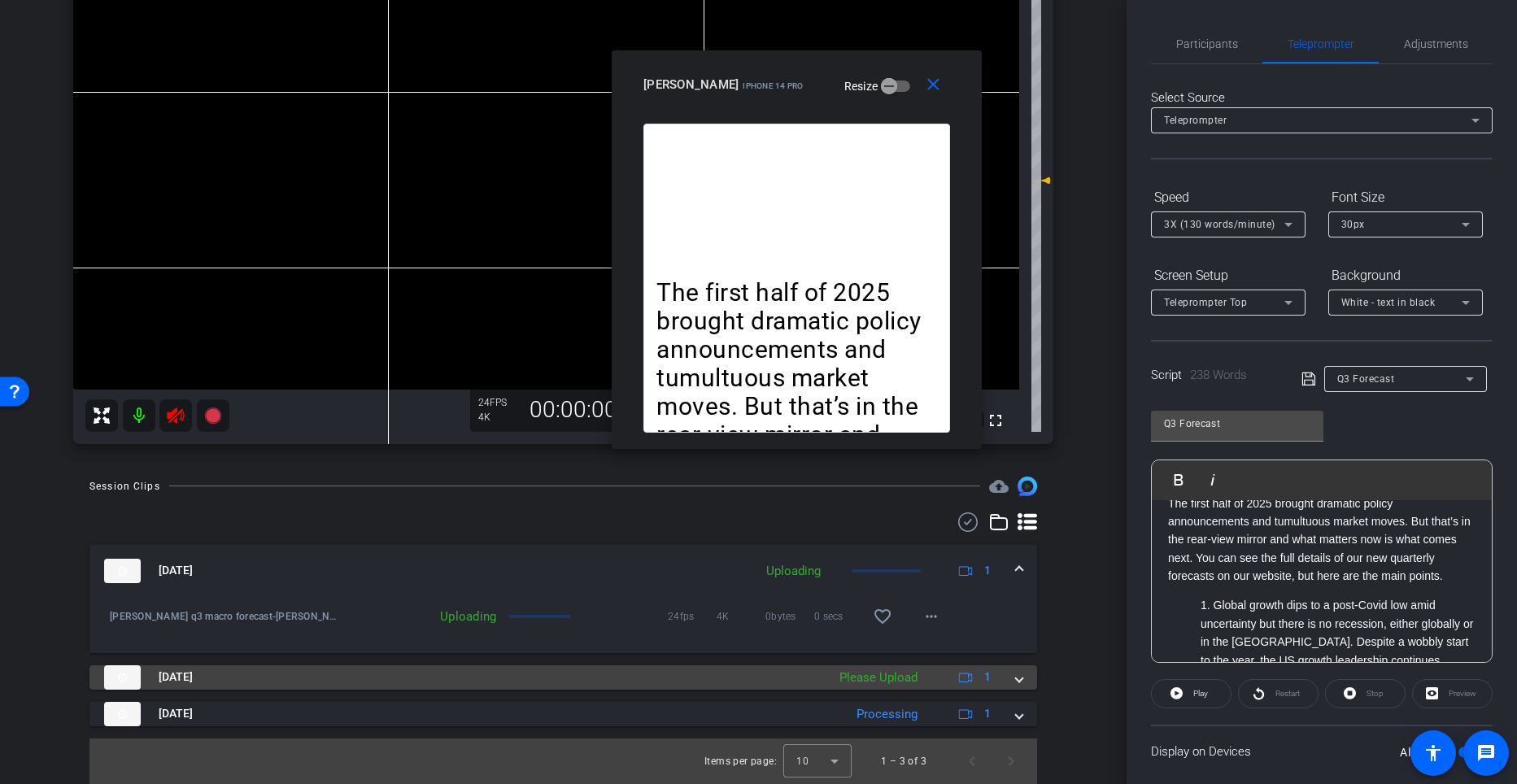 click on "[DATE]  Please Upload
1" at bounding box center (560, 677) 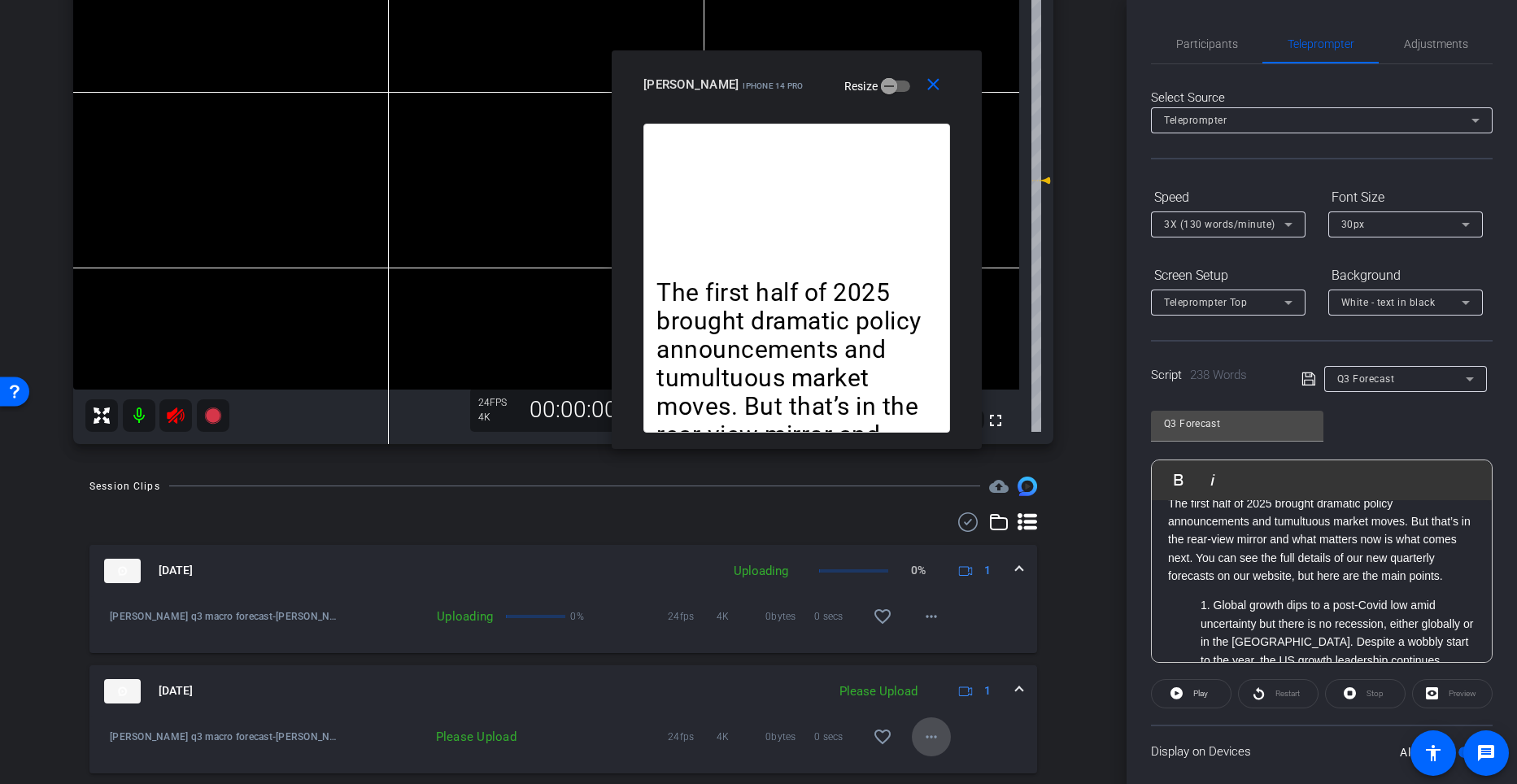 click on "more_horiz" at bounding box center [931, 737] 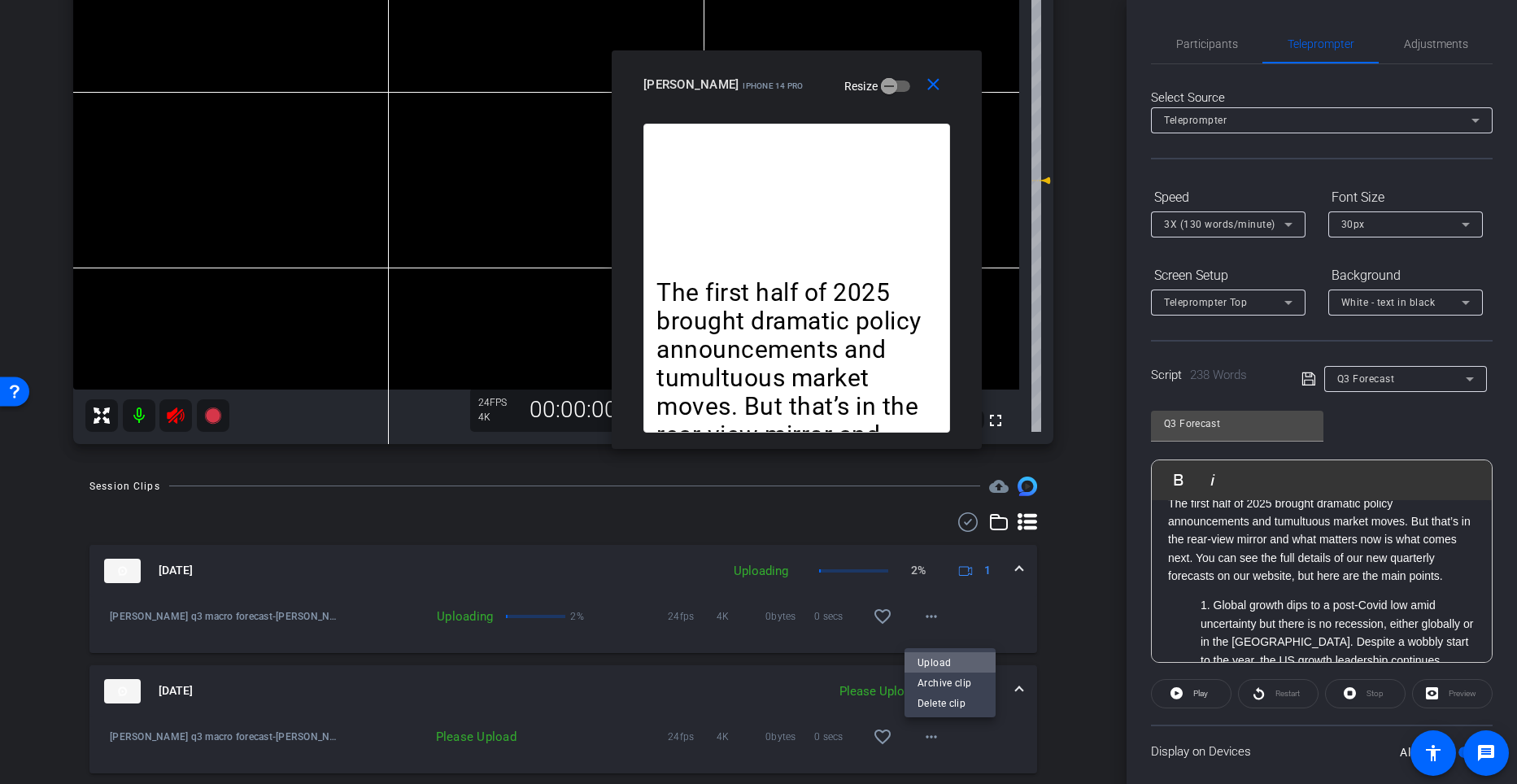 click on "Upload" at bounding box center [950, 662] 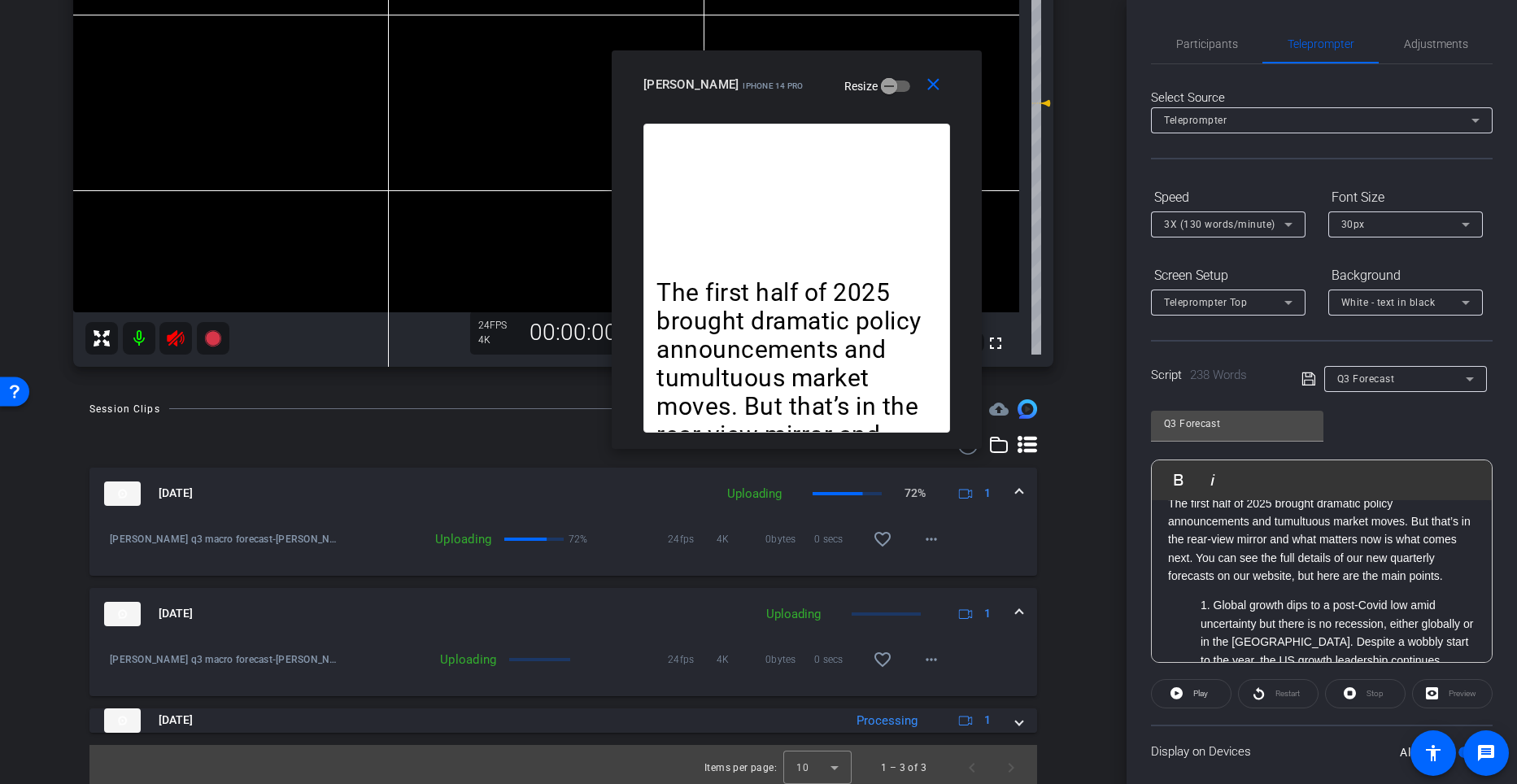 scroll, scrollTop: 337, scrollLeft: 0, axis: vertical 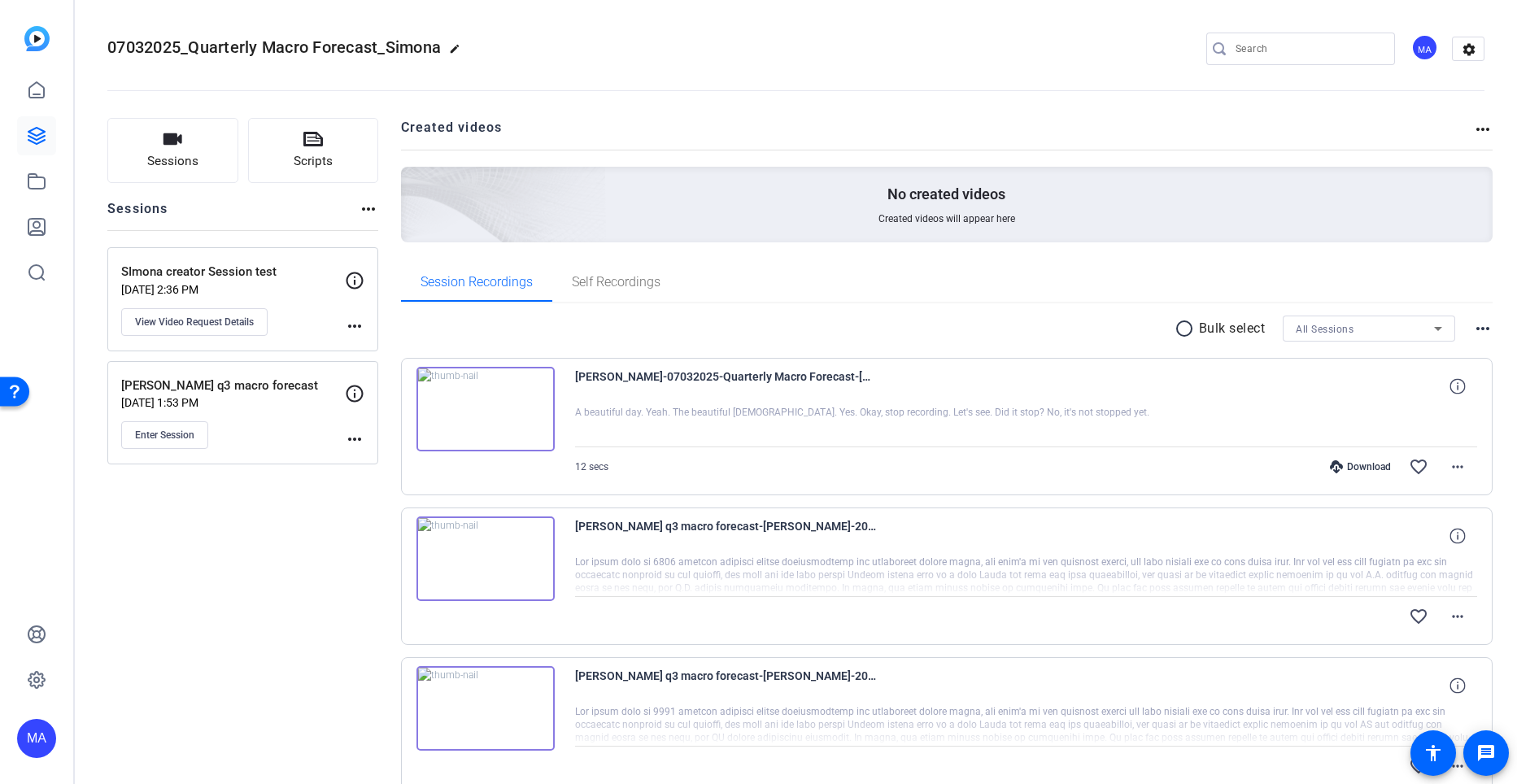 click at bounding box center [486, 559] 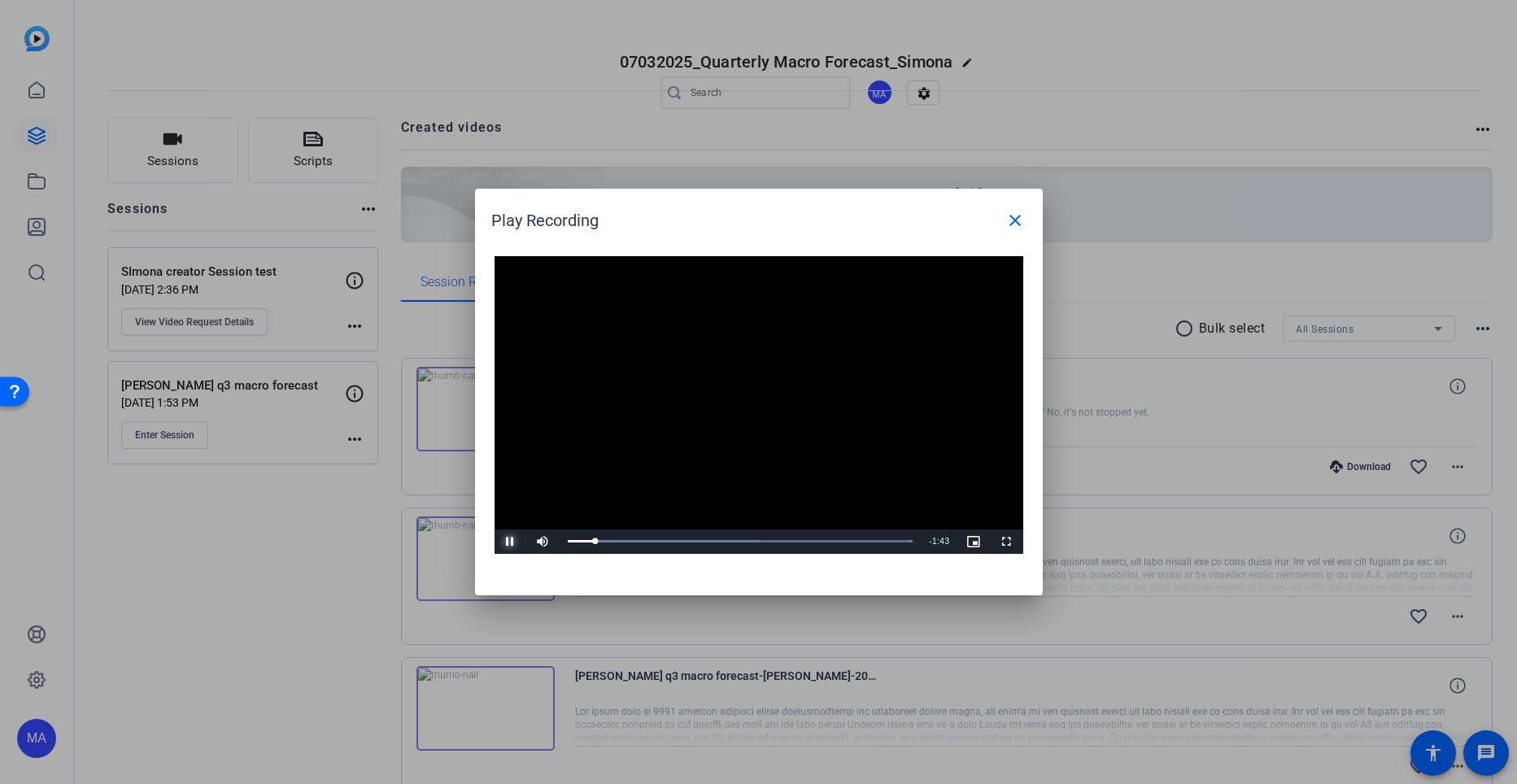 click at bounding box center [511, 542] 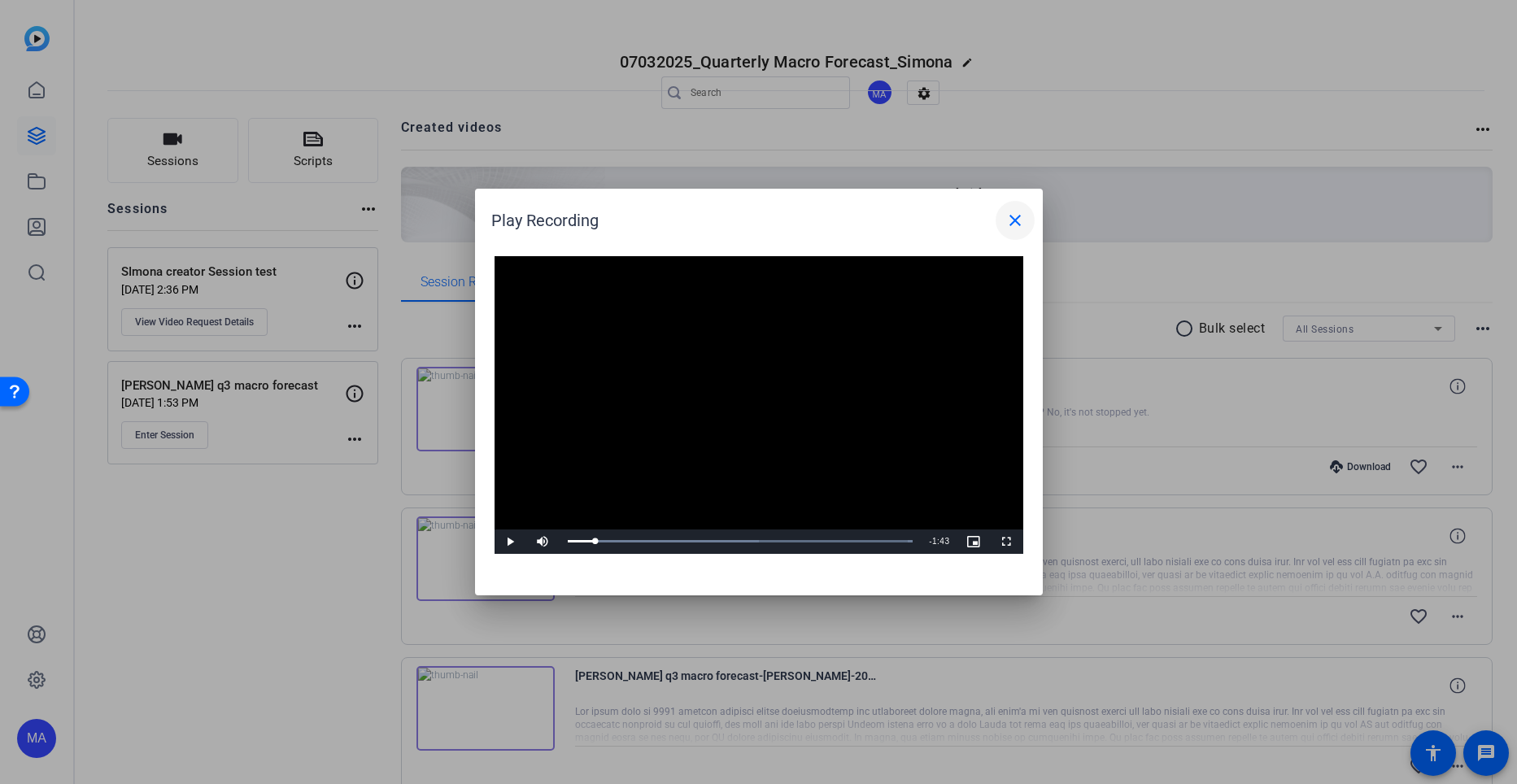 click on "close" at bounding box center [1015, 220] 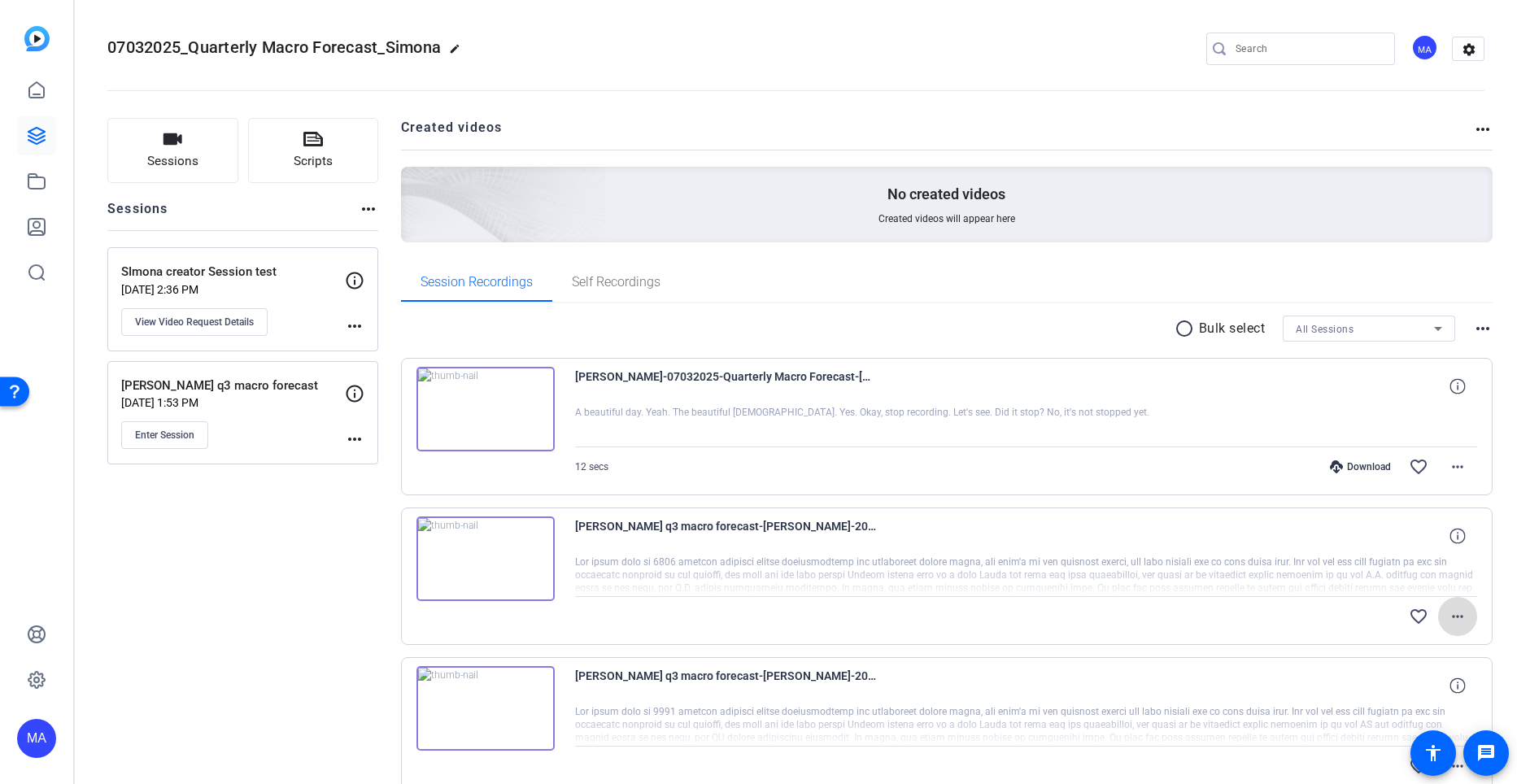 click on "more_horiz" at bounding box center [1458, 616] 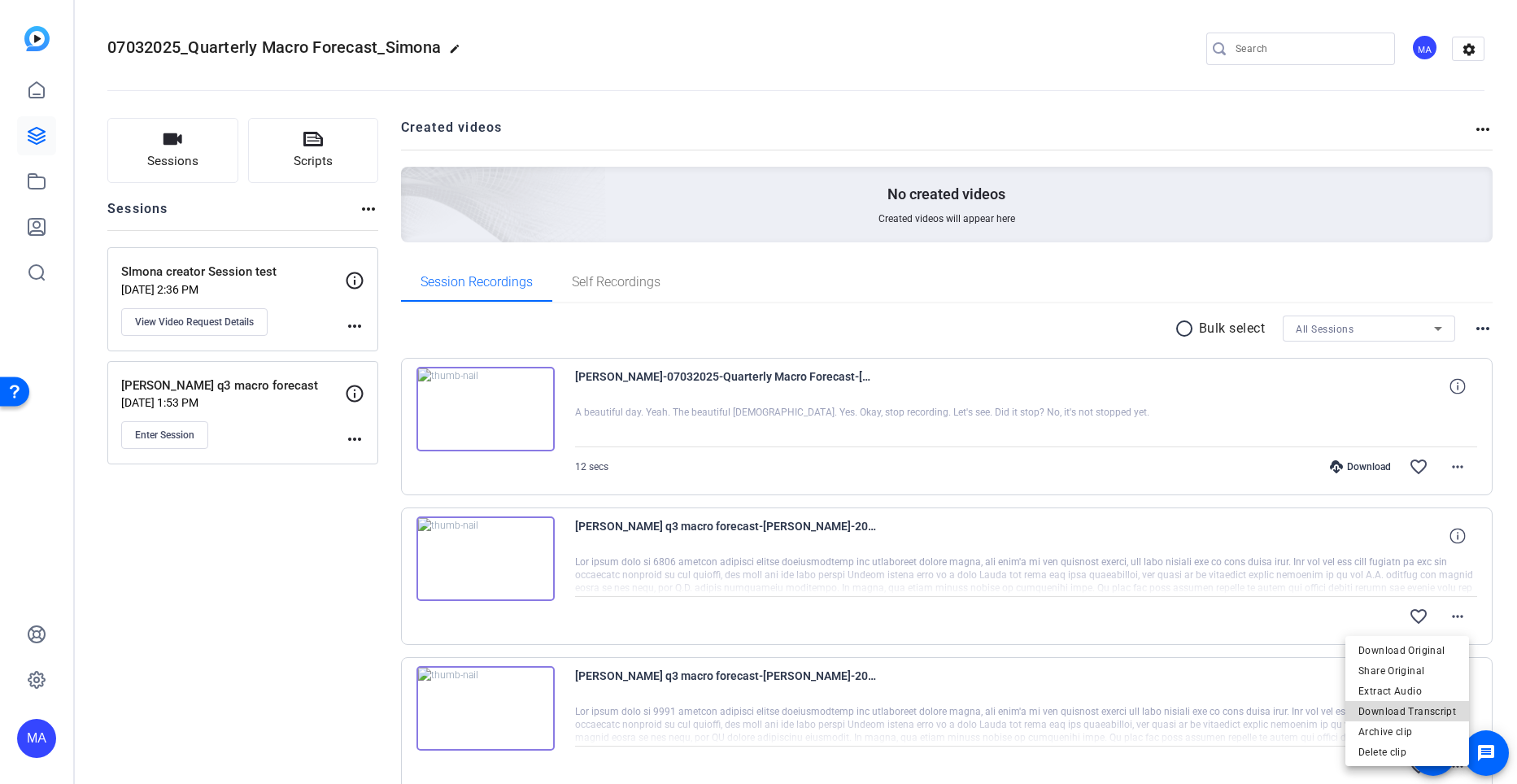 click on "Download Transcript" at bounding box center (1407, 712) 